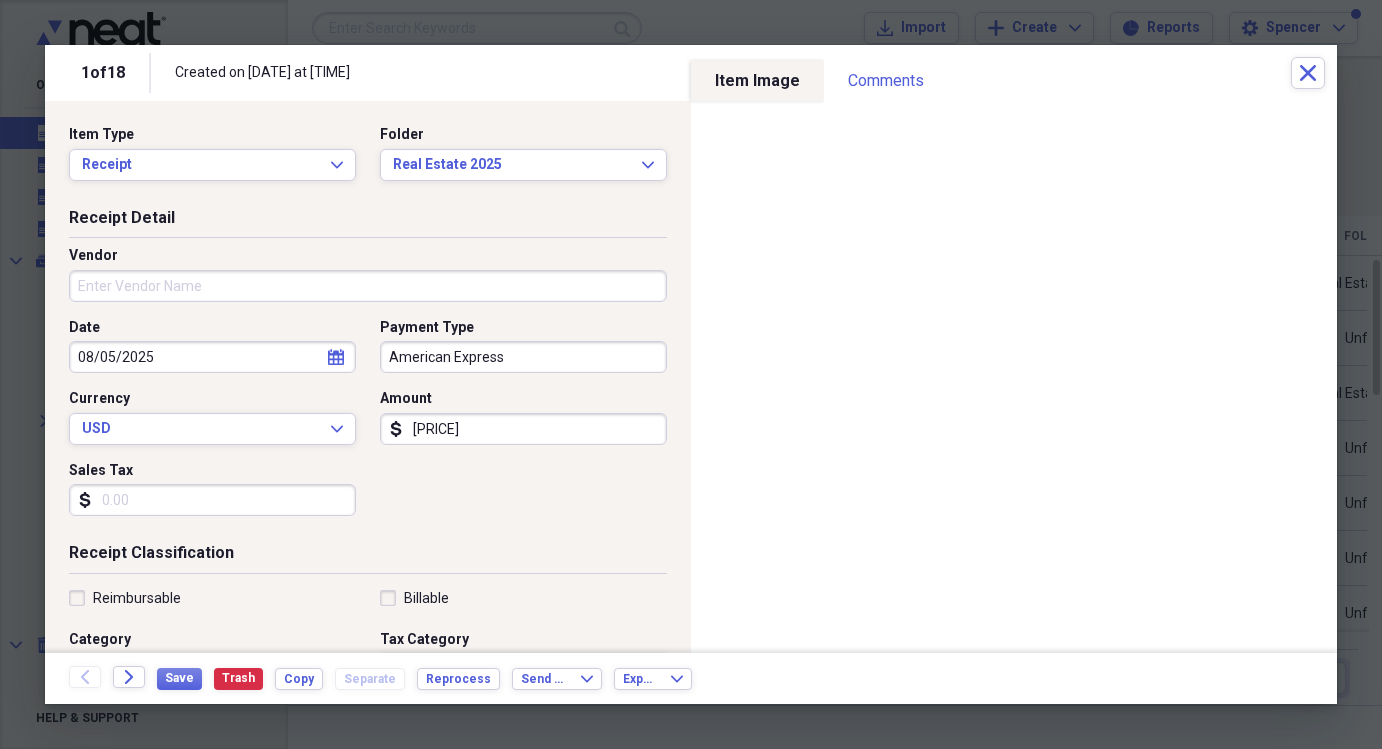 scroll, scrollTop: 0, scrollLeft: 0, axis: both 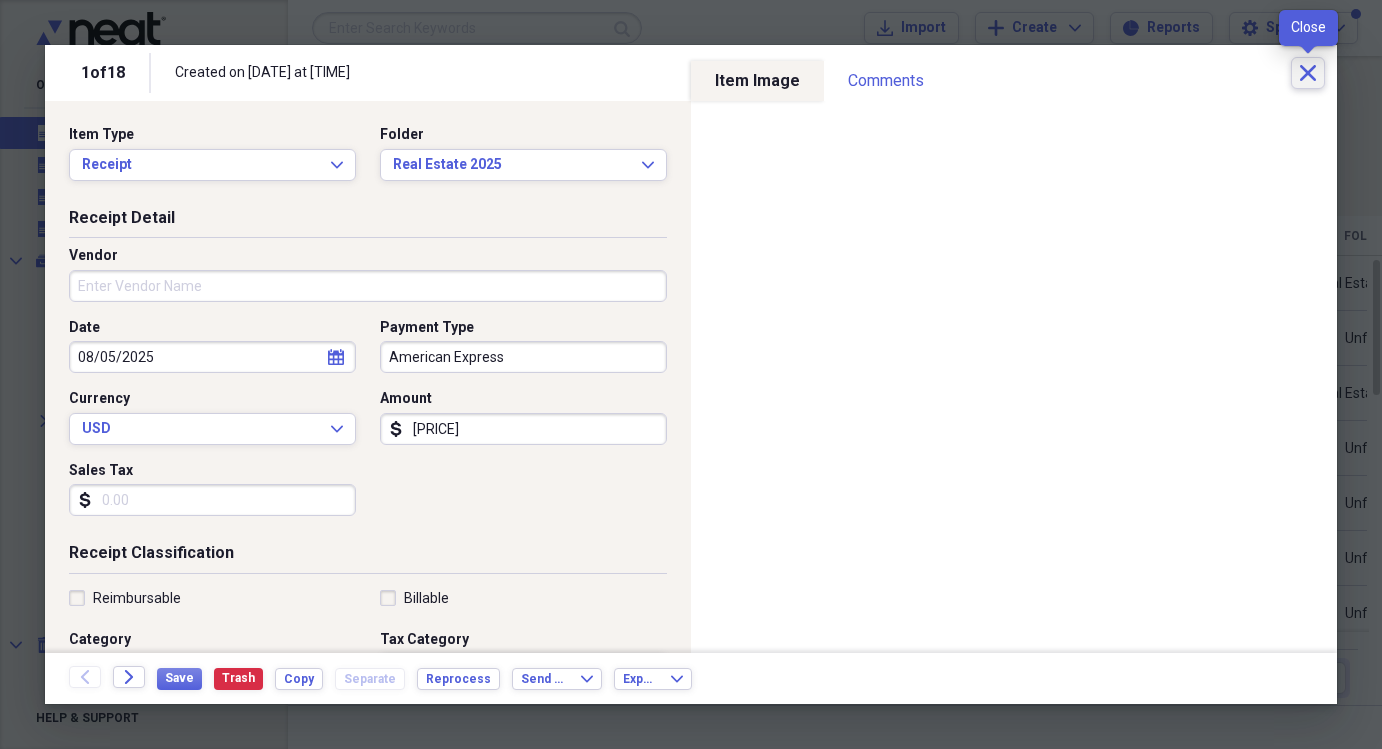 click on "Close" 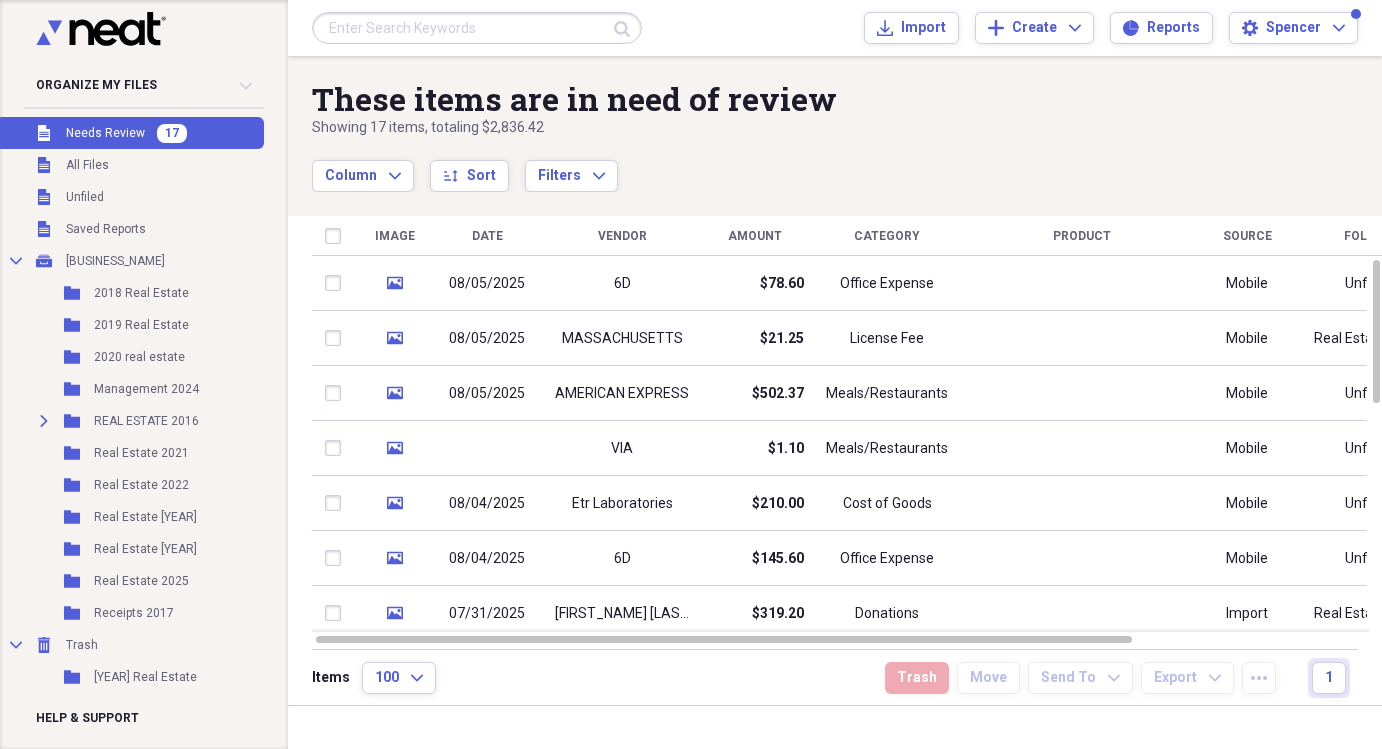 click on "Needs Review" at bounding box center (105, 133) 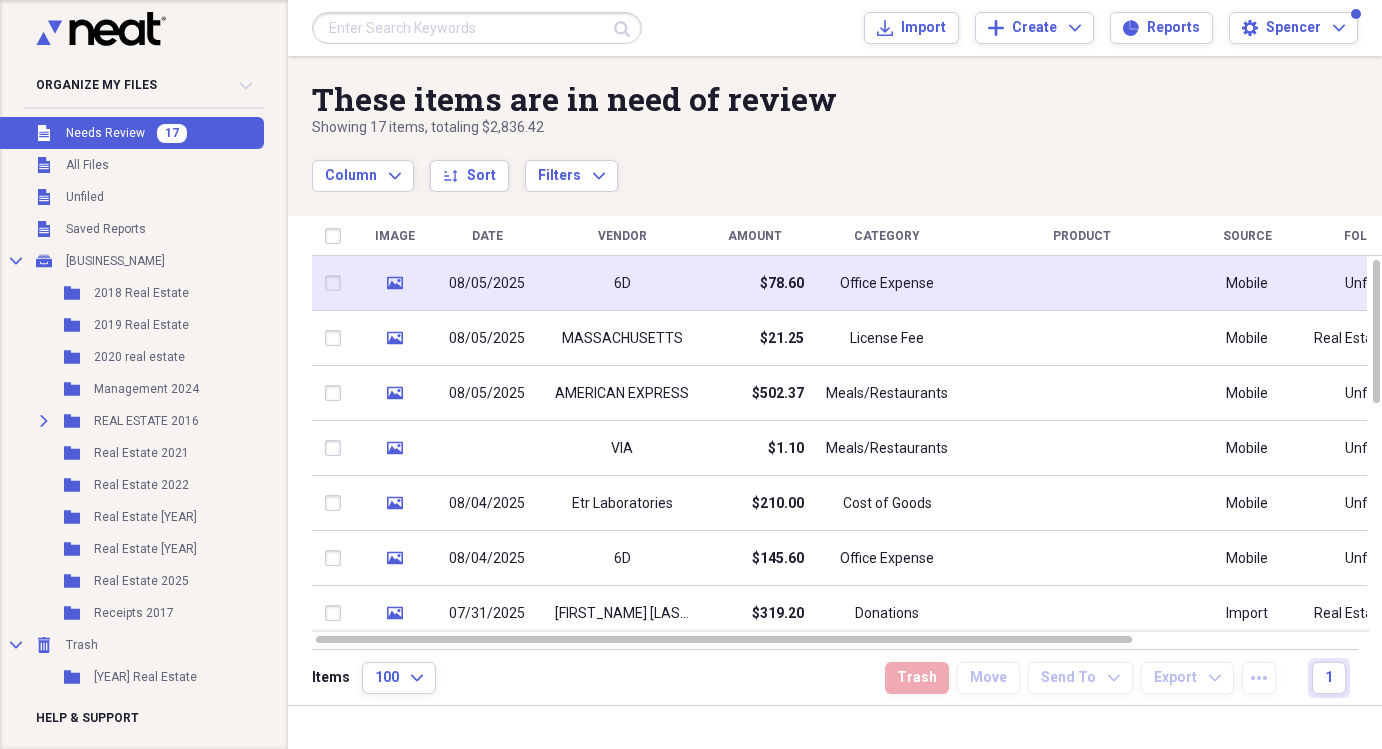 click on "6D" at bounding box center [622, 283] 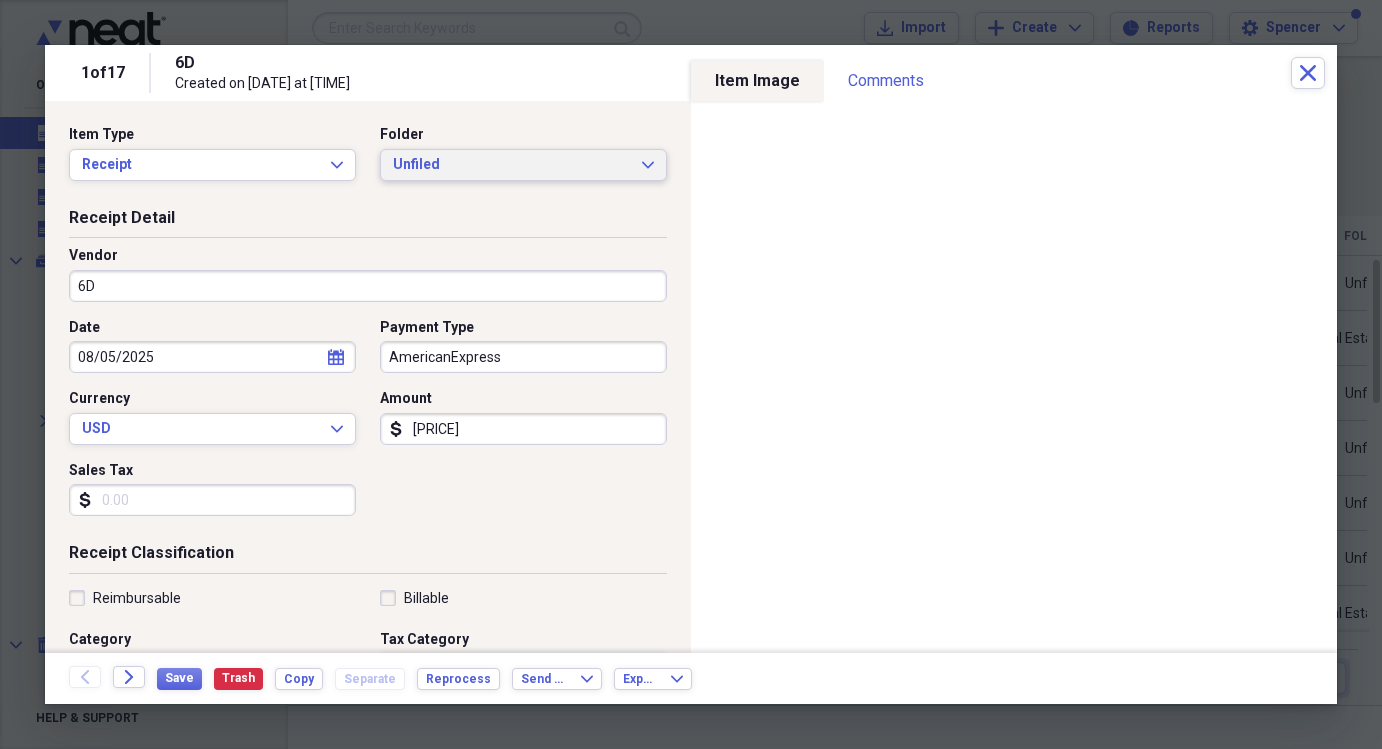 click on "Unfiled Expand" at bounding box center (523, 165) 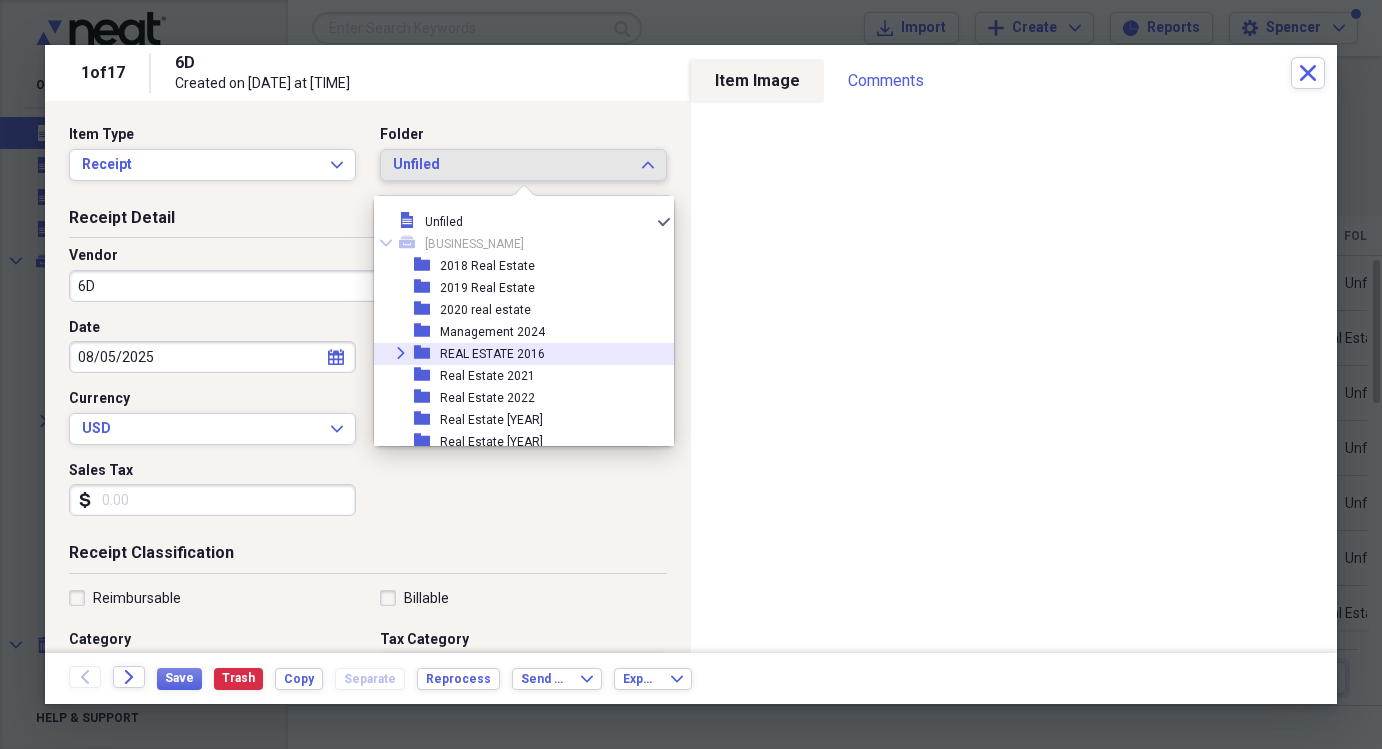 scroll, scrollTop: 117, scrollLeft: 0, axis: vertical 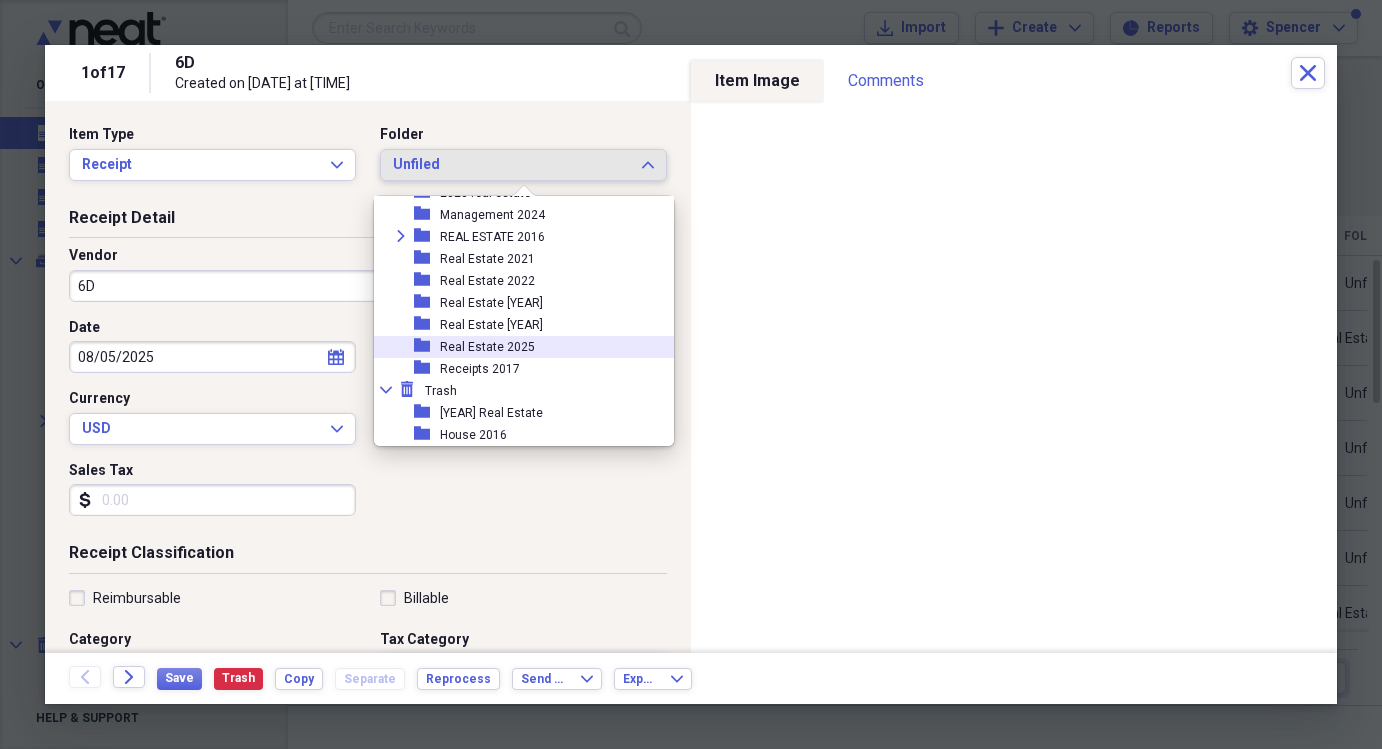 click on "Real Estate 2025" at bounding box center [487, 347] 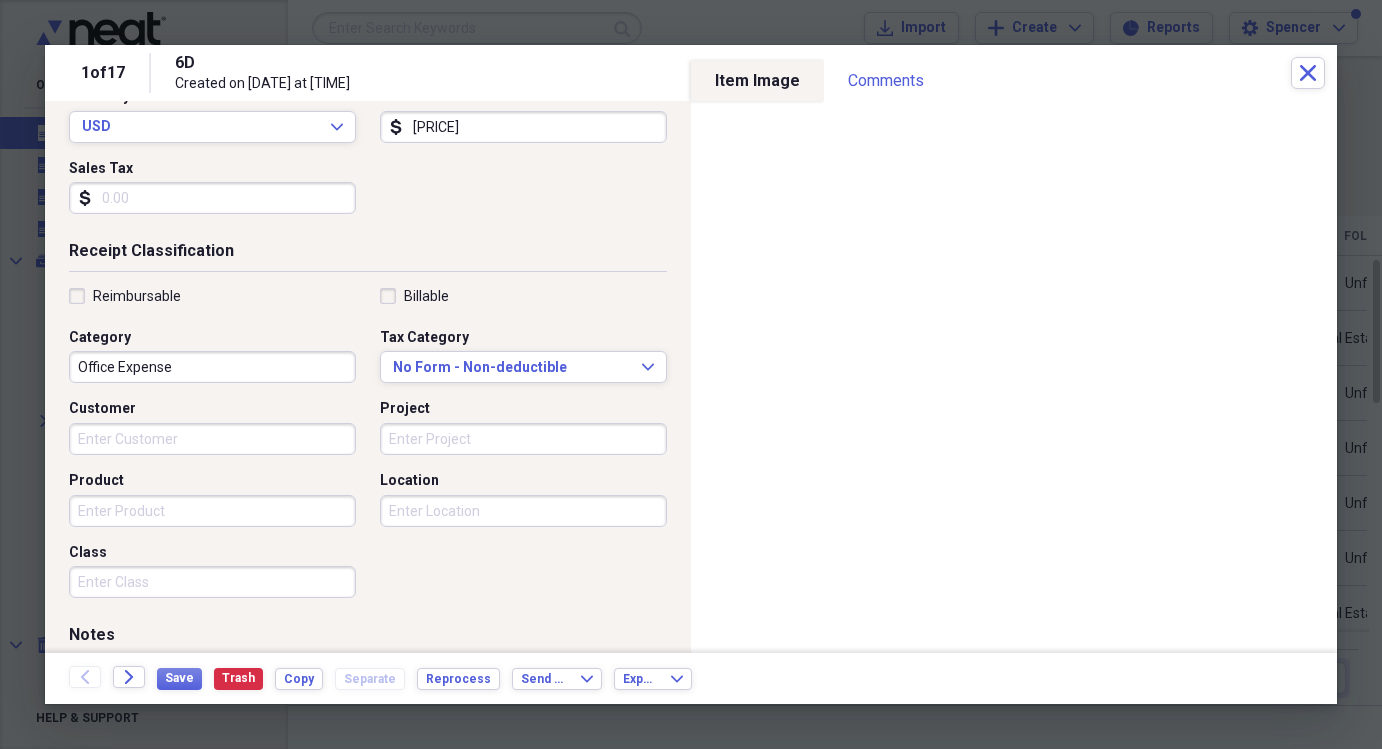 scroll, scrollTop: 293, scrollLeft: 0, axis: vertical 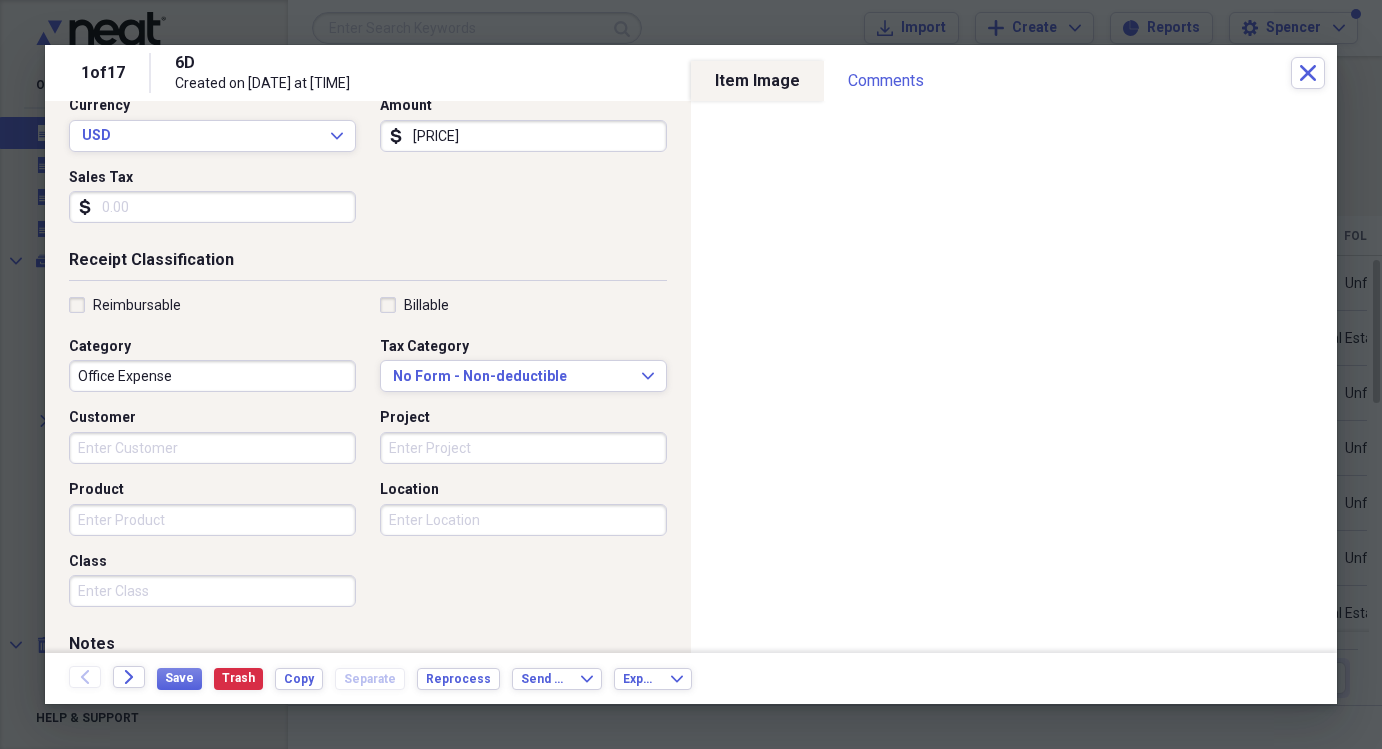 click on "Office Expense" at bounding box center (212, 376) 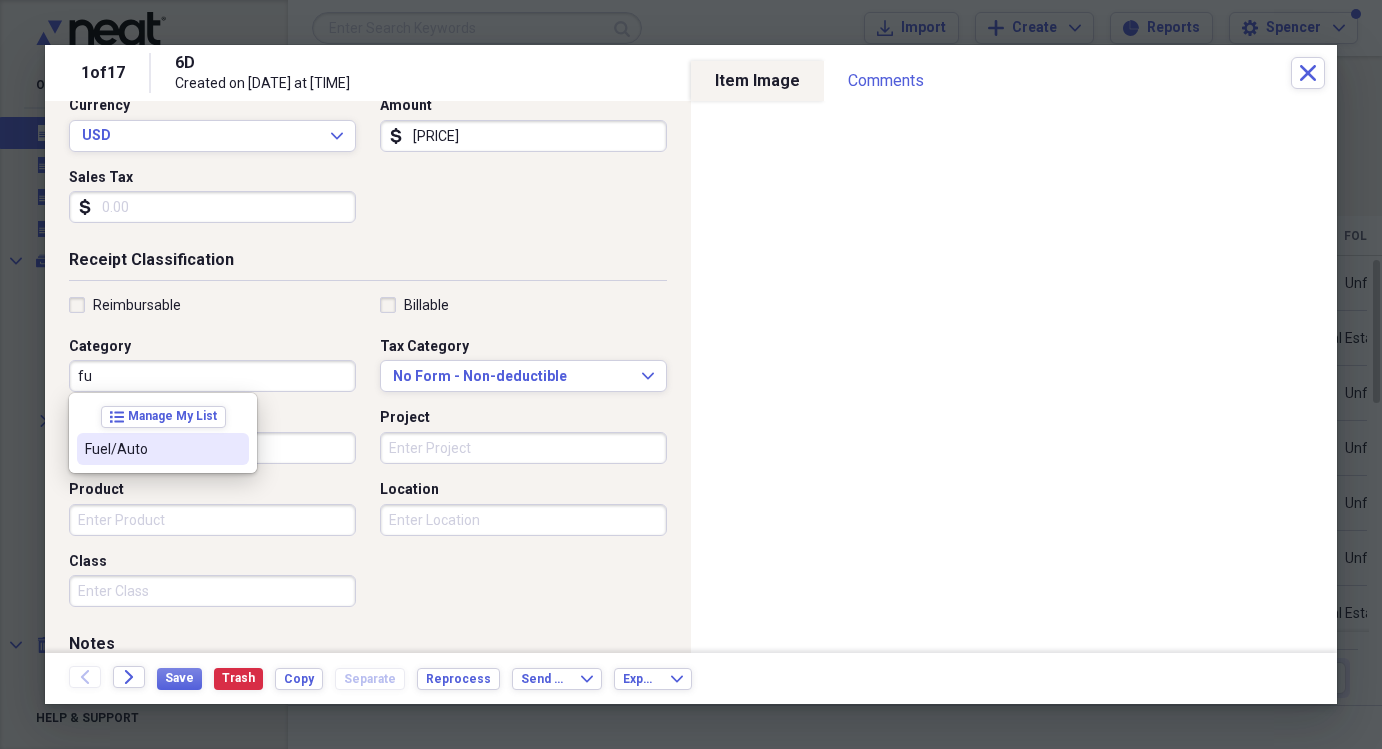 click on "Fuel/Auto" at bounding box center [151, 449] 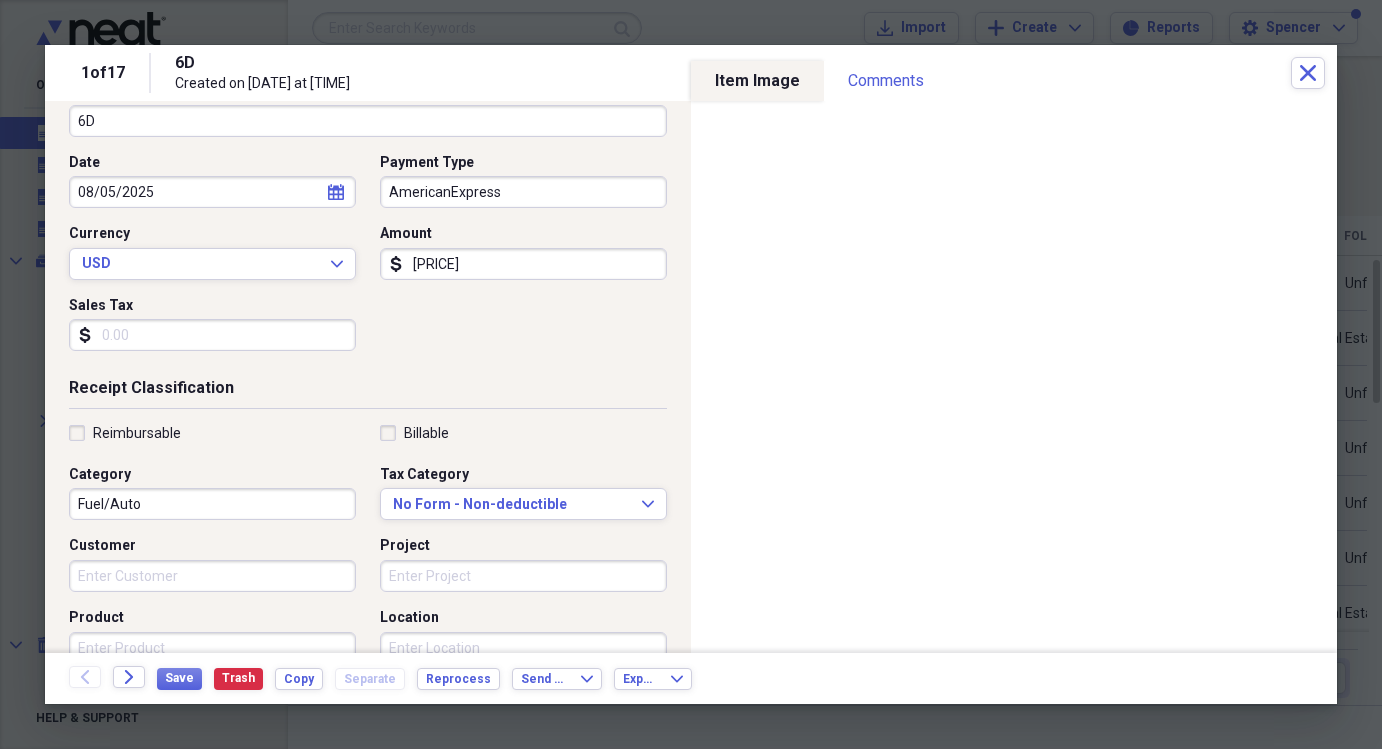 scroll, scrollTop: 0, scrollLeft: 0, axis: both 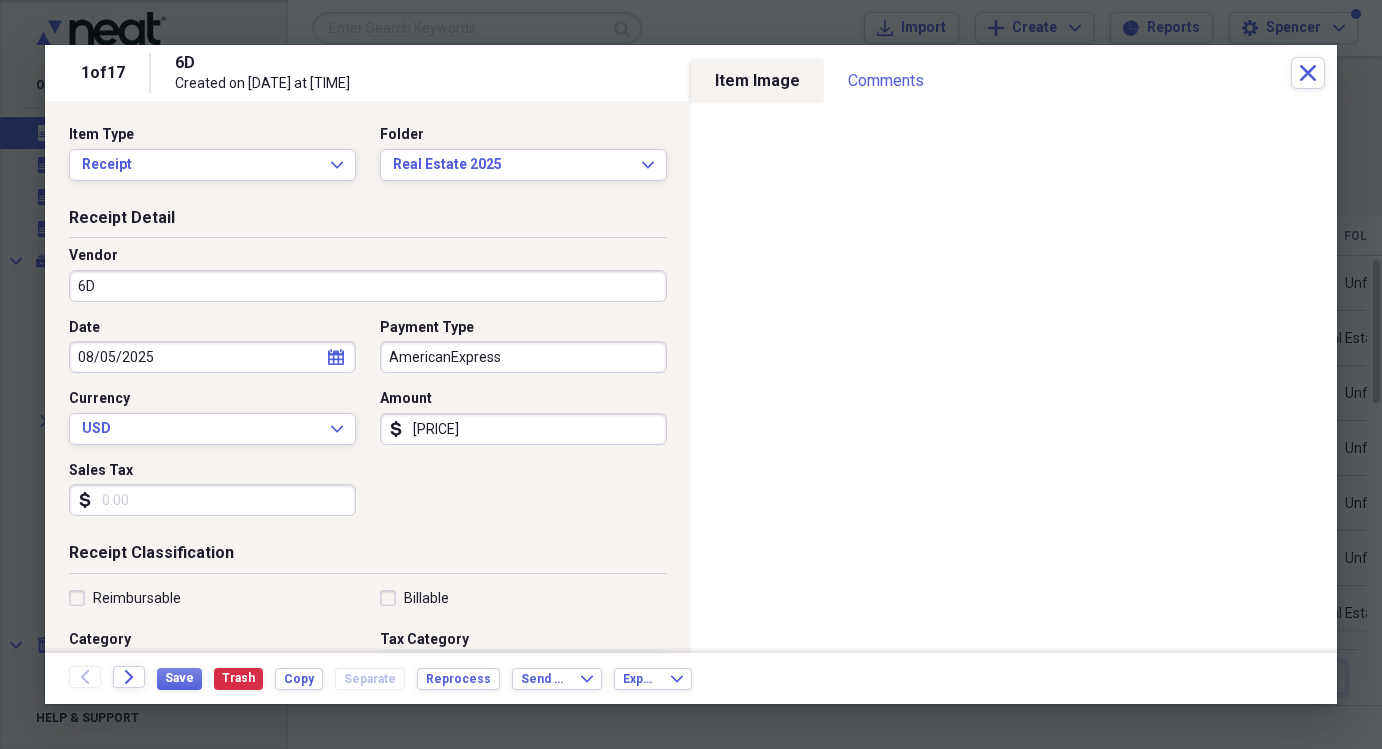 click on "6D" at bounding box center [368, 286] 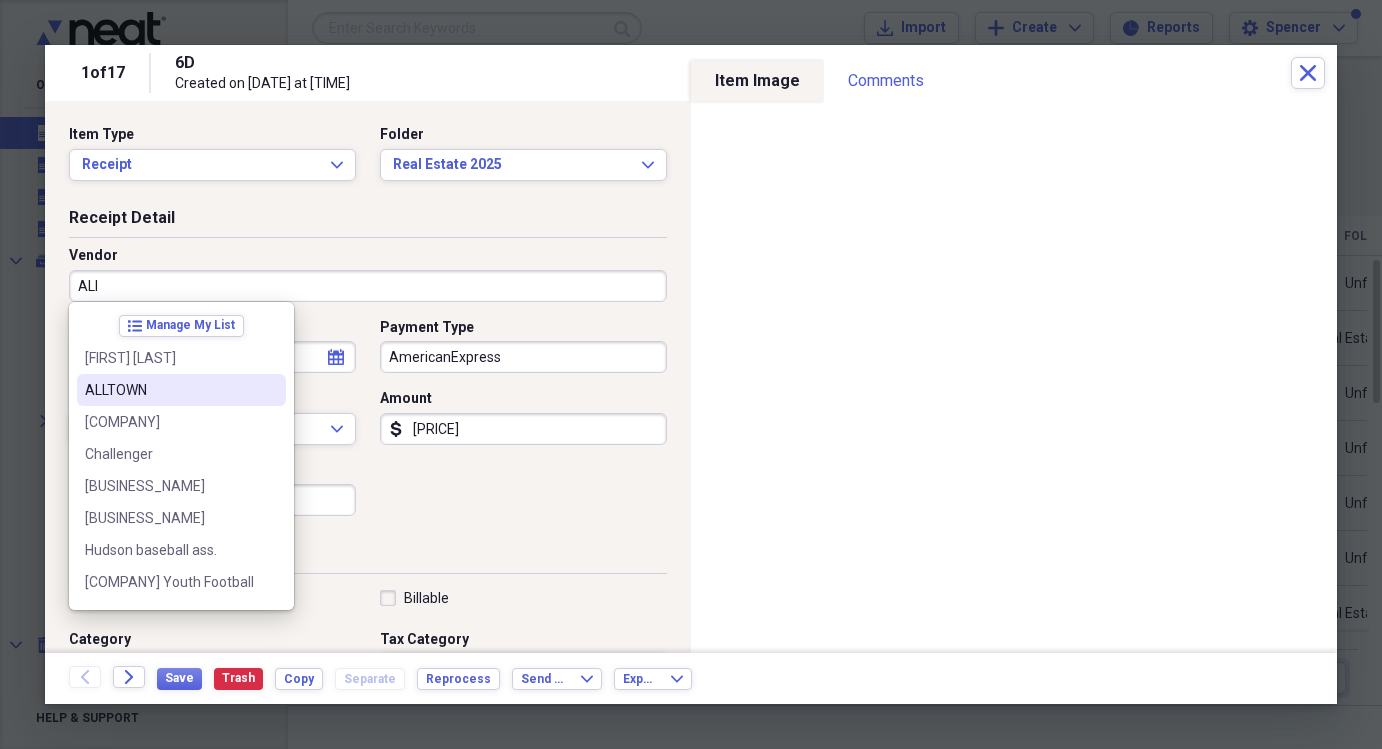click on "ALLTOWN" at bounding box center [169, 390] 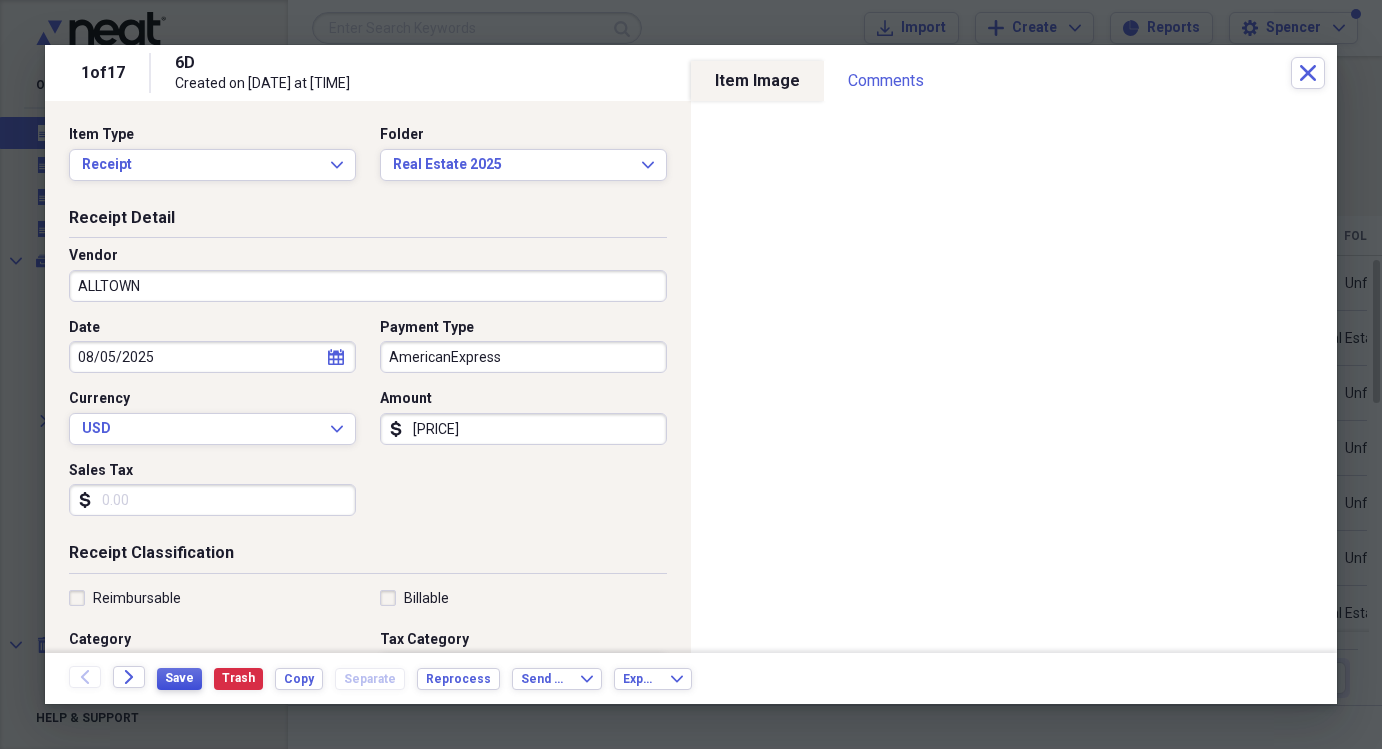 click on "Save" at bounding box center [179, 678] 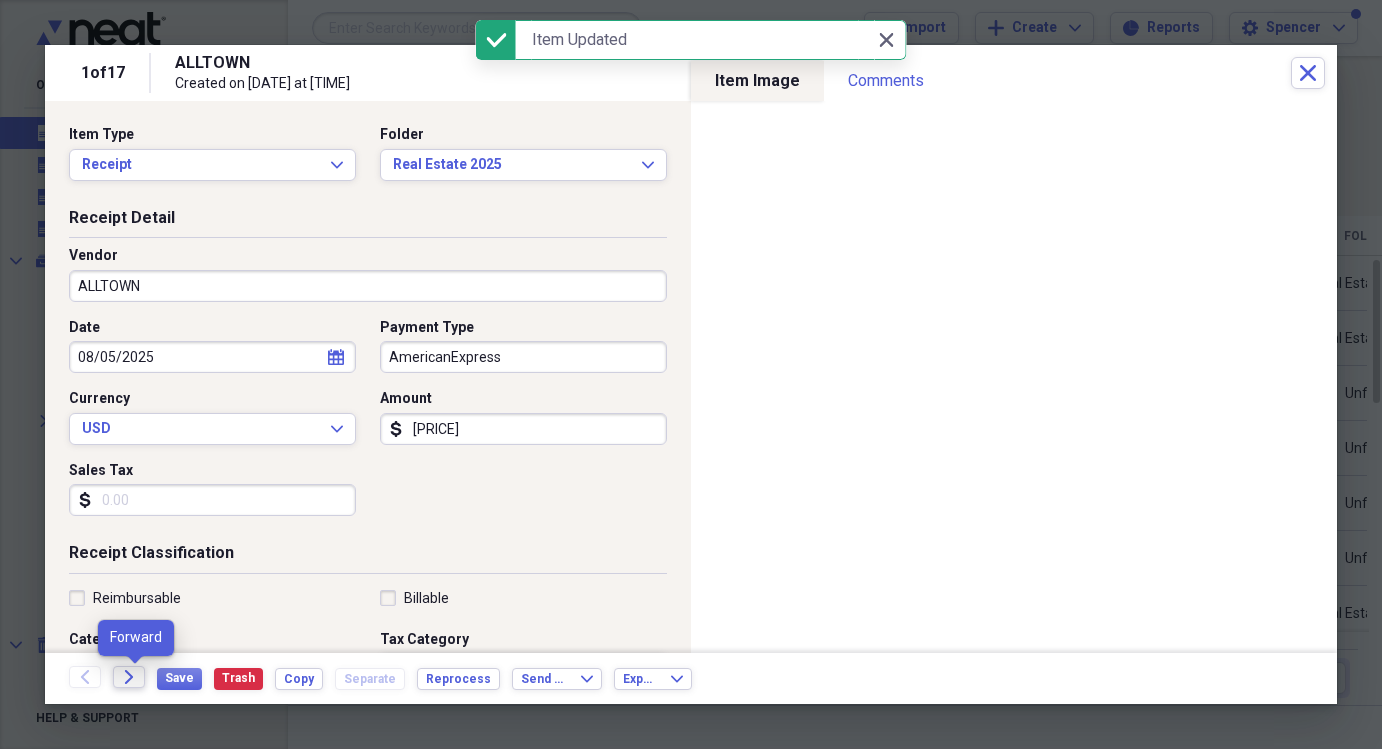 click on "Forward" at bounding box center (129, 677) 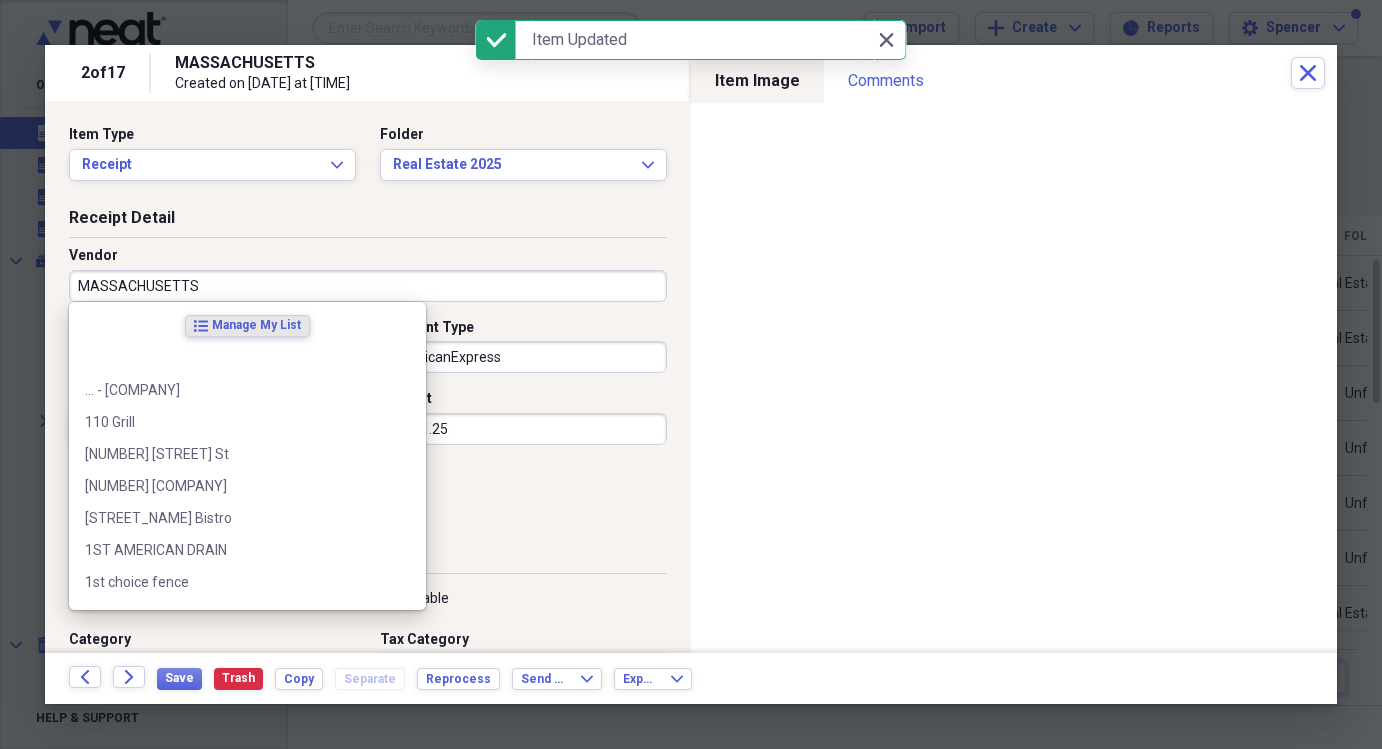 click on "MASSACHUSETTS" at bounding box center (368, 286) 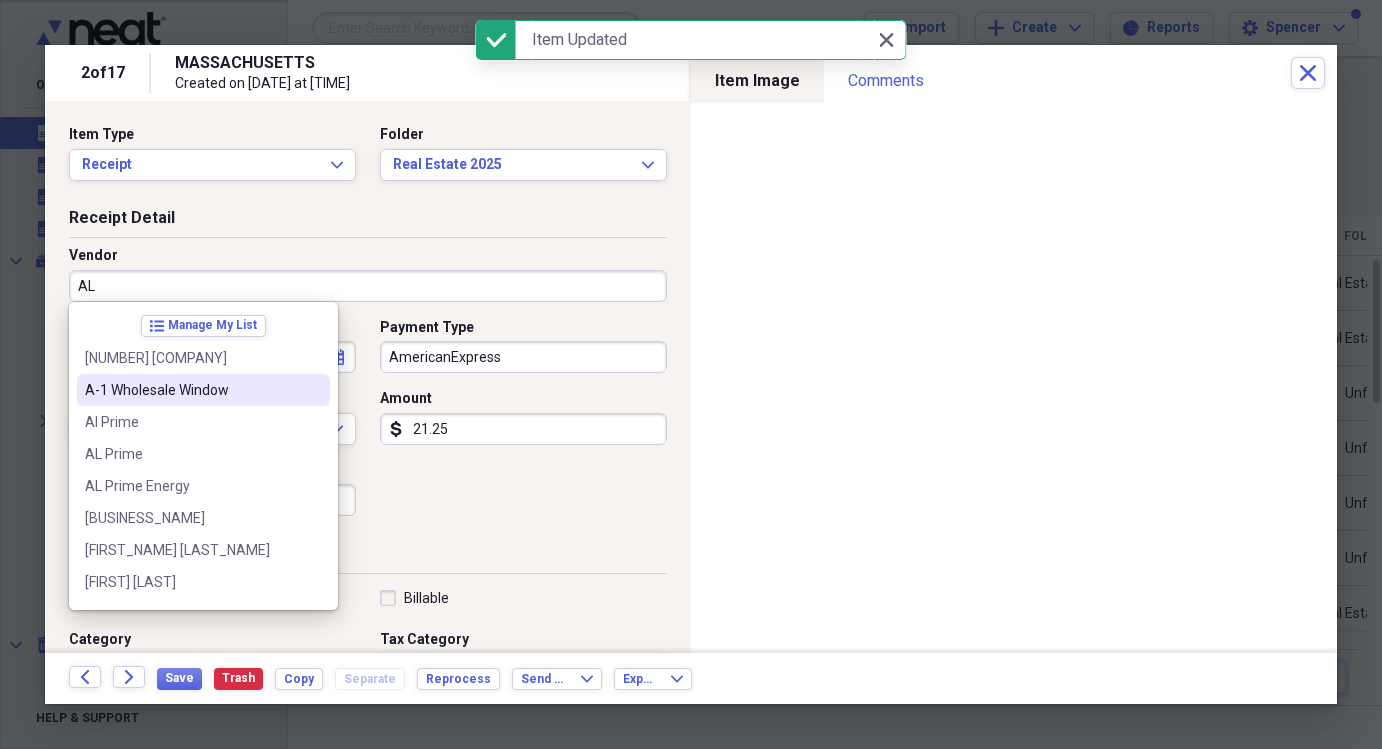 click on "A-1 Wholesale Window" at bounding box center (191, 390) 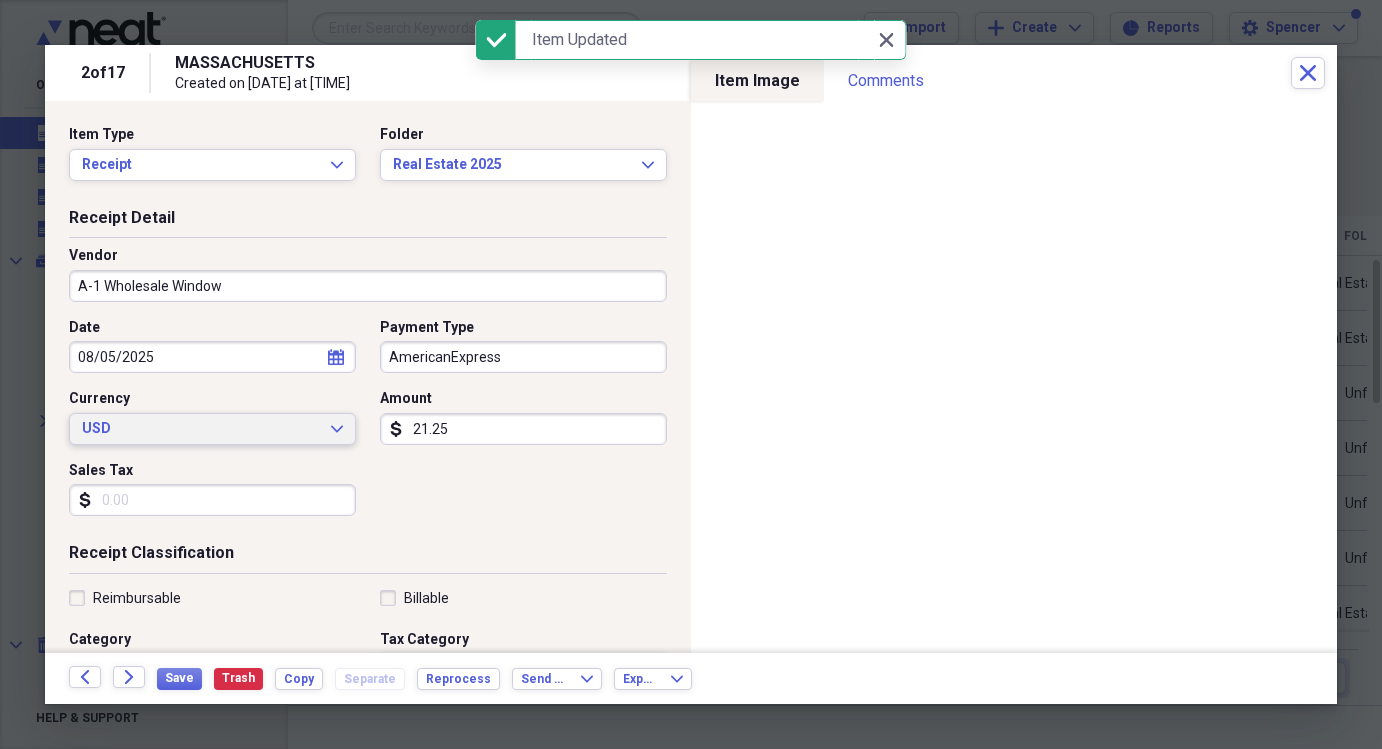 type on "Cost of Goods" 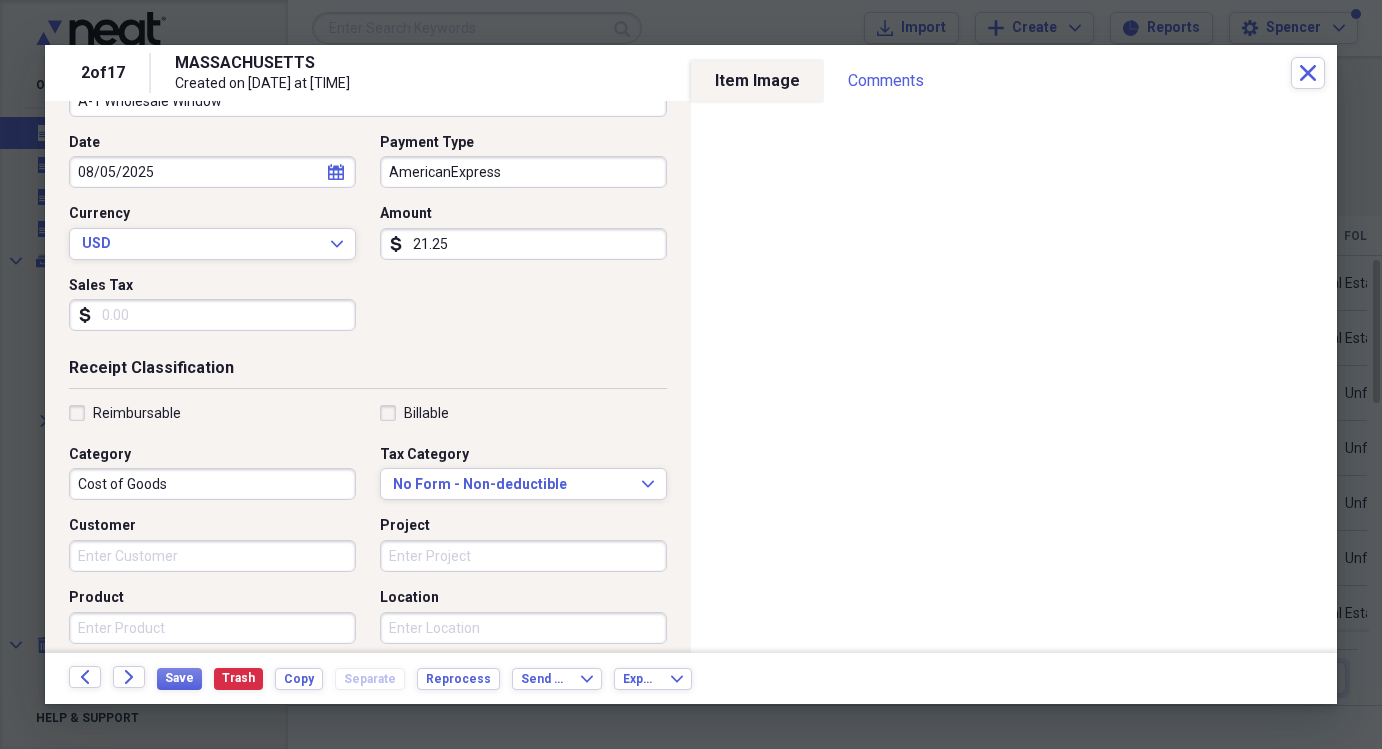 scroll, scrollTop: 207, scrollLeft: 0, axis: vertical 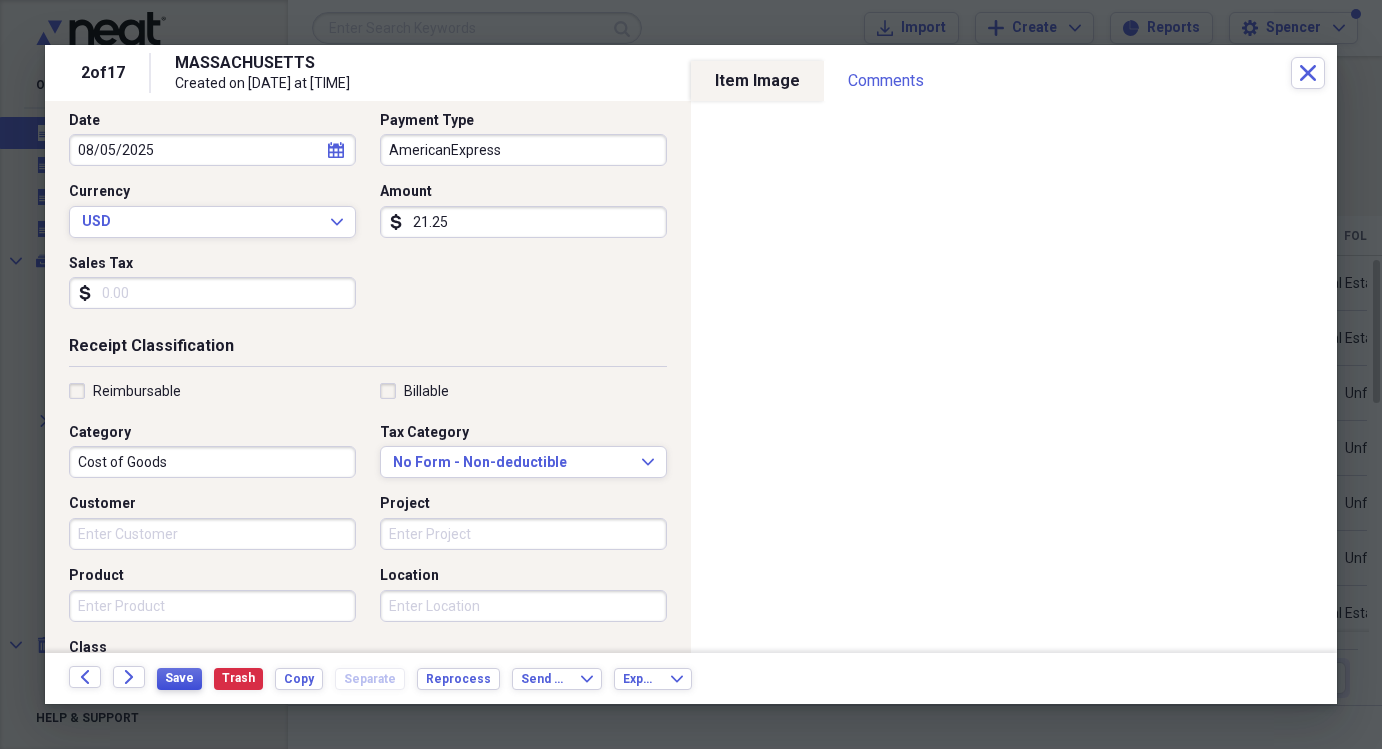 click on "Save" at bounding box center (179, 678) 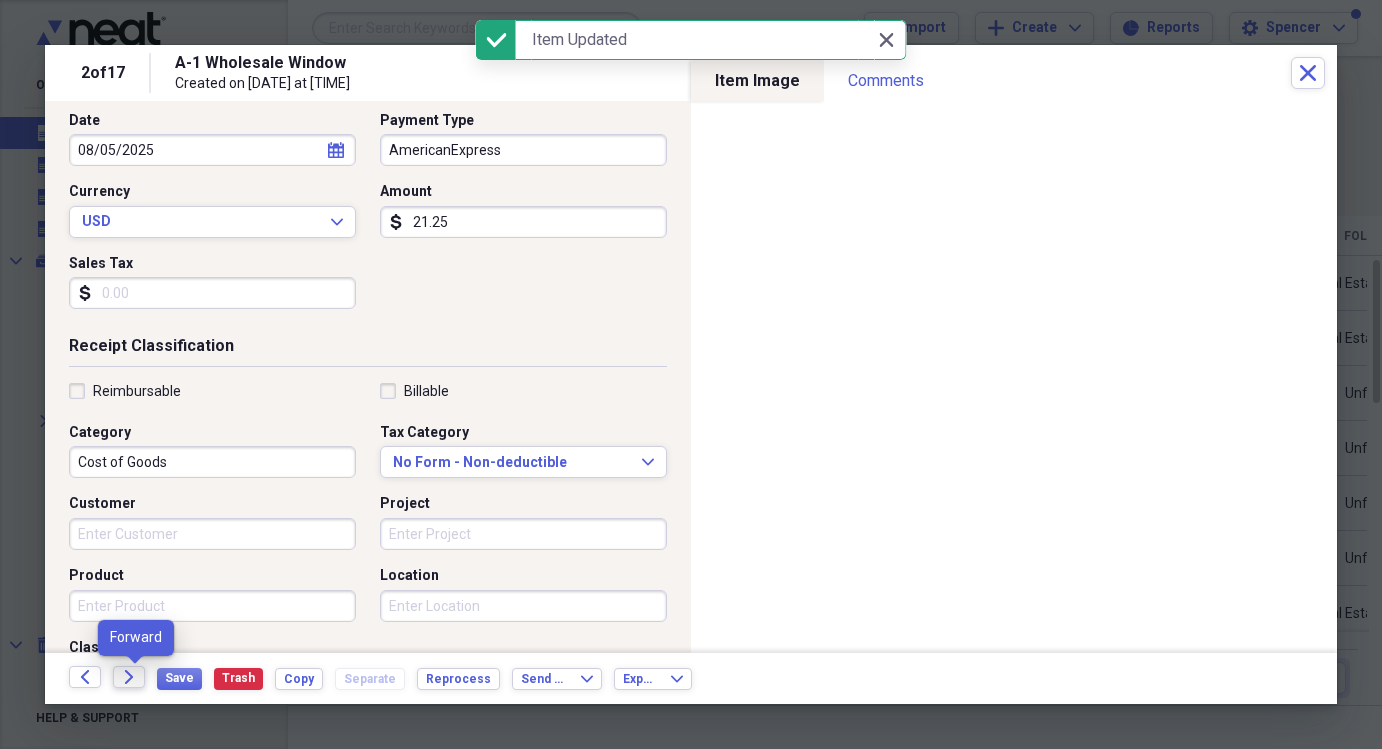 click 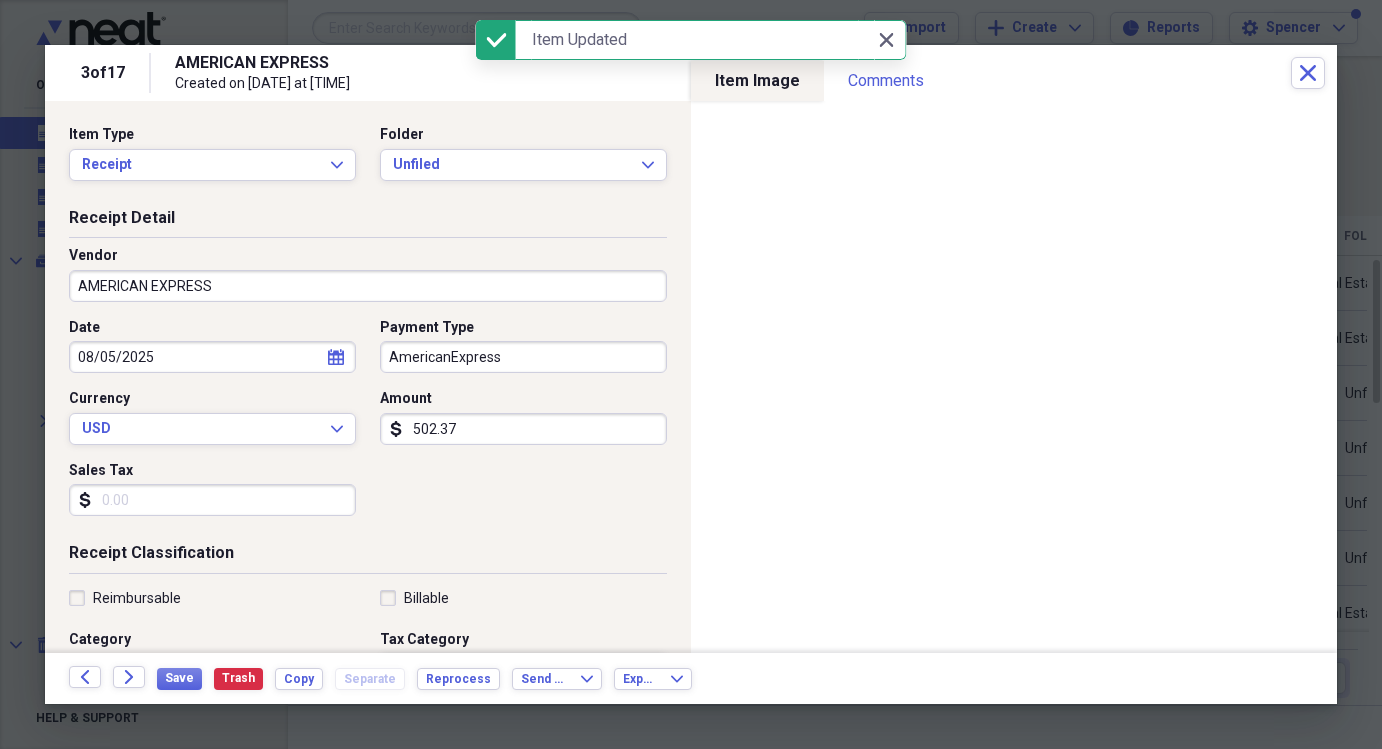 click on "Vendor" at bounding box center (368, 256) 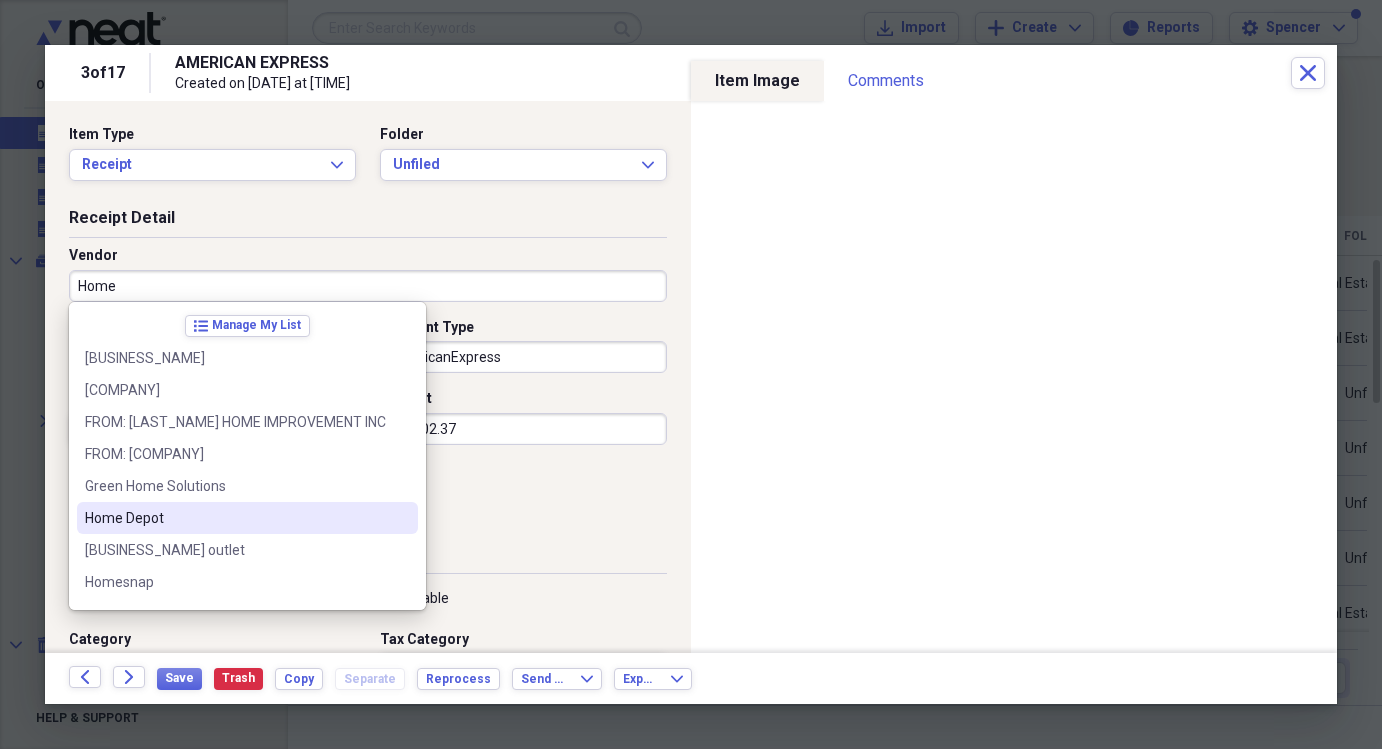 click on "Home Depot" at bounding box center [235, 518] 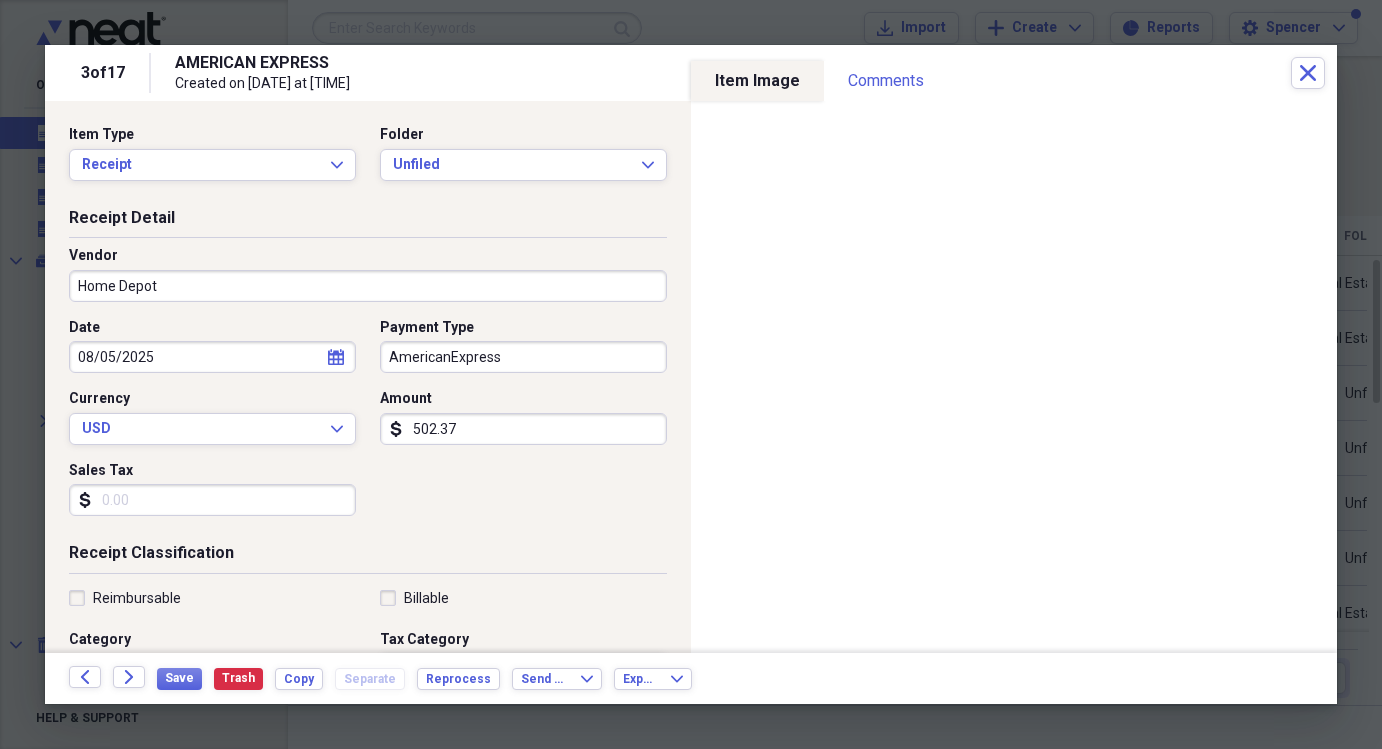 type on "Cost of Goods" 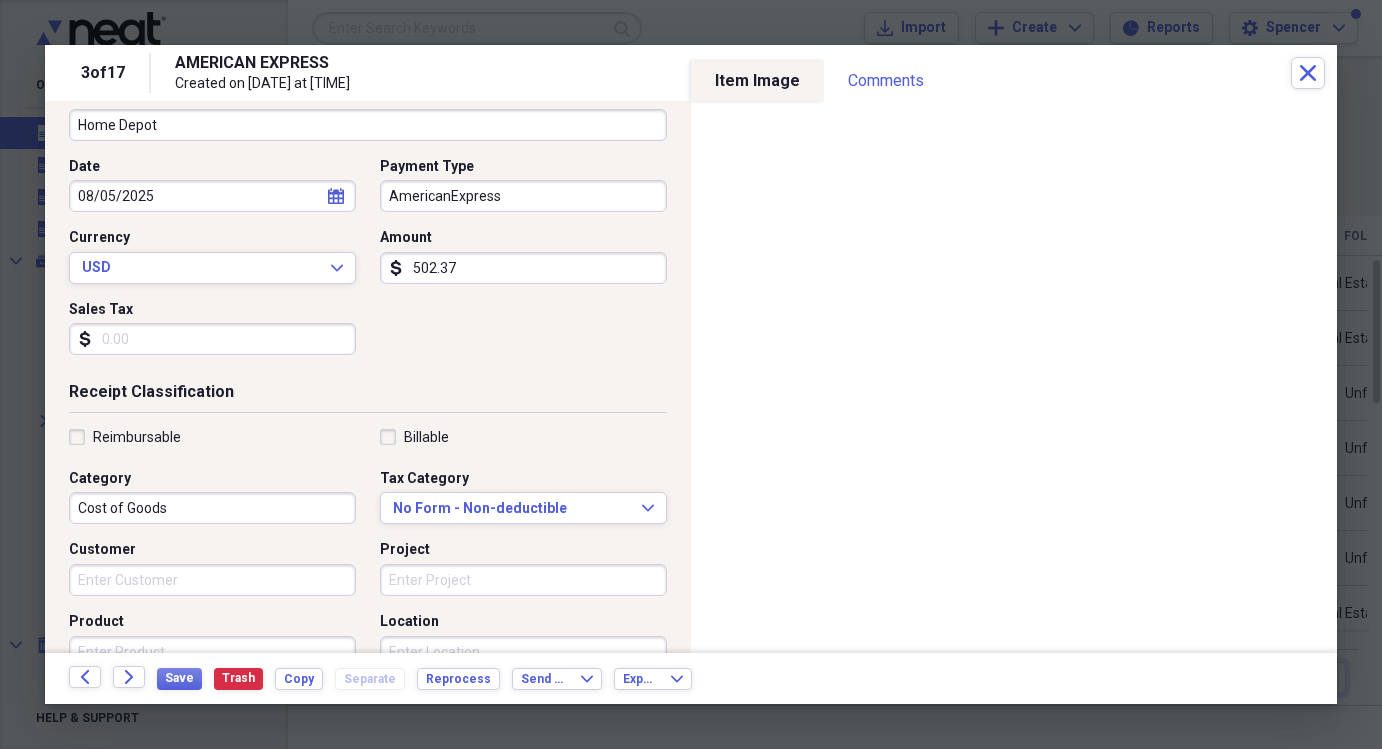 scroll, scrollTop: 207, scrollLeft: 0, axis: vertical 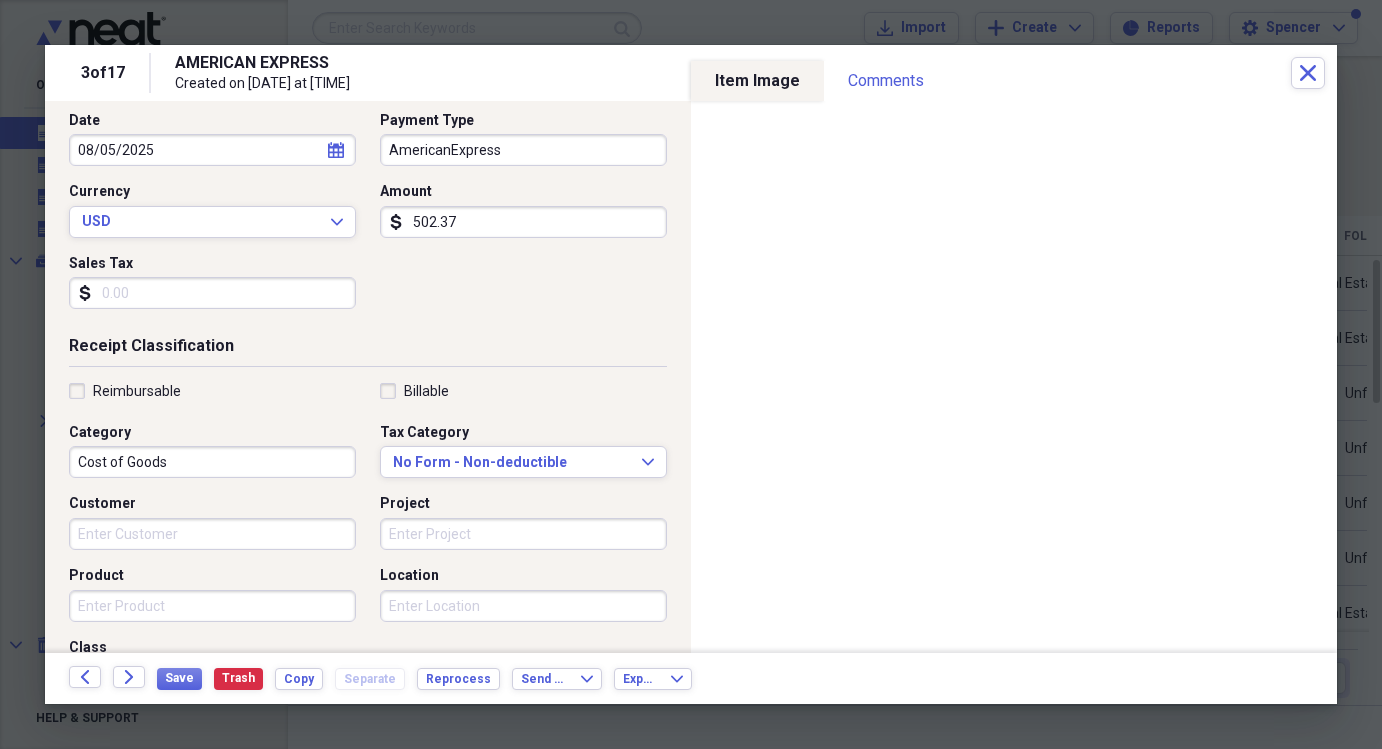 click on "Reimbursable Billable Category Cost of Goods Tax Category No Form - Non-deductible Expand Customer Project Product Location Class" at bounding box center (368, 542) 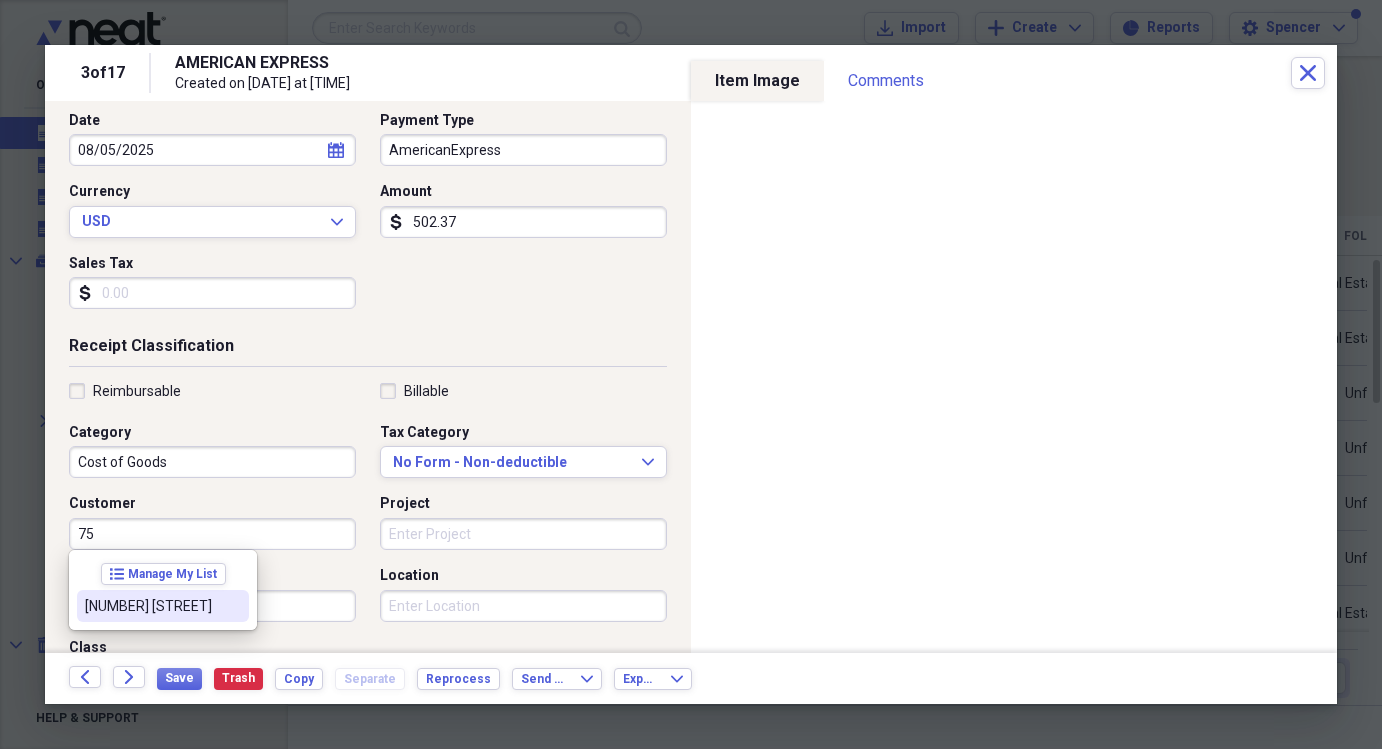 click on "[NUMBER] [STREET]" at bounding box center [151, 606] 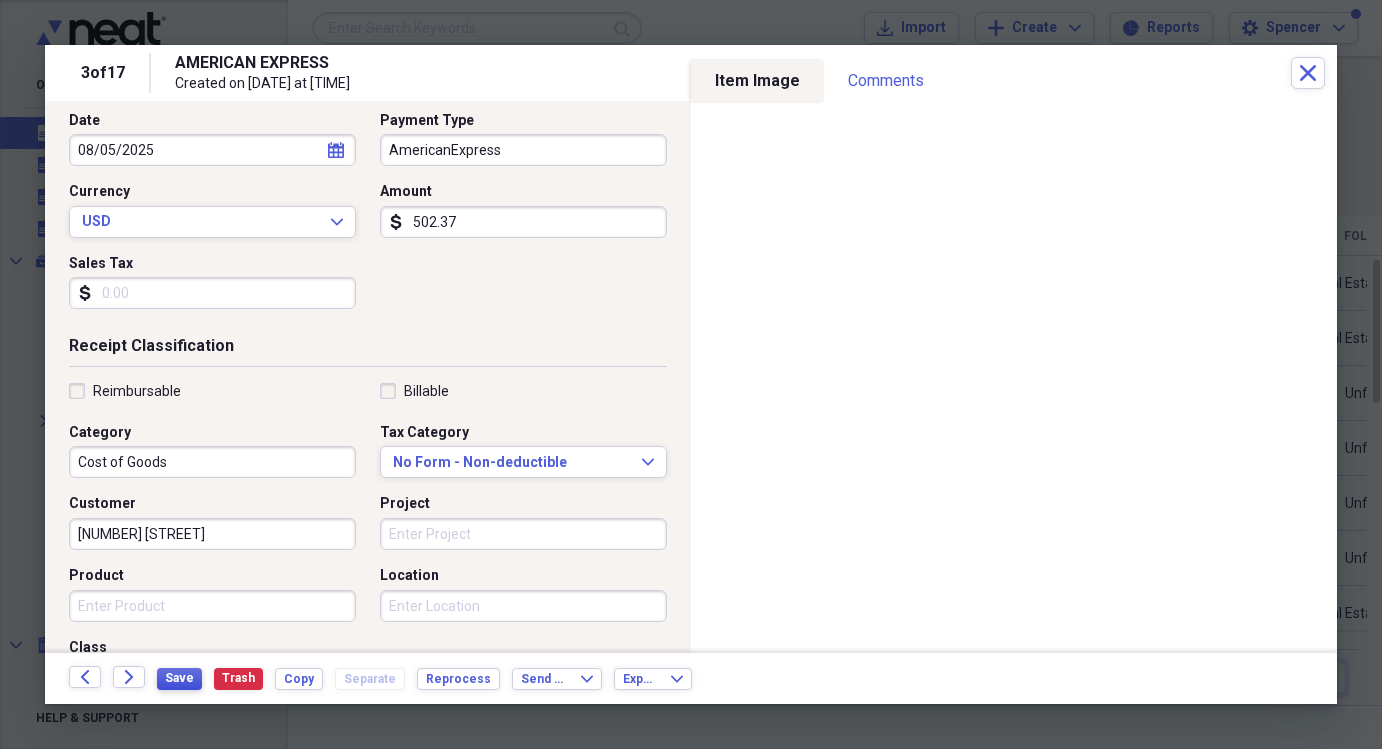 click on "Save" at bounding box center (179, 678) 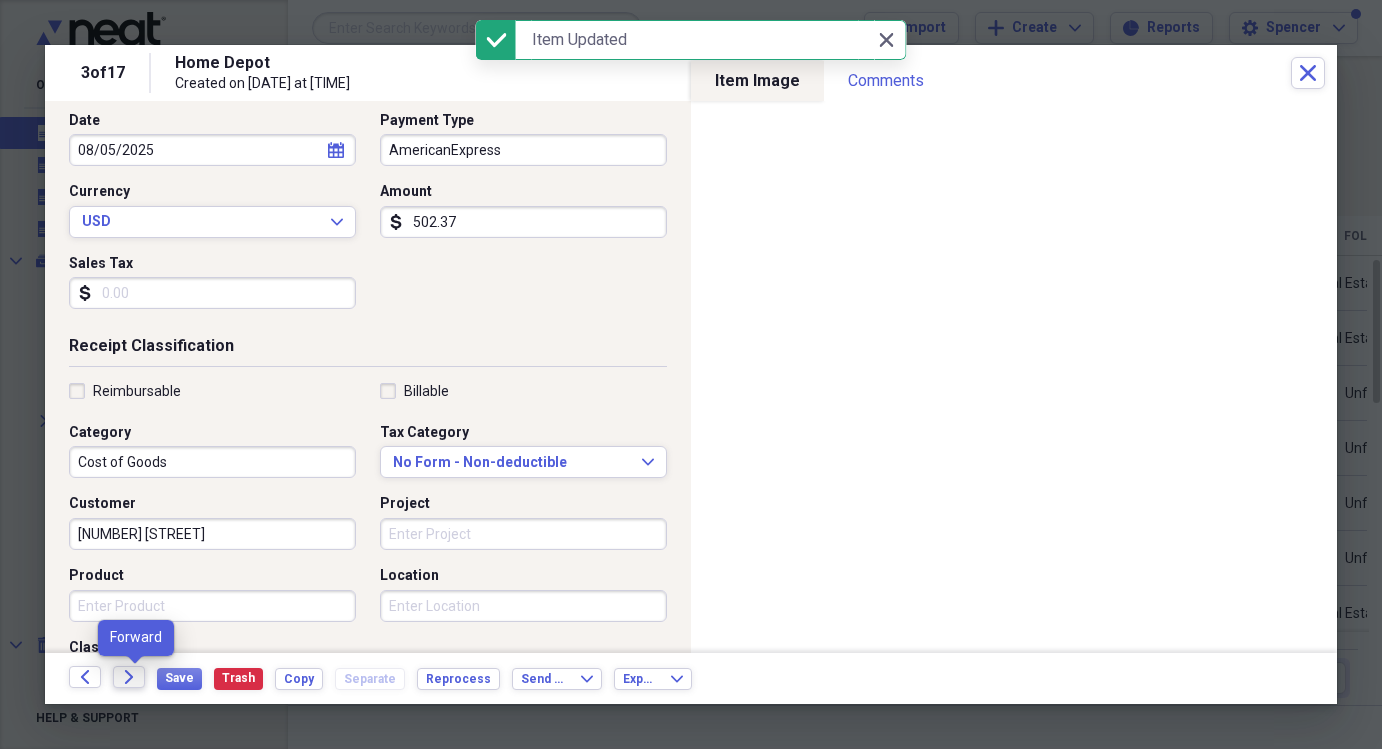 click 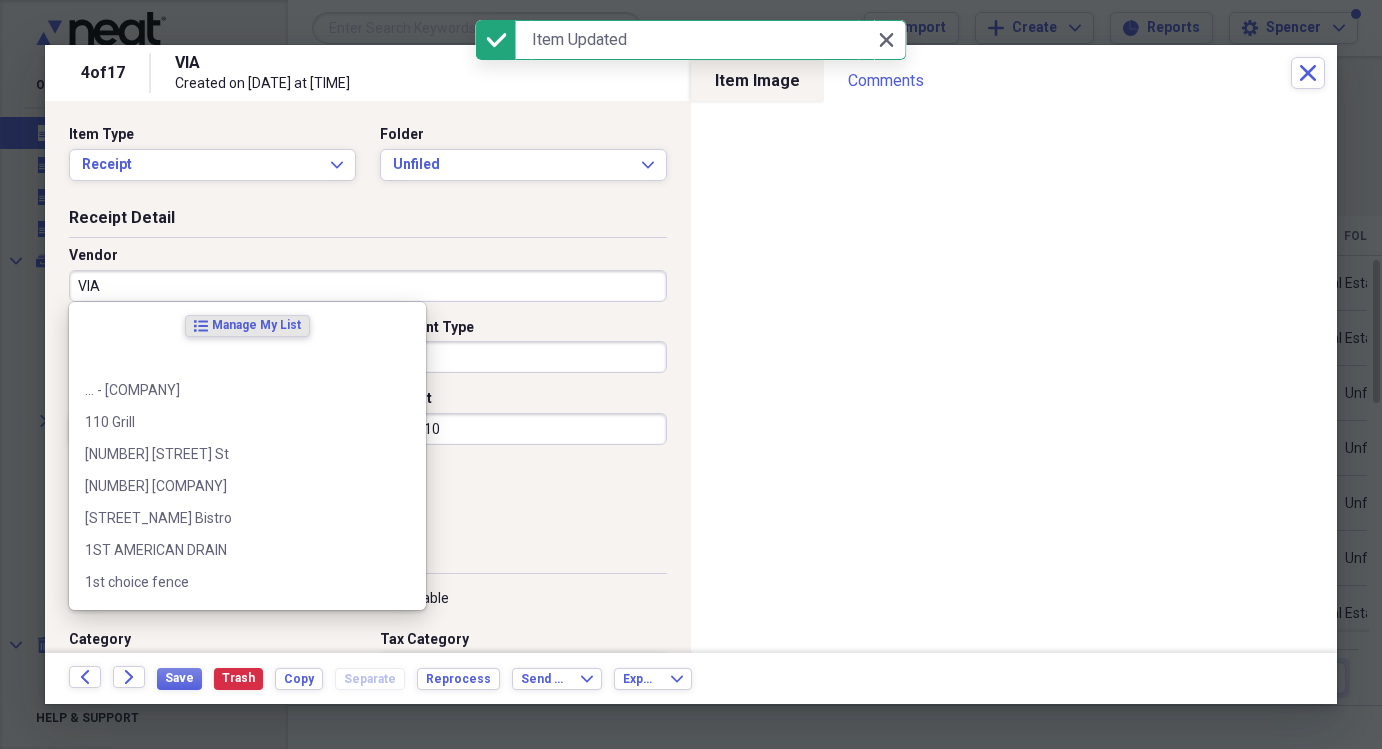 click on "VIA" at bounding box center [368, 286] 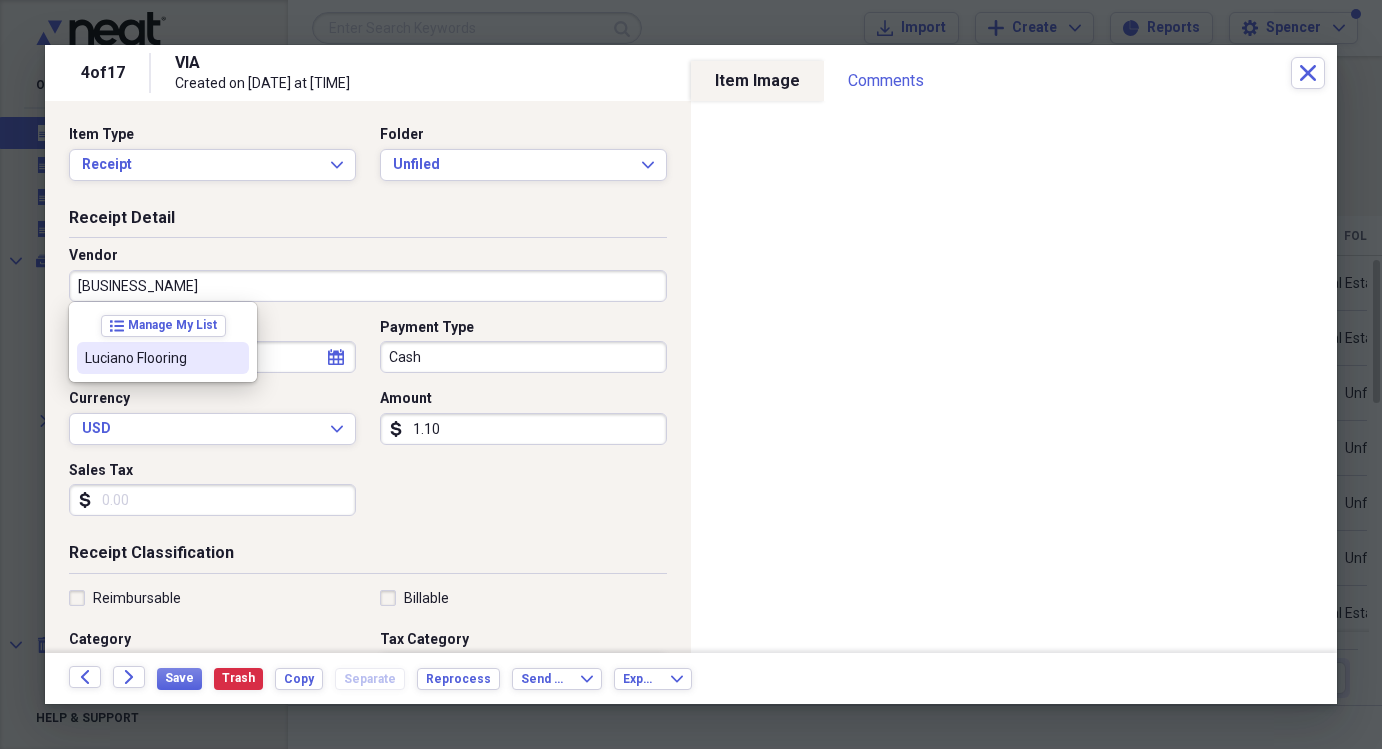 click on "Luciano Flooring" at bounding box center (151, 358) 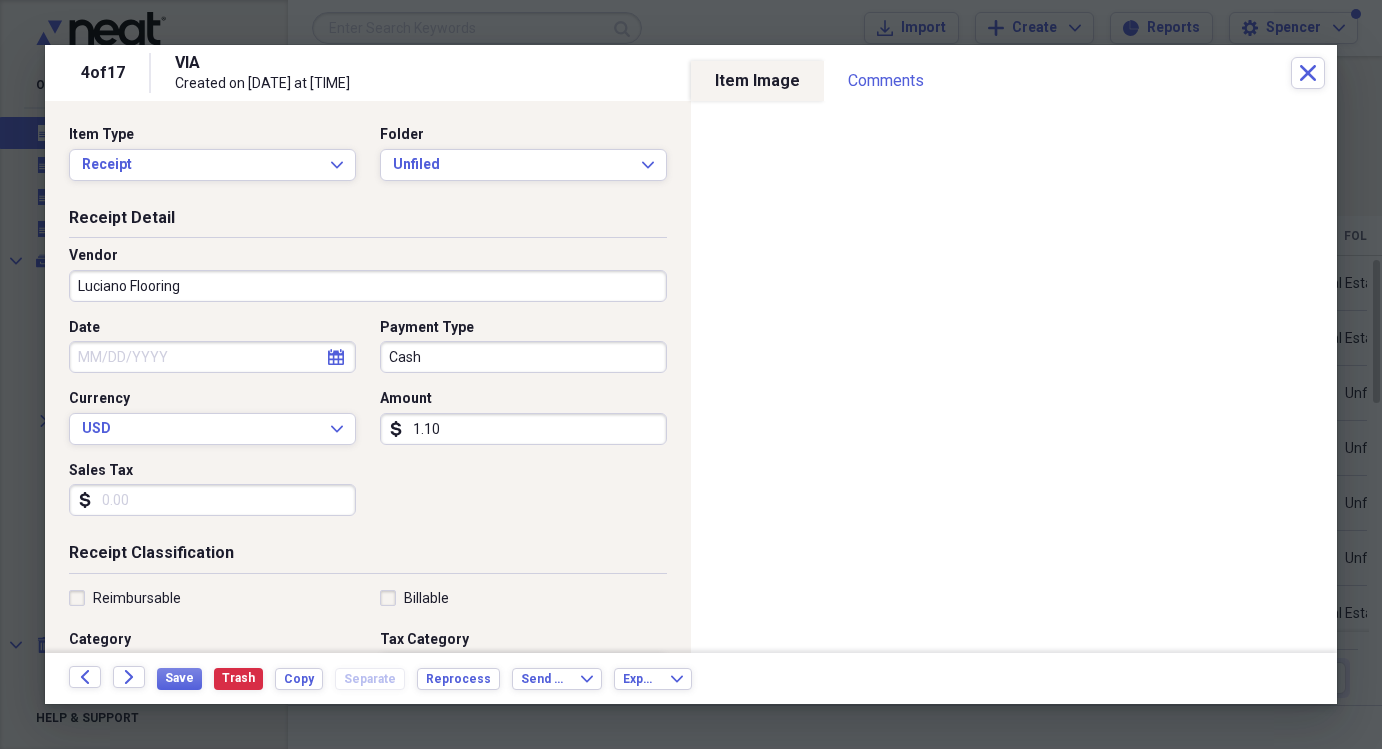 type on "Contractor" 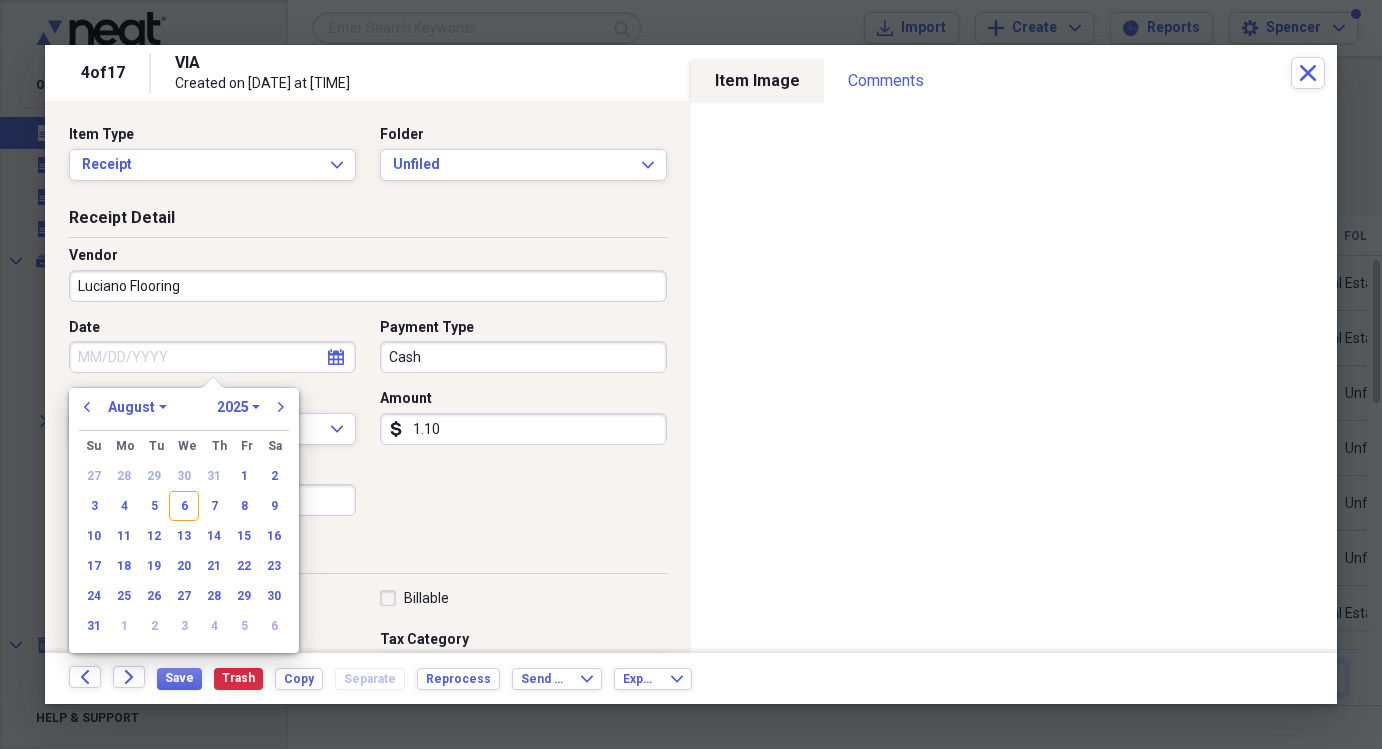 click on "Date" at bounding box center [212, 357] 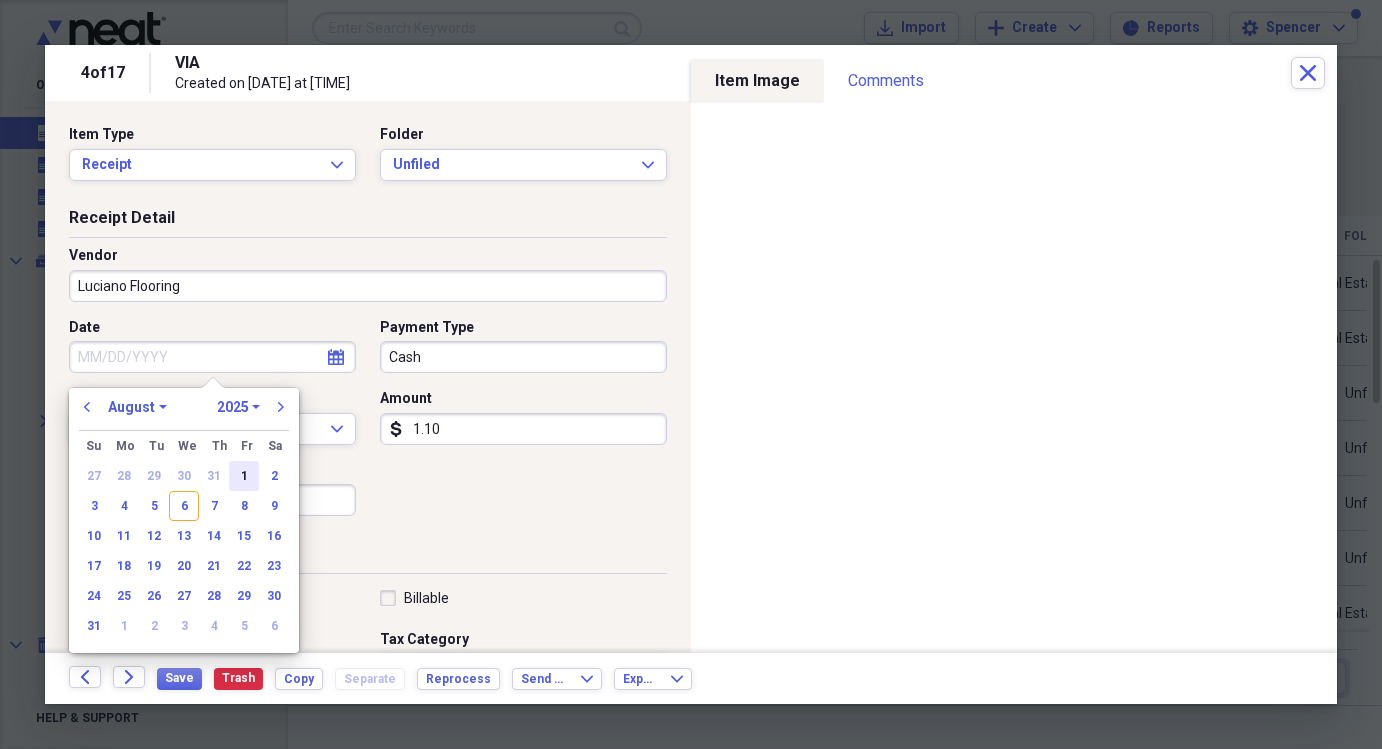click on "1" at bounding box center (244, 476) 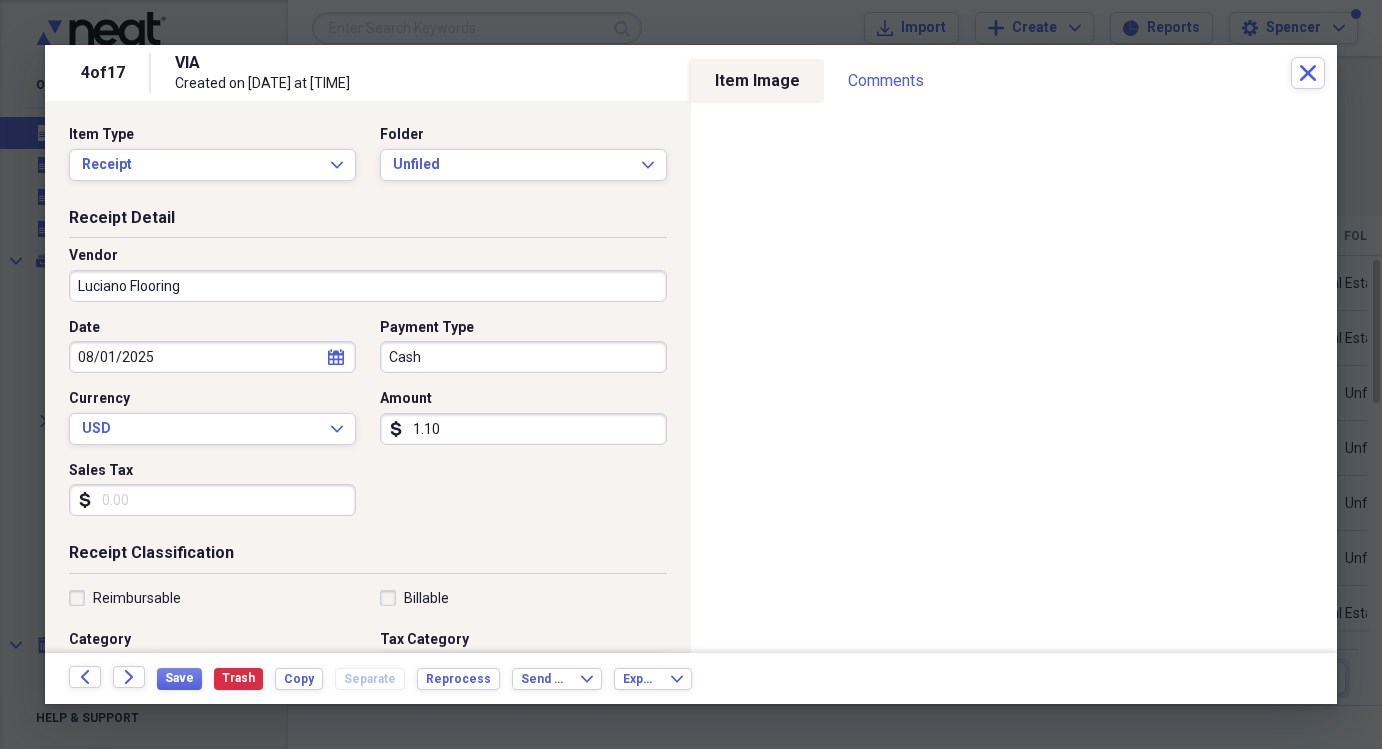 click on "1.10" at bounding box center (523, 429) 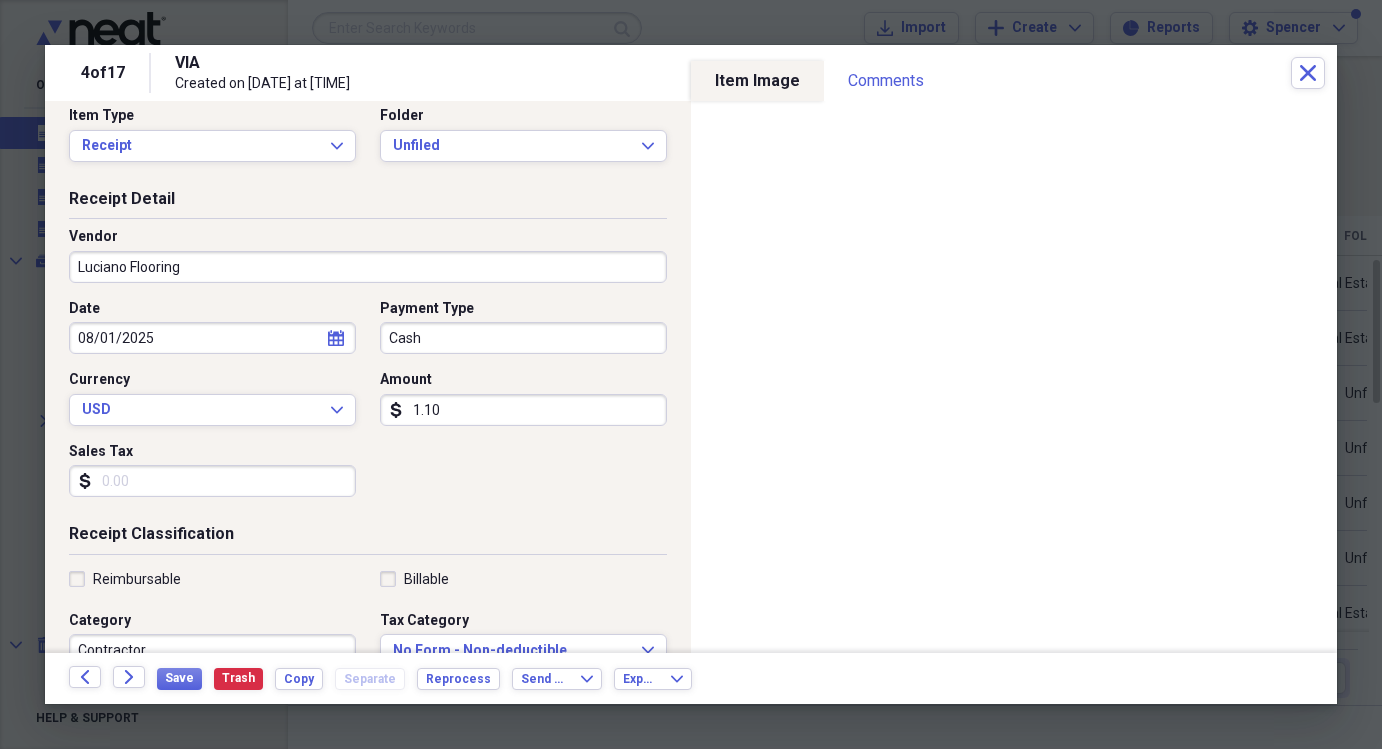 scroll, scrollTop: 0, scrollLeft: 0, axis: both 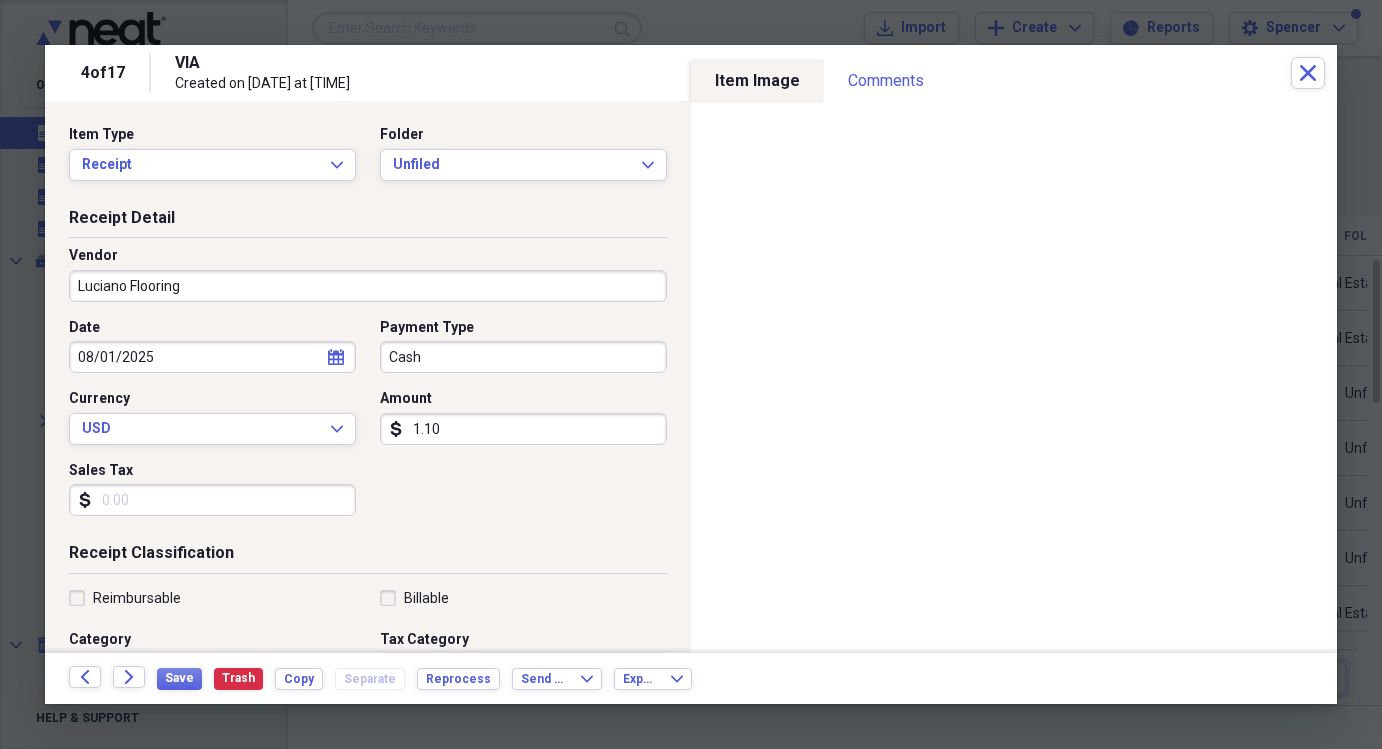 click on "Luciano Flooring" at bounding box center [368, 286] 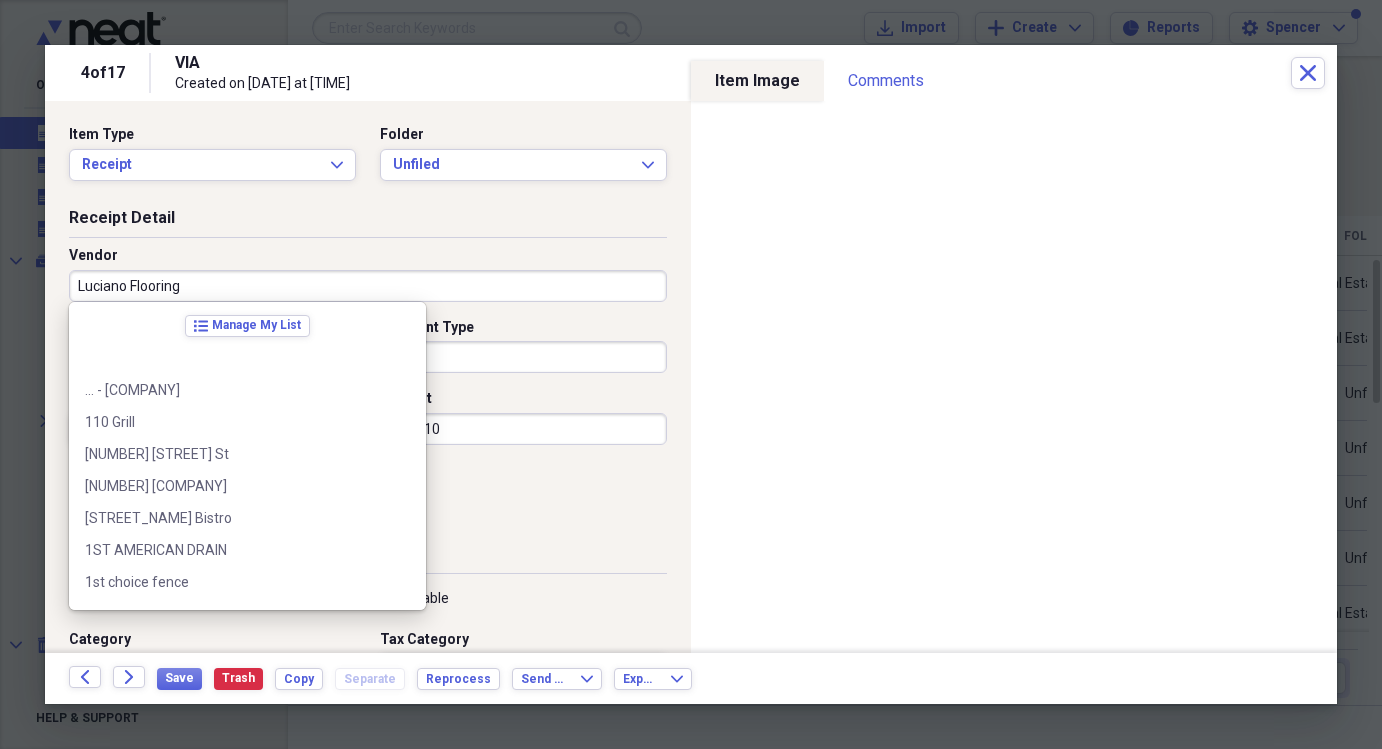 click on "Luciano Flooring" at bounding box center [368, 286] 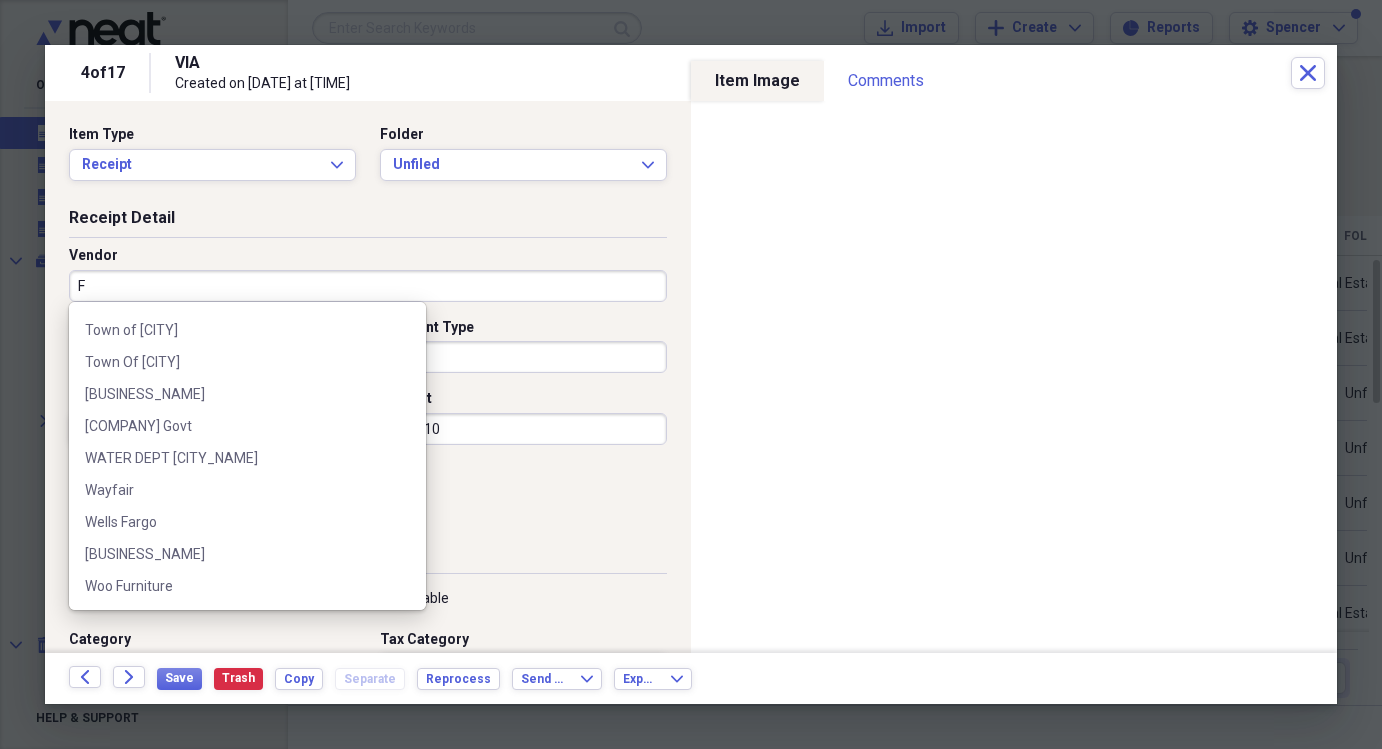 scroll, scrollTop: 0, scrollLeft: 0, axis: both 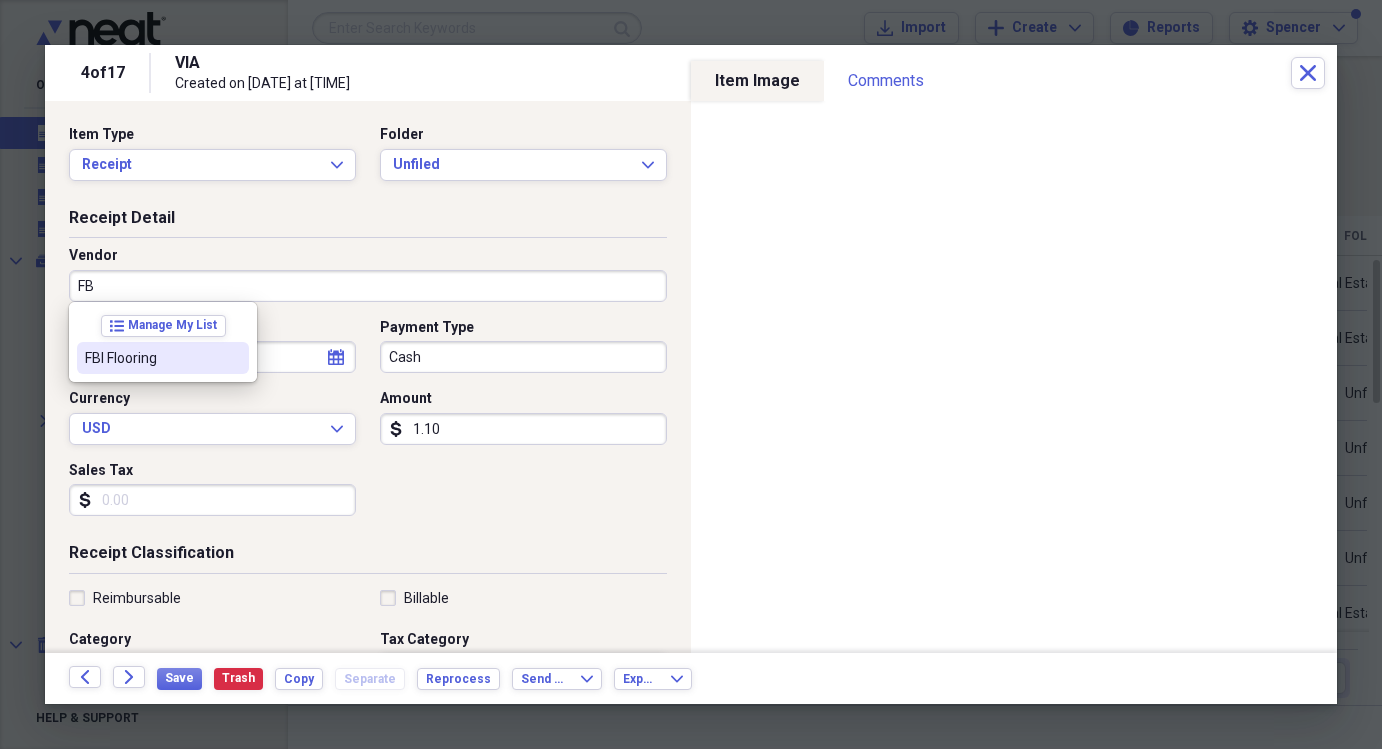click on "FBI Flooring" at bounding box center [151, 358] 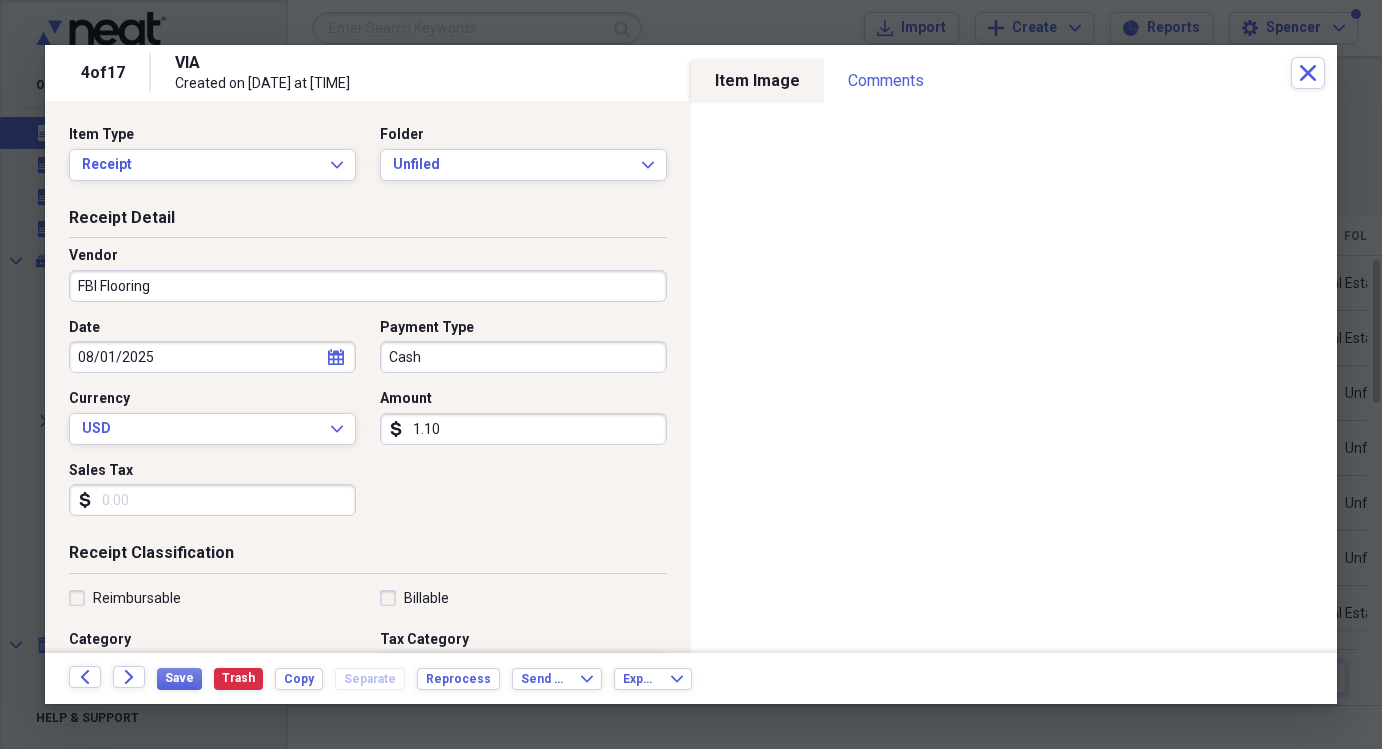 click on "1.10" at bounding box center (523, 429) 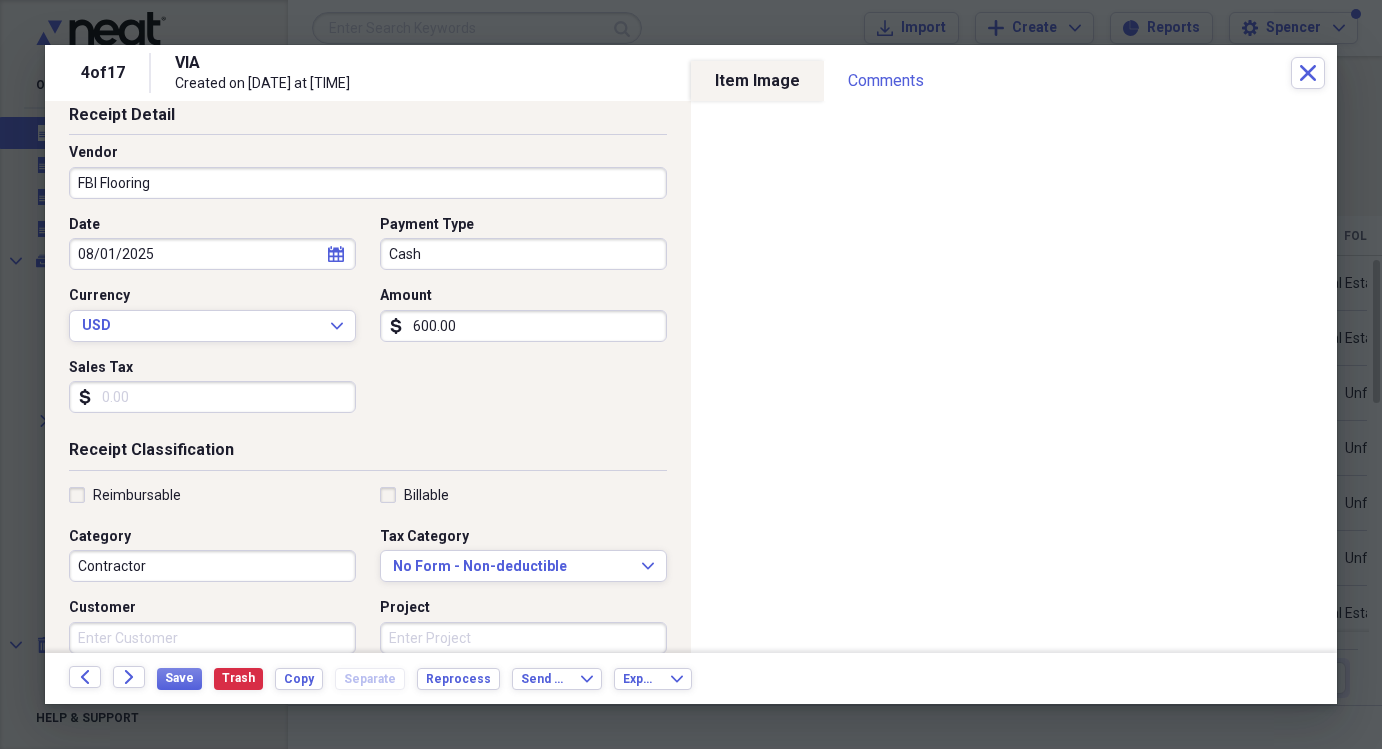 scroll, scrollTop: 144, scrollLeft: 0, axis: vertical 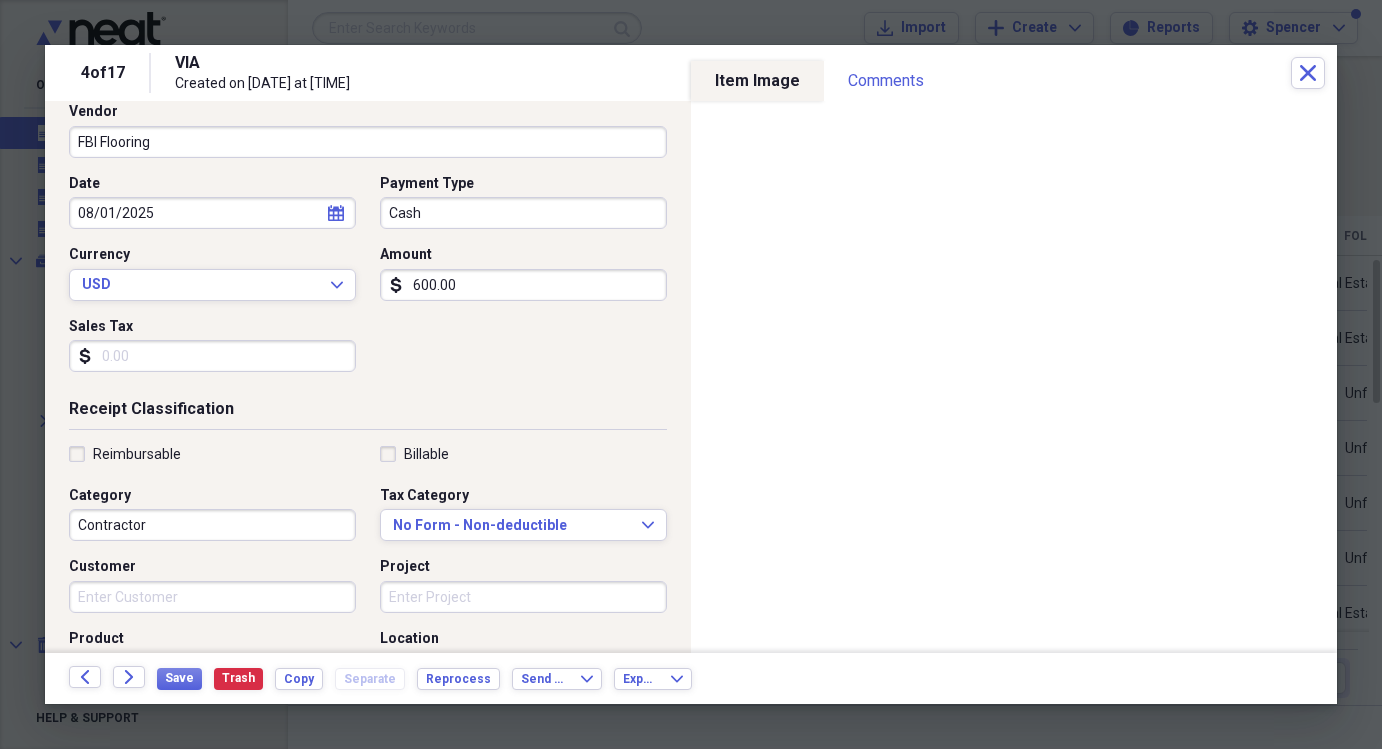 type on "600.00" 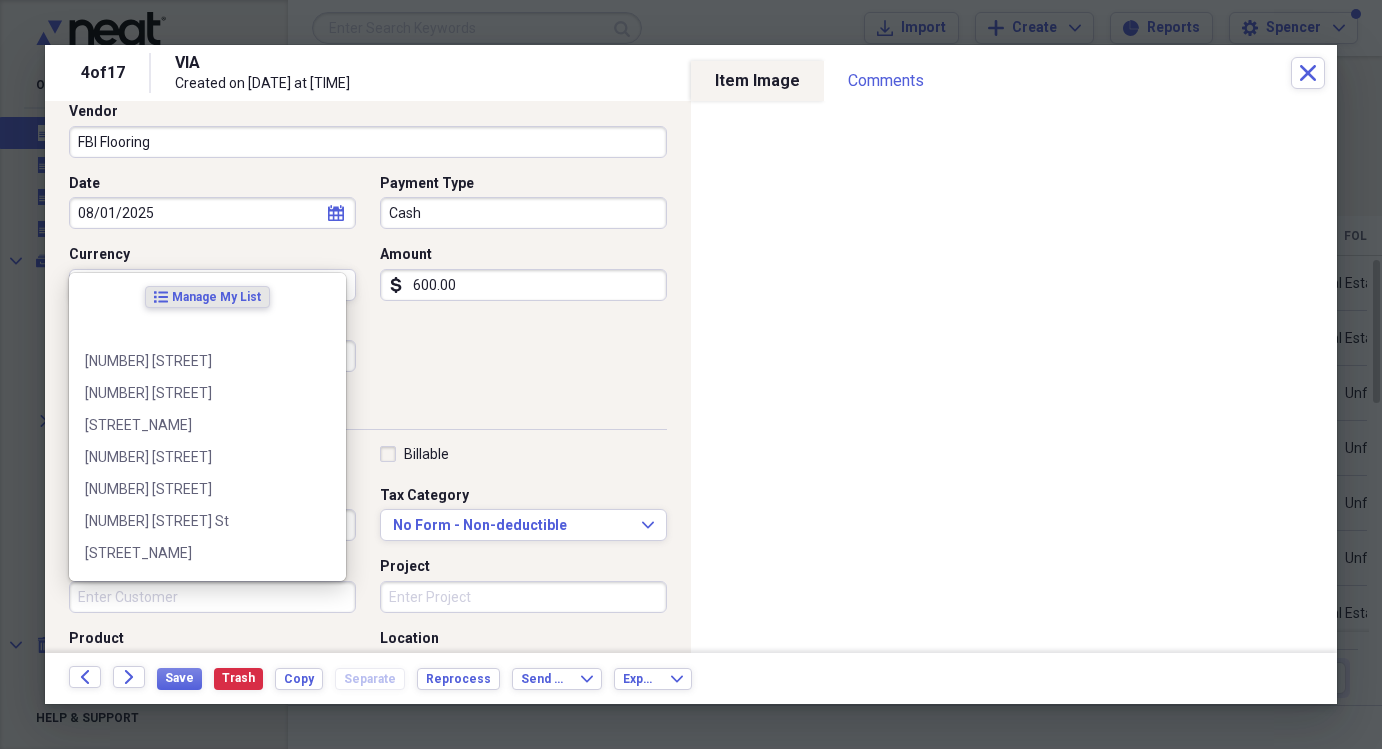 click on "Customer" at bounding box center (212, 597) 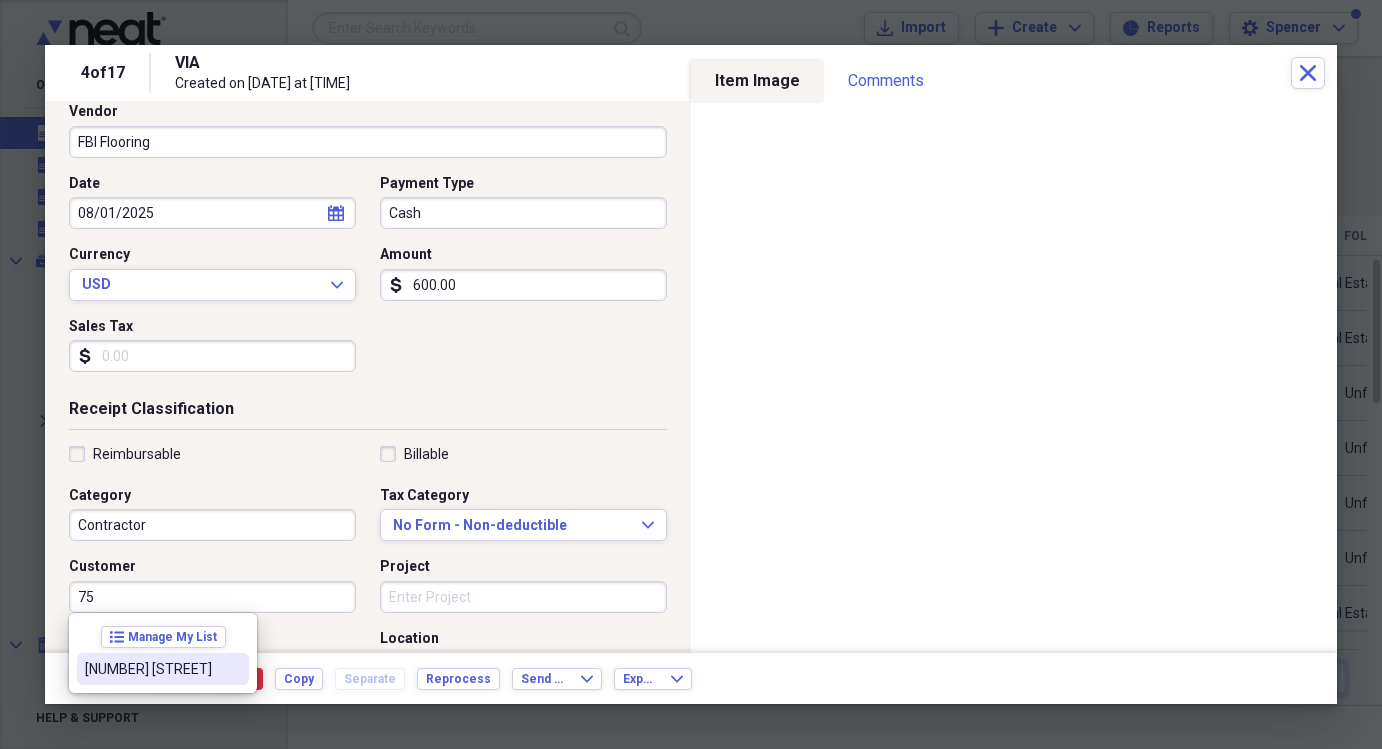 click on "[NUMBER] [STREET]" at bounding box center (163, 669) 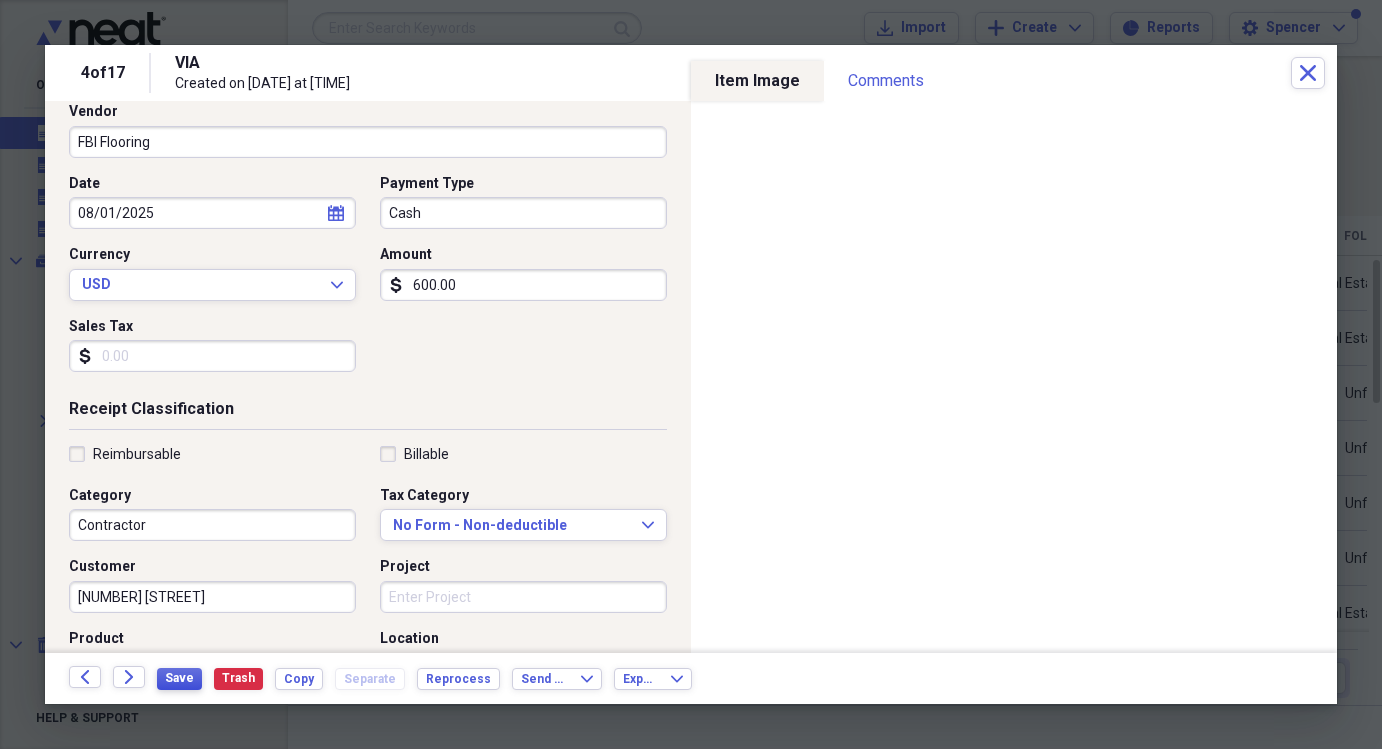 click on "Save" at bounding box center (179, 678) 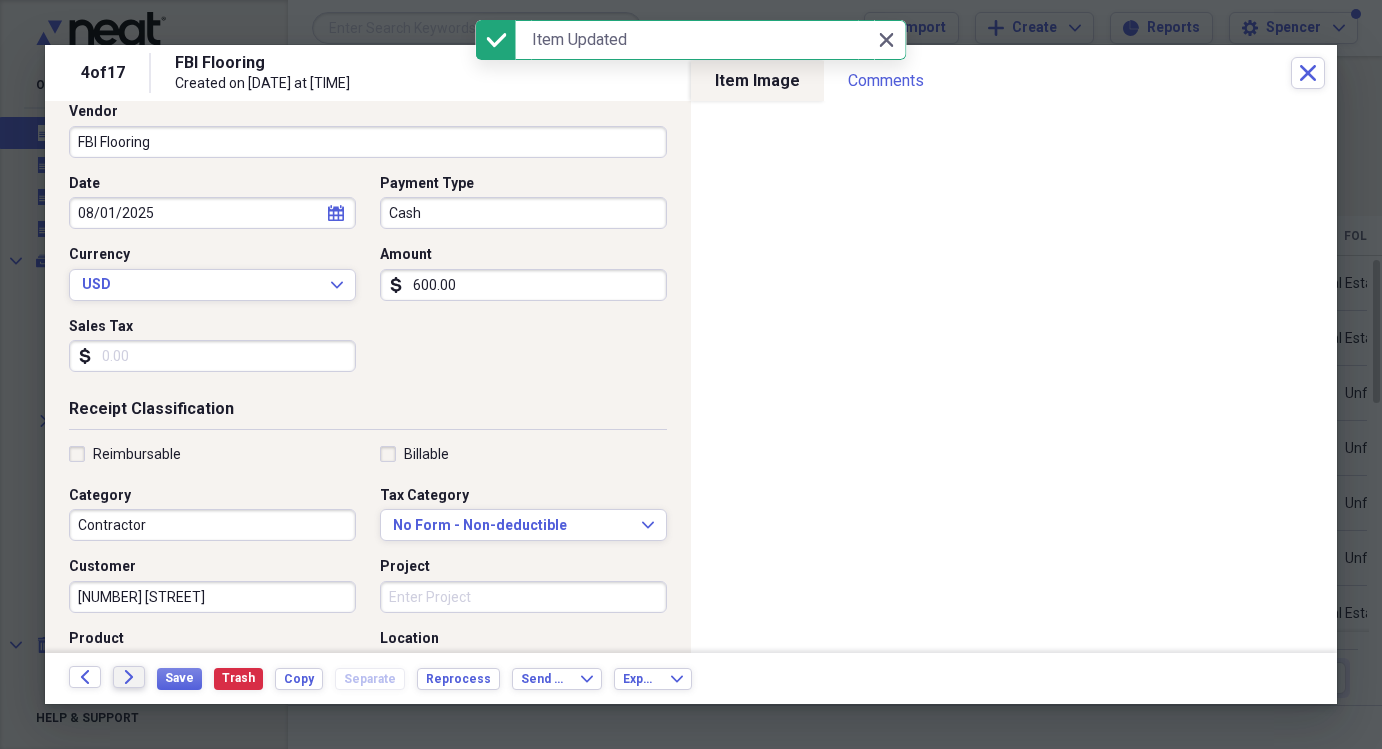 click on "Forward" 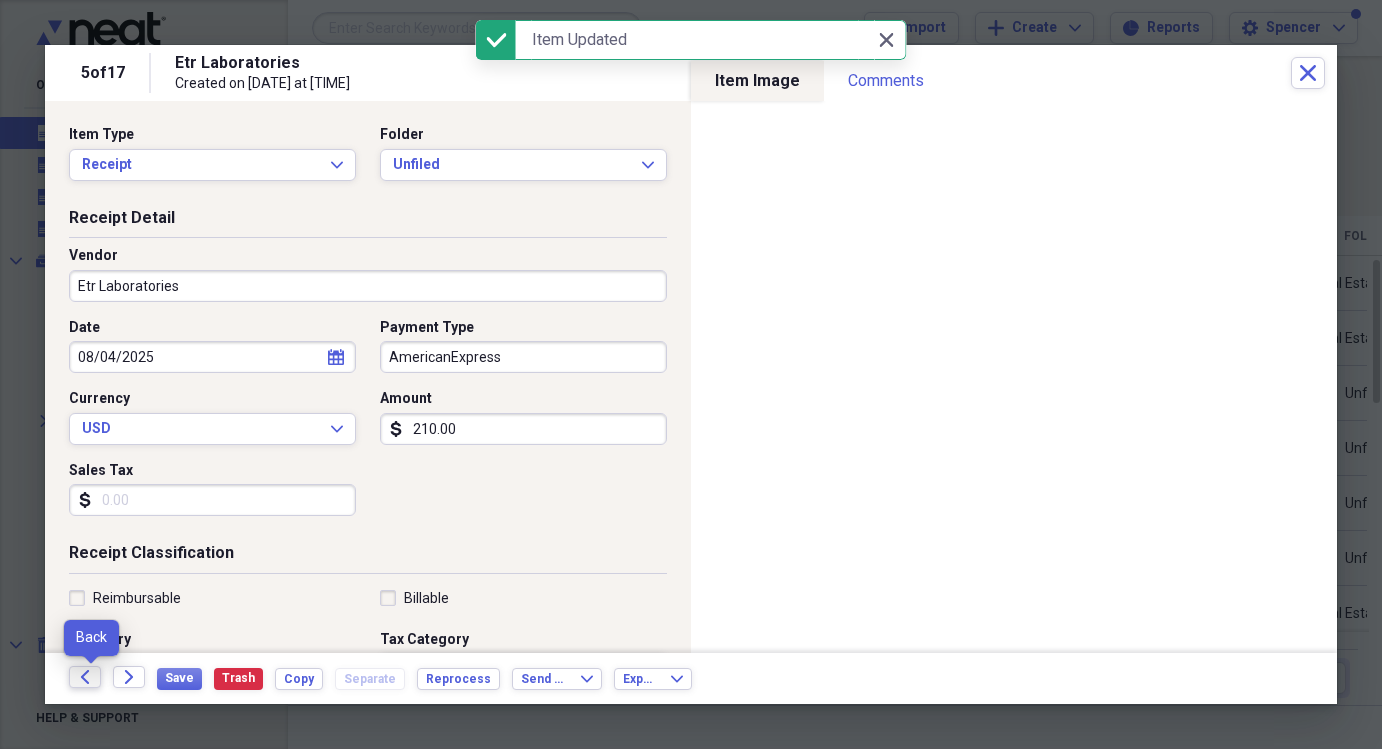 click on "Back" at bounding box center [85, 677] 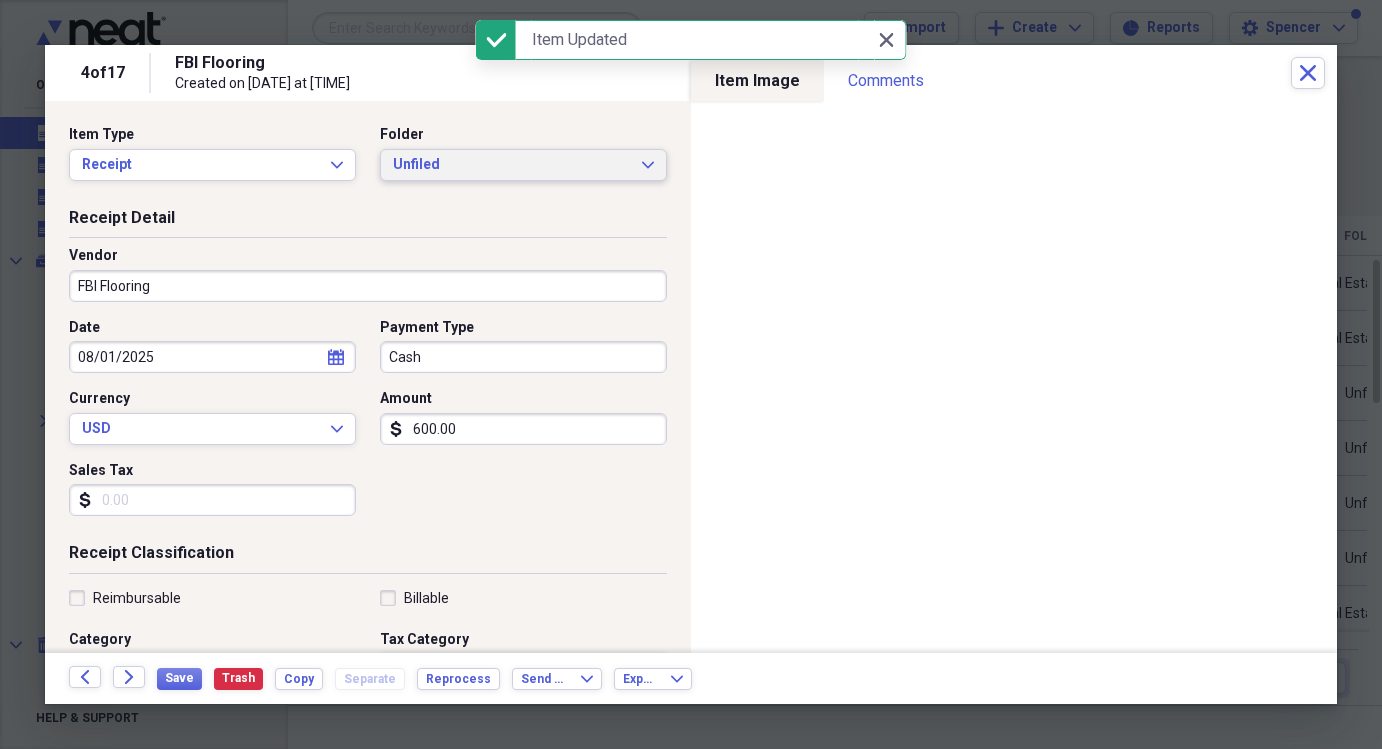 click on "Unfiled Expand" at bounding box center [523, 165] 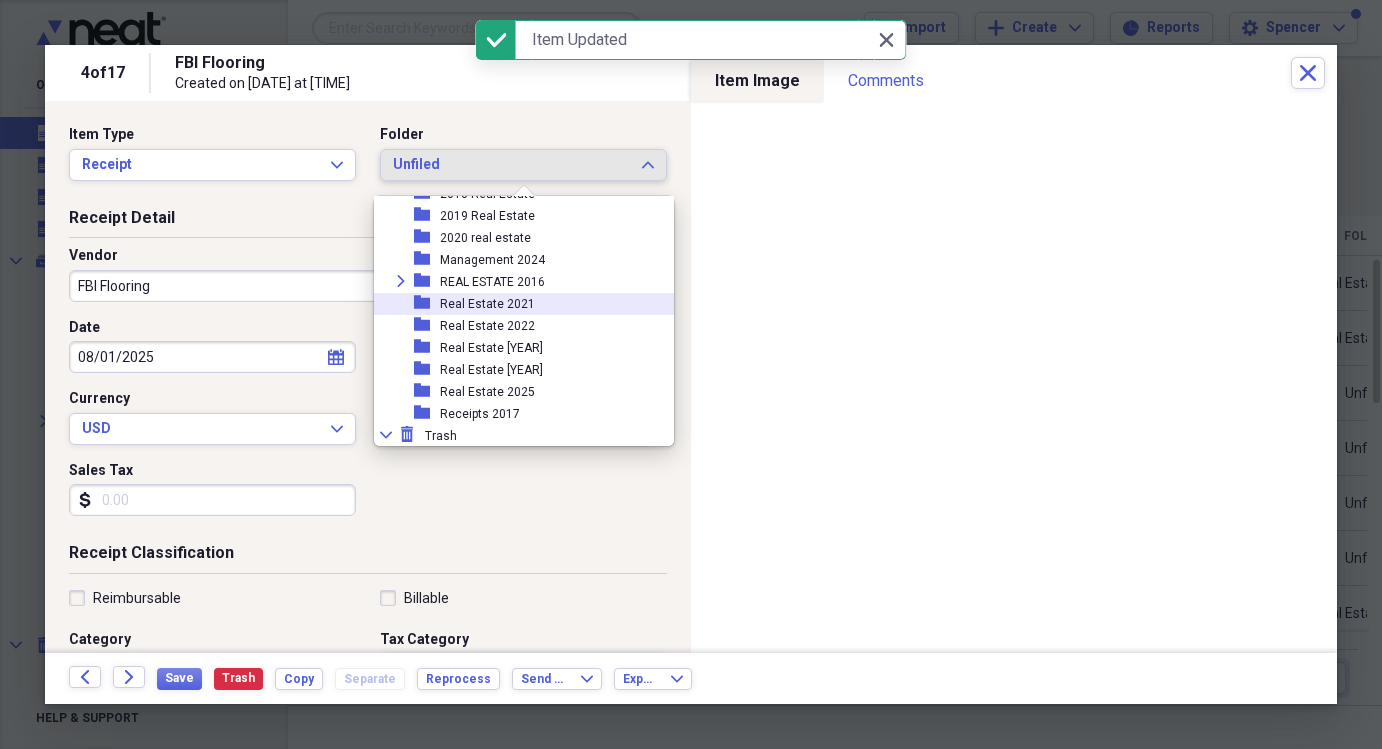 scroll, scrollTop: 75, scrollLeft: 0, axis: vertical 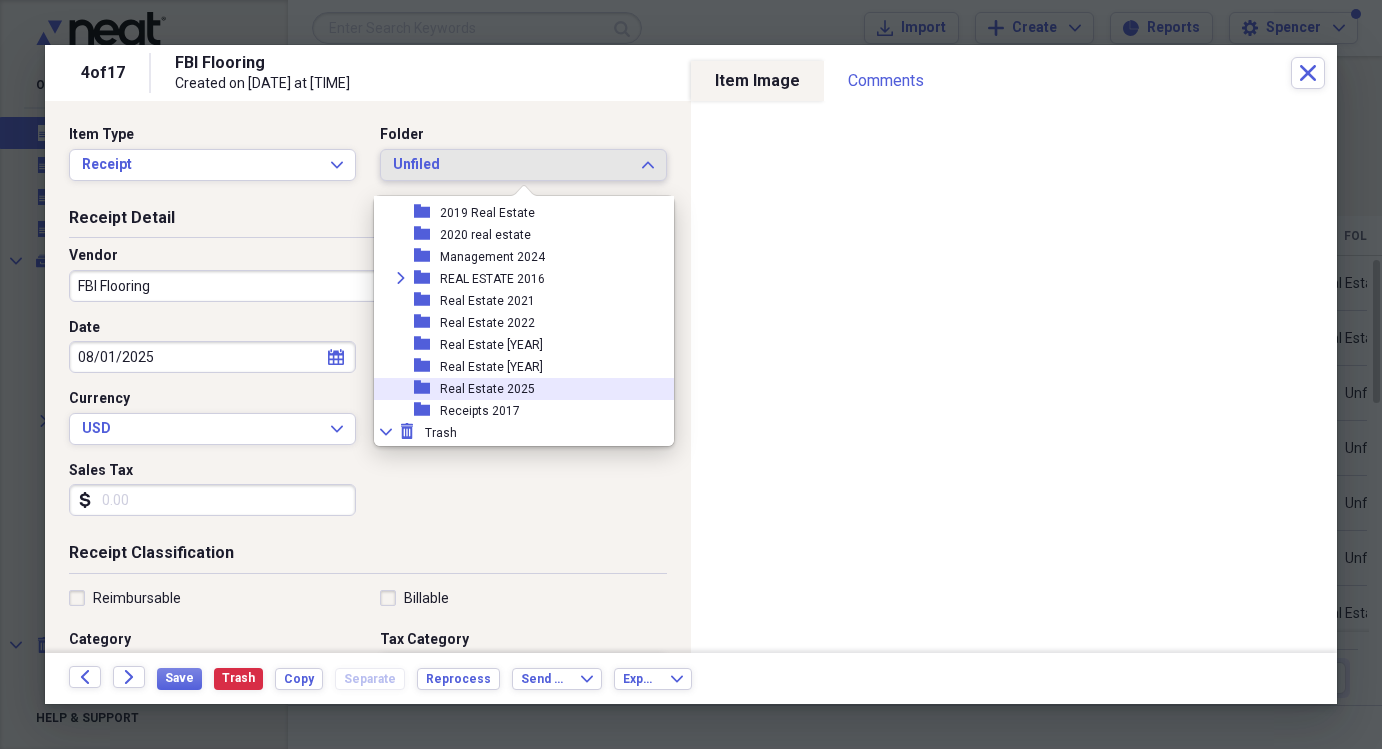 click on "Real Estate 2025" at bounding box center (487, 389) 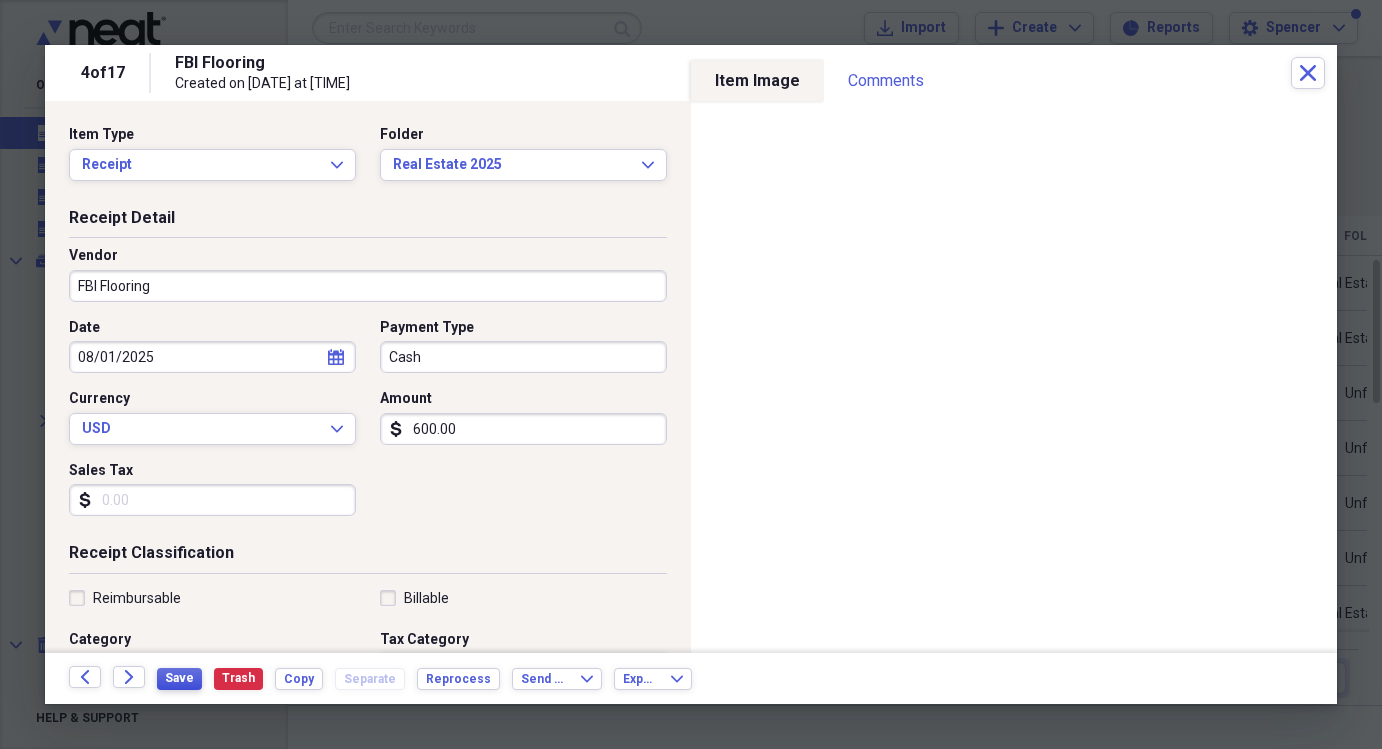 click on "Save" at bounding box center [179, 679] 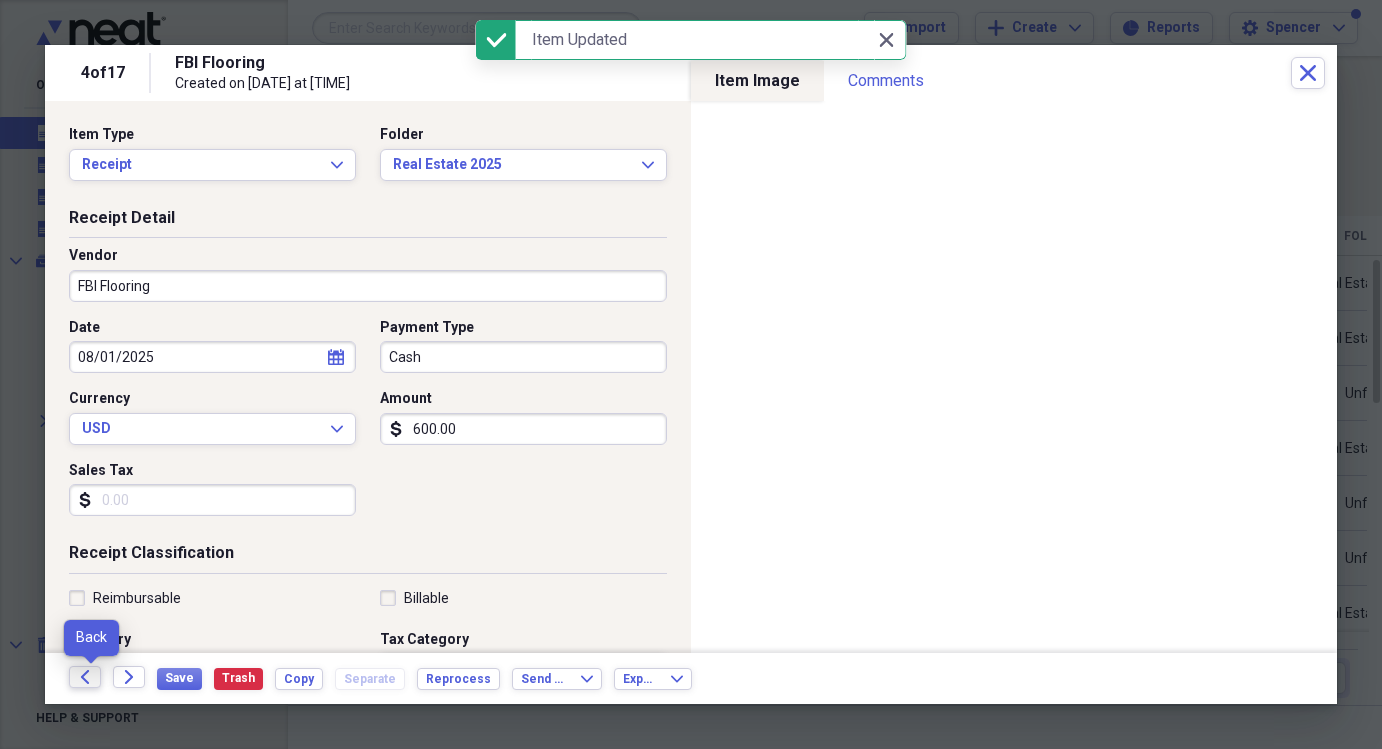 click on "Back" 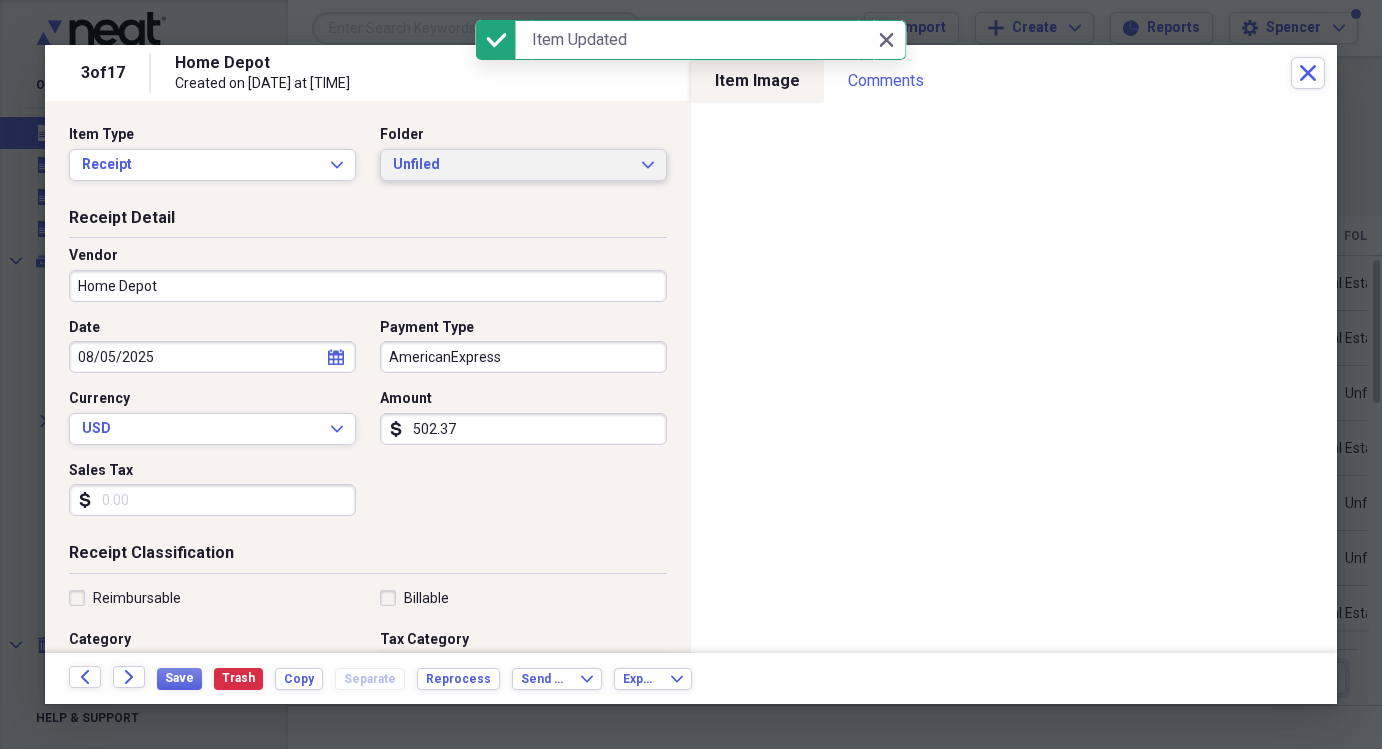 click on "Unfiled" at bounding box center [511, 165] 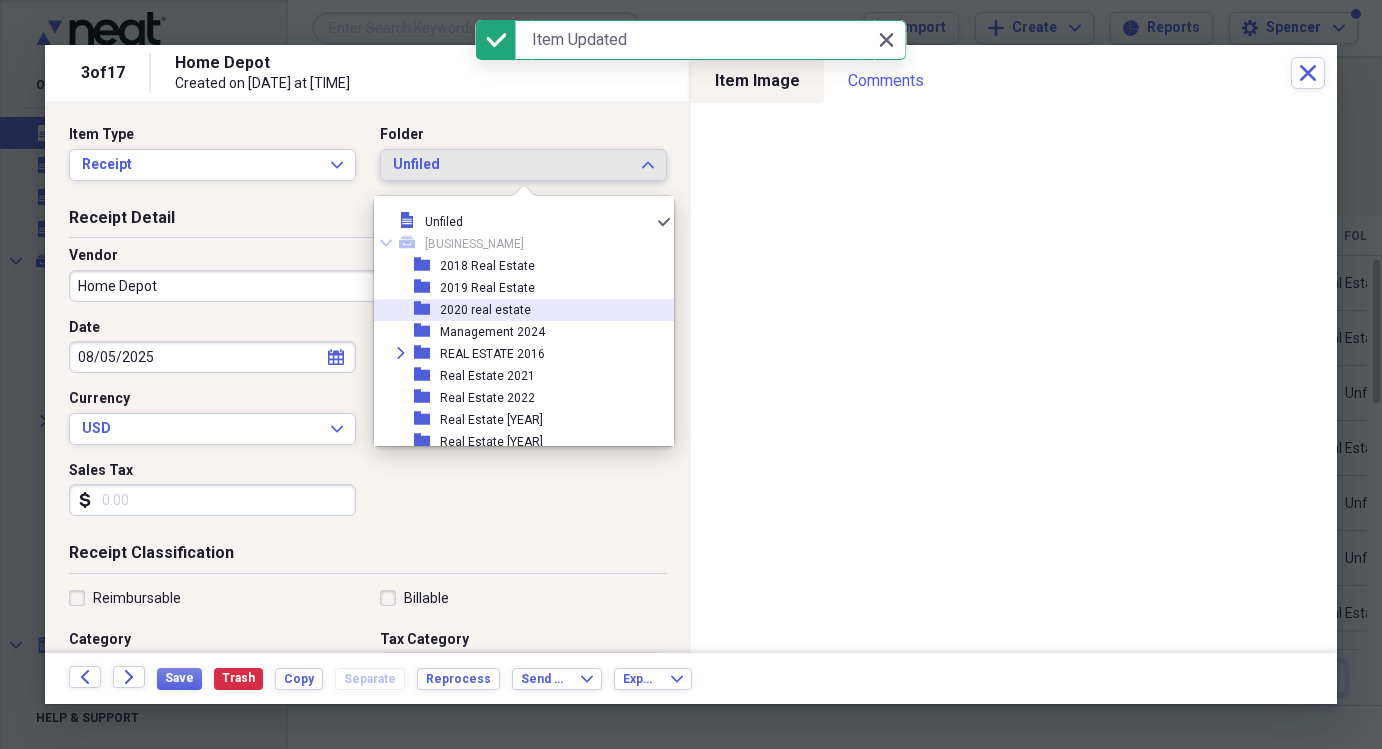scroll, scrollTop: 117, scrollLeft: 0, axis: vertical 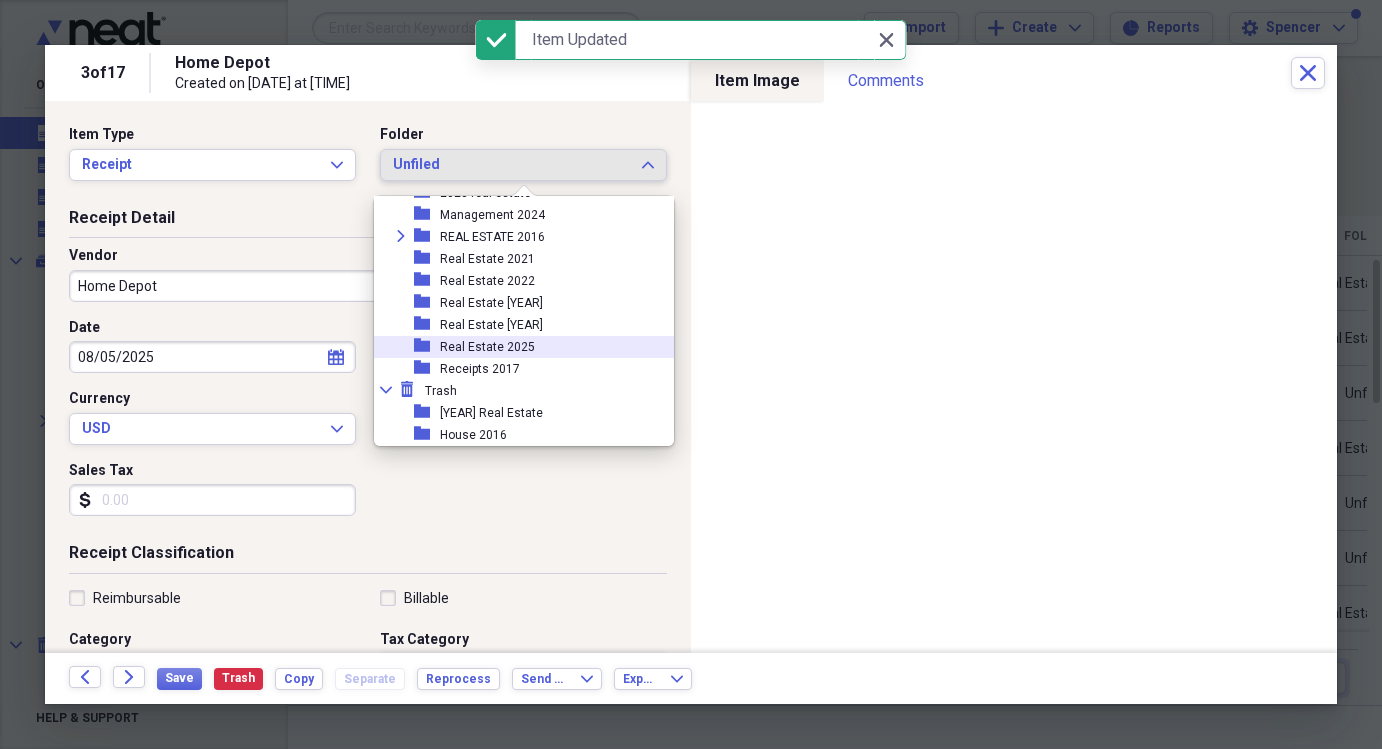 click on "Real Estate 2025" at bounding box center [487, 347] 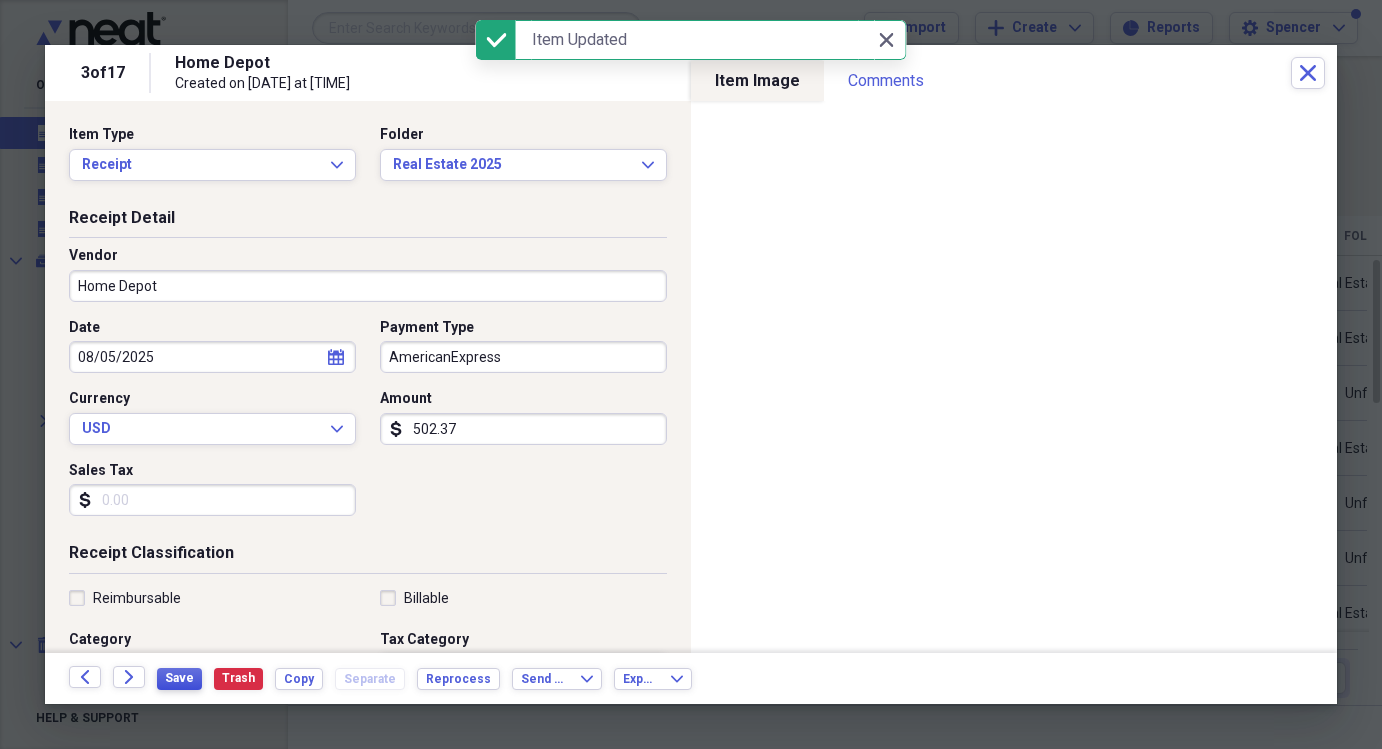 click on "Save" at bounding box center (179, 678) 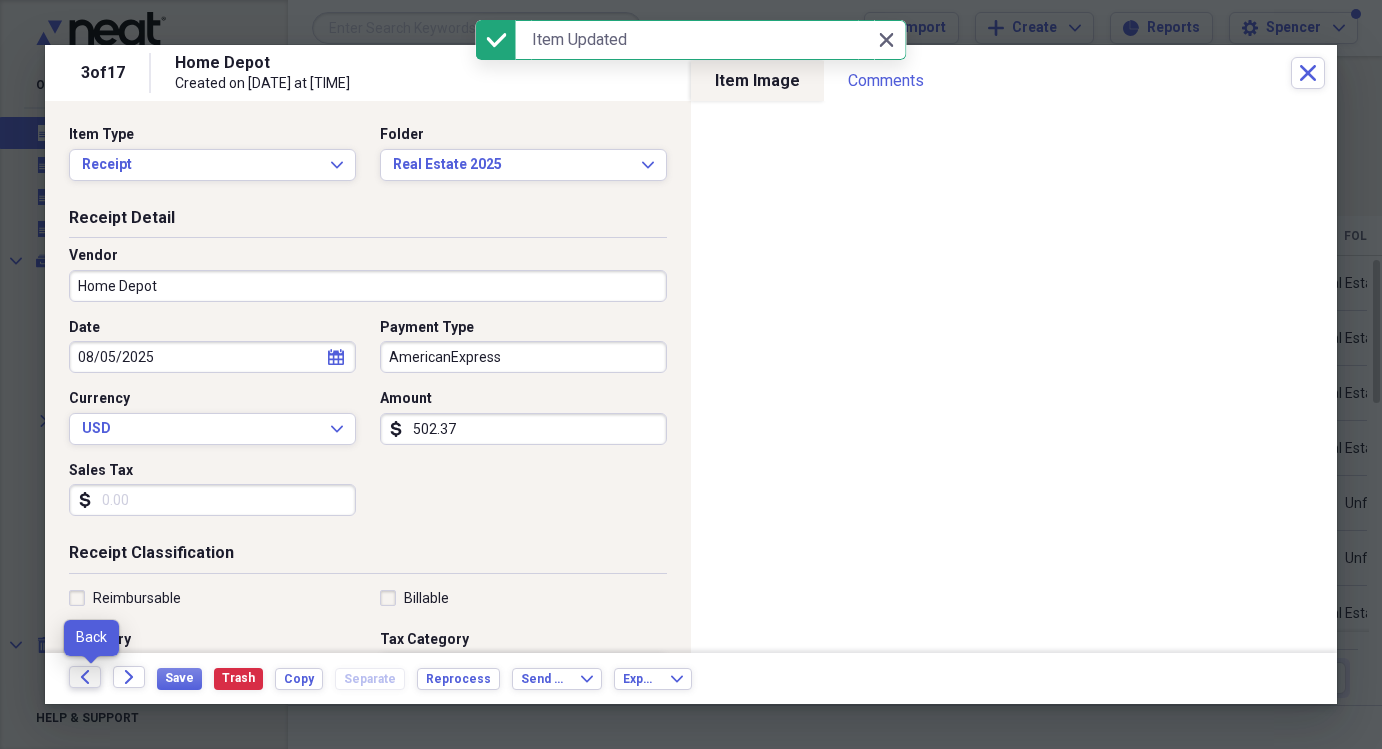 click on "Back" 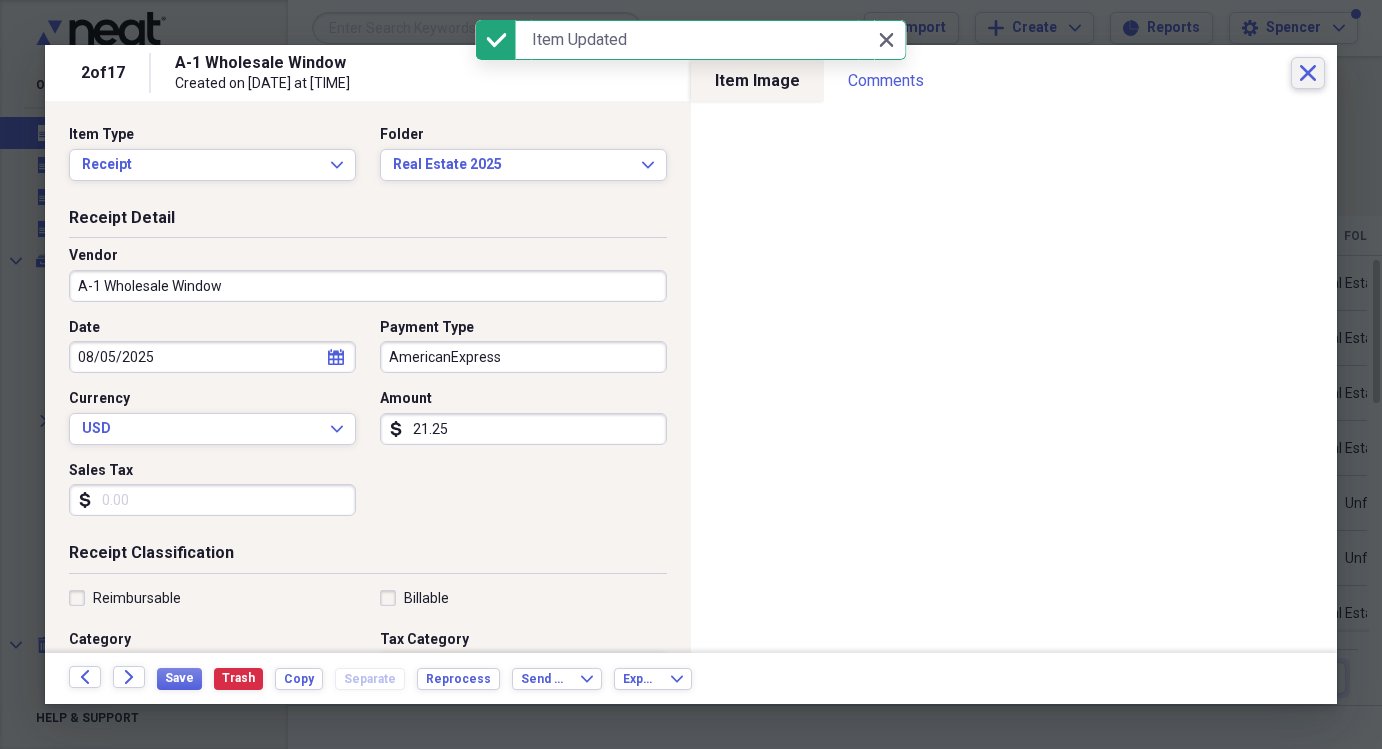 click on "Close" 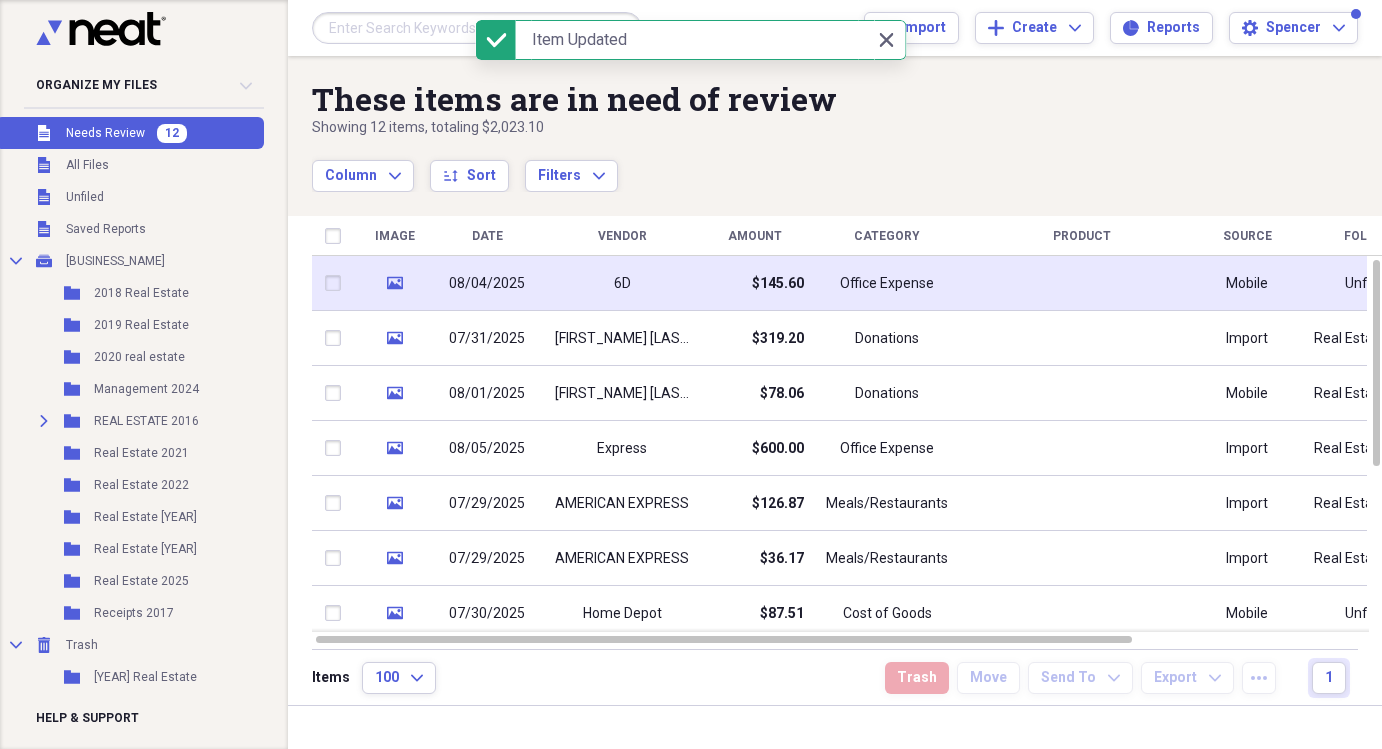 click on "$145.60" at bounding box center [754, 283] 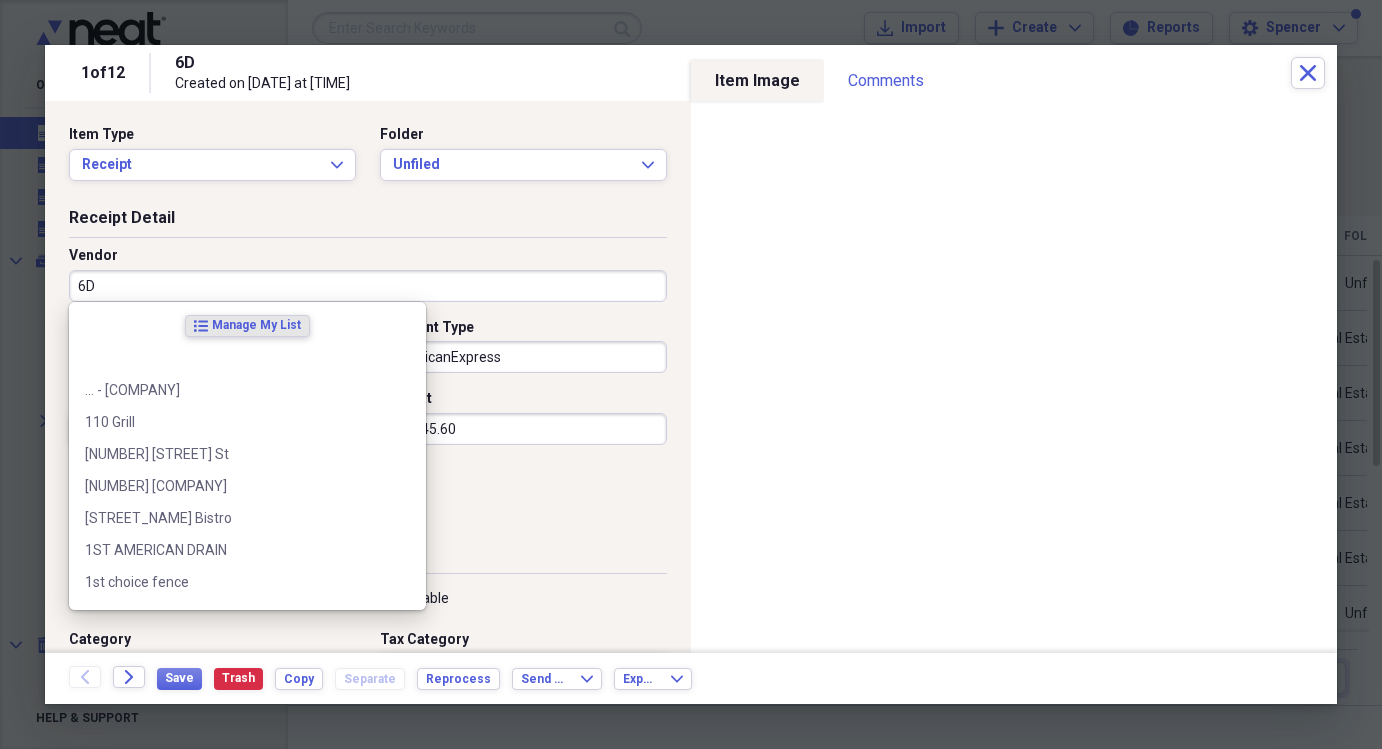click on "6D" at bounding box center (368, 286) 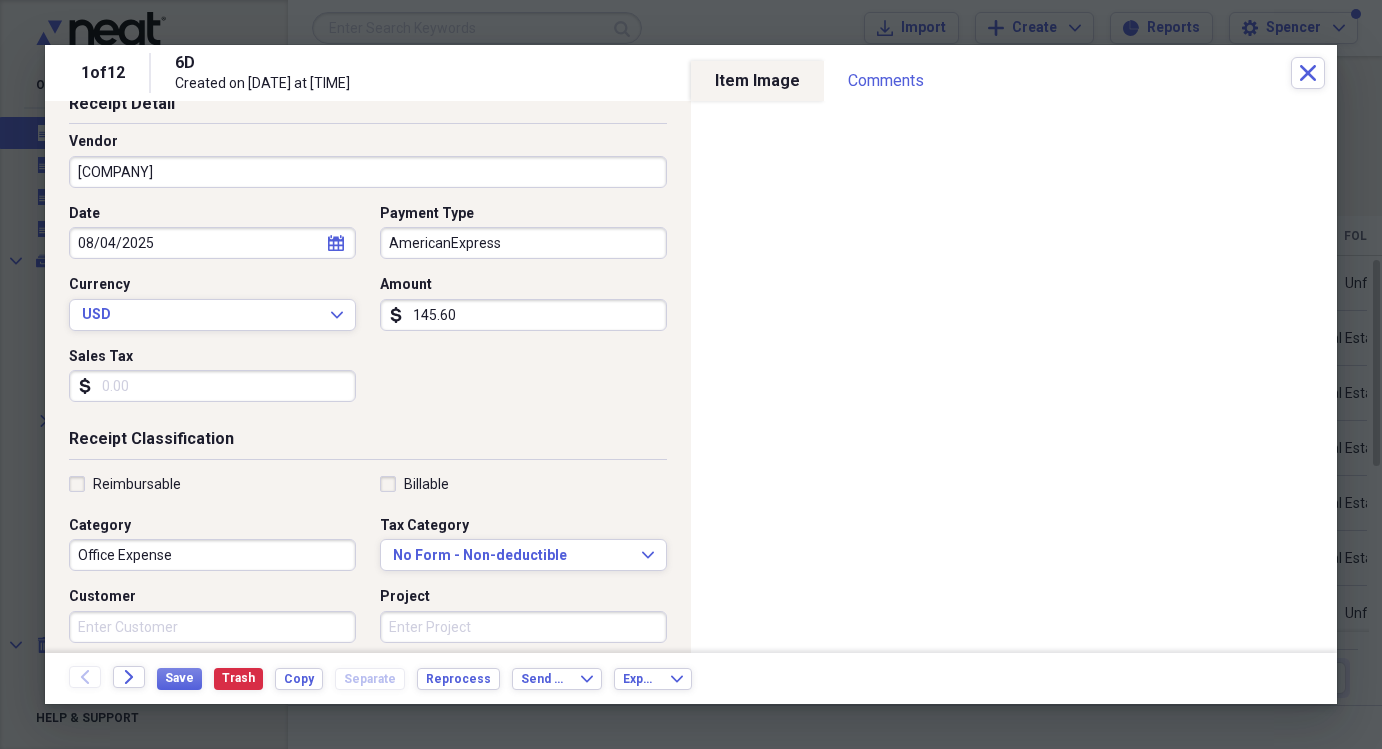 scroll, scrollTop: 202, scrollLeft: 0, axis: vertical 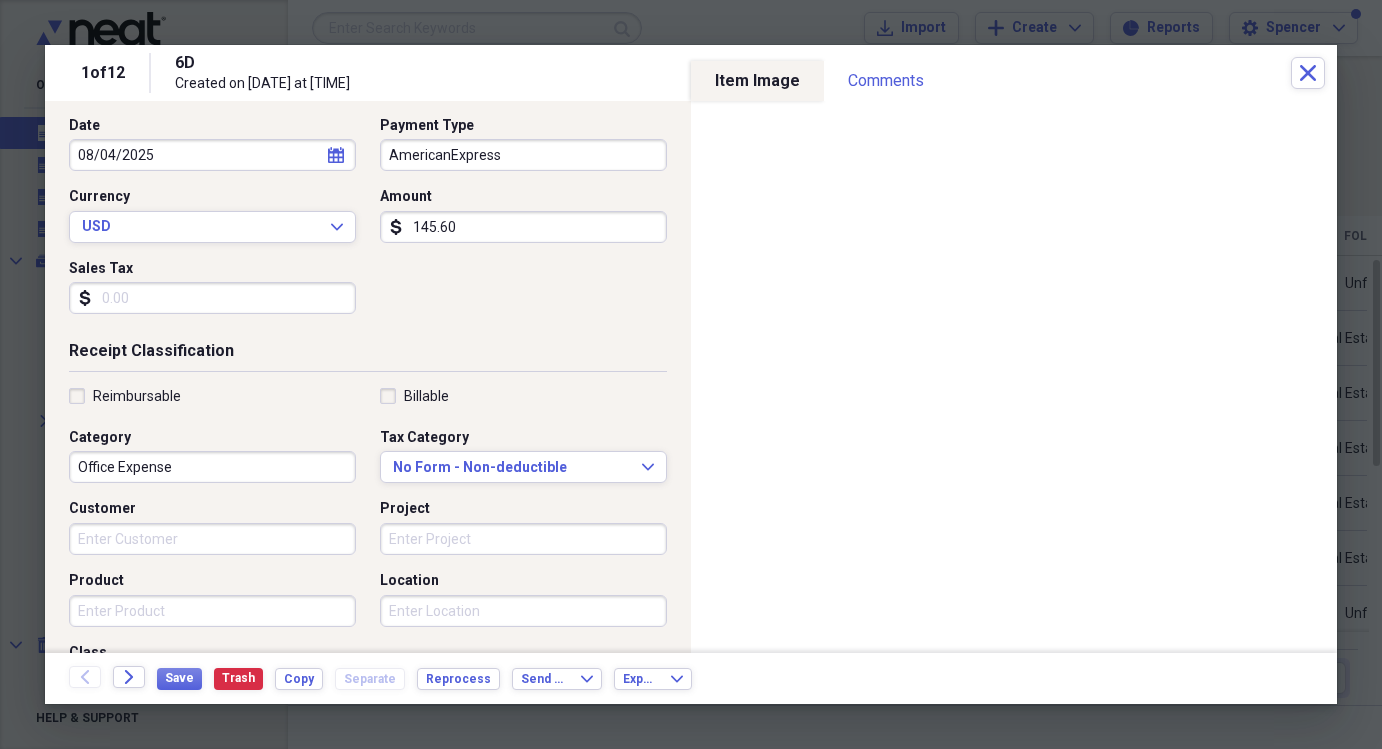 type on "[COMPANY]" 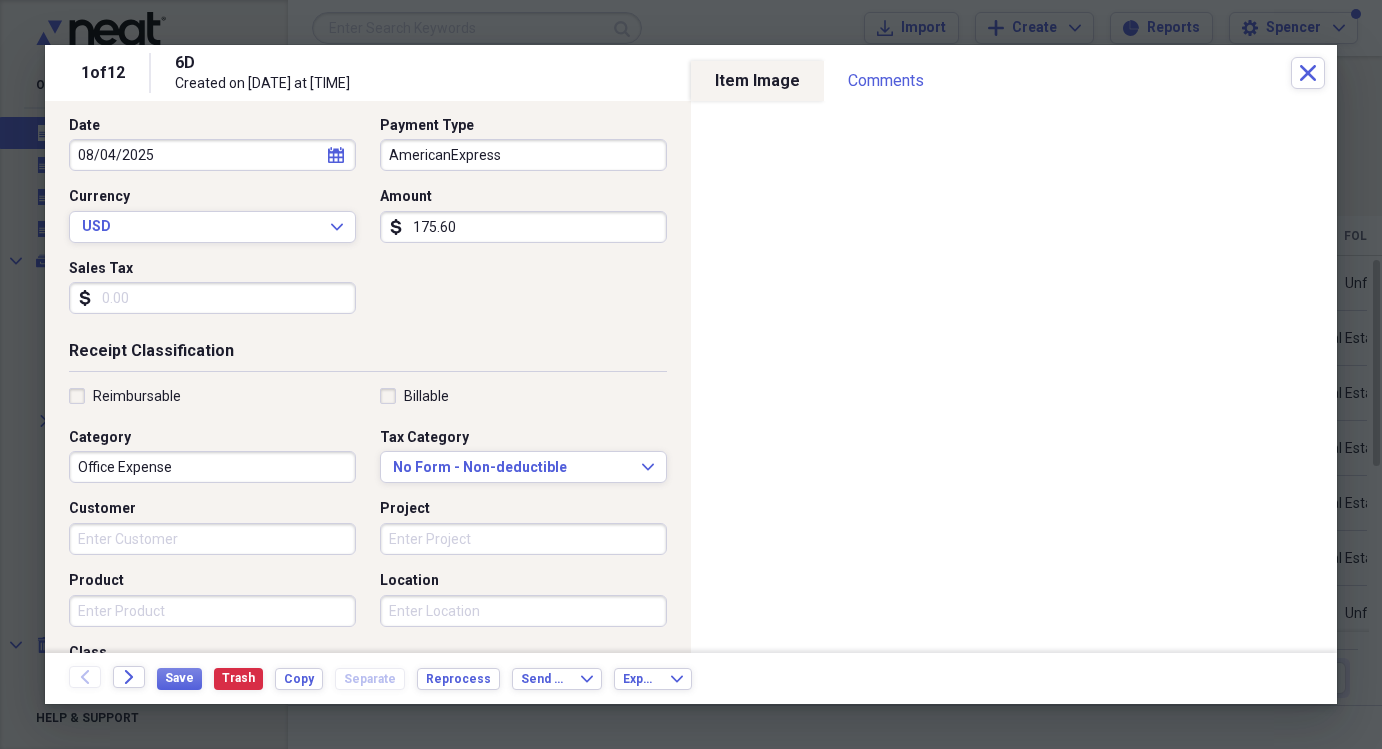 type on "175.60" 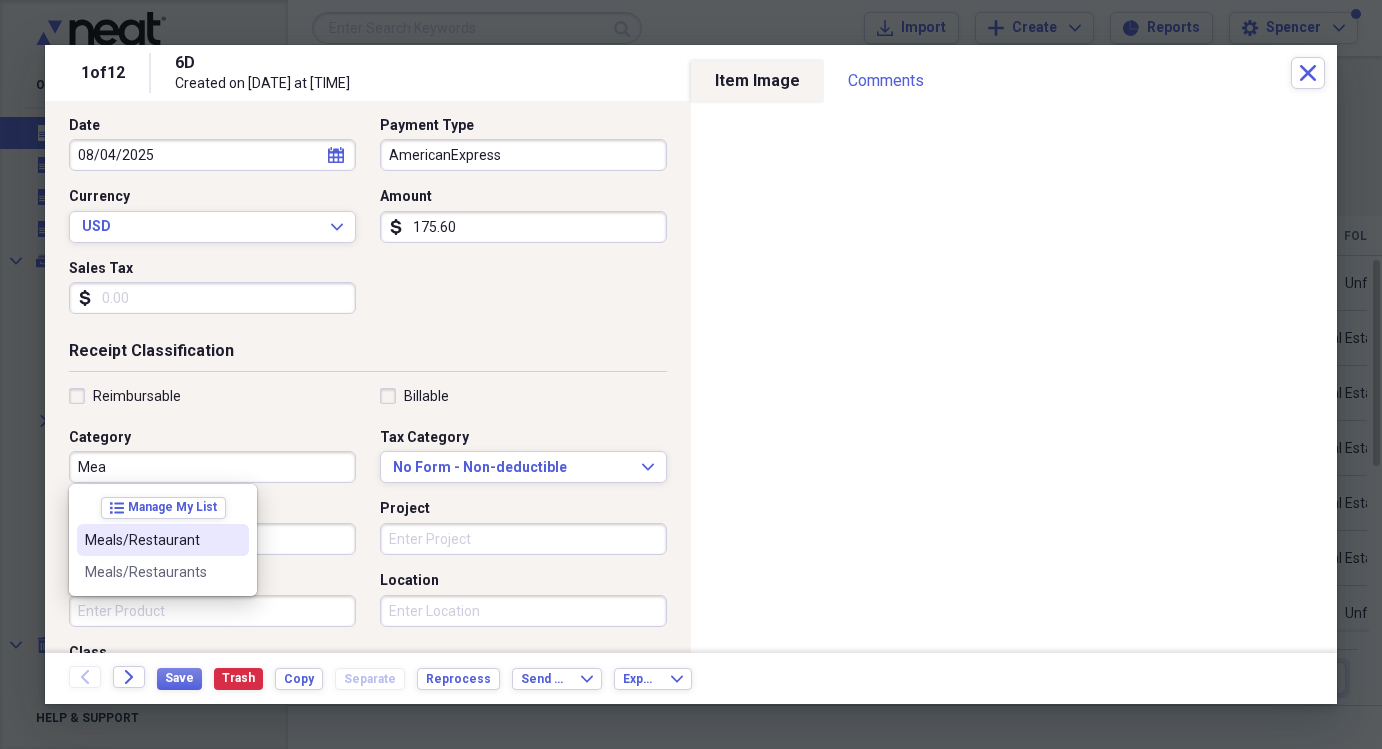 click on "Meals/Restaurant" at bounding box center (151, 540) 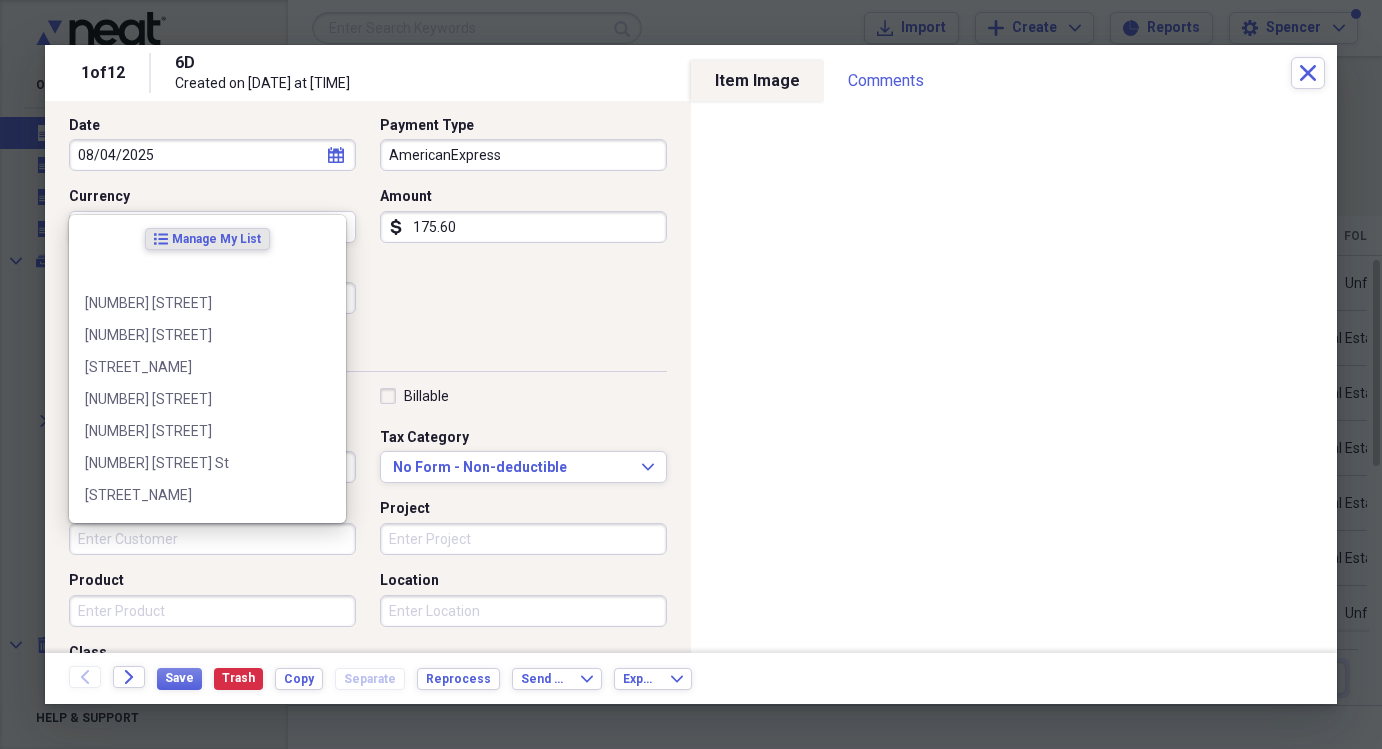 click on "Customer" at bounding box center (212, 539) 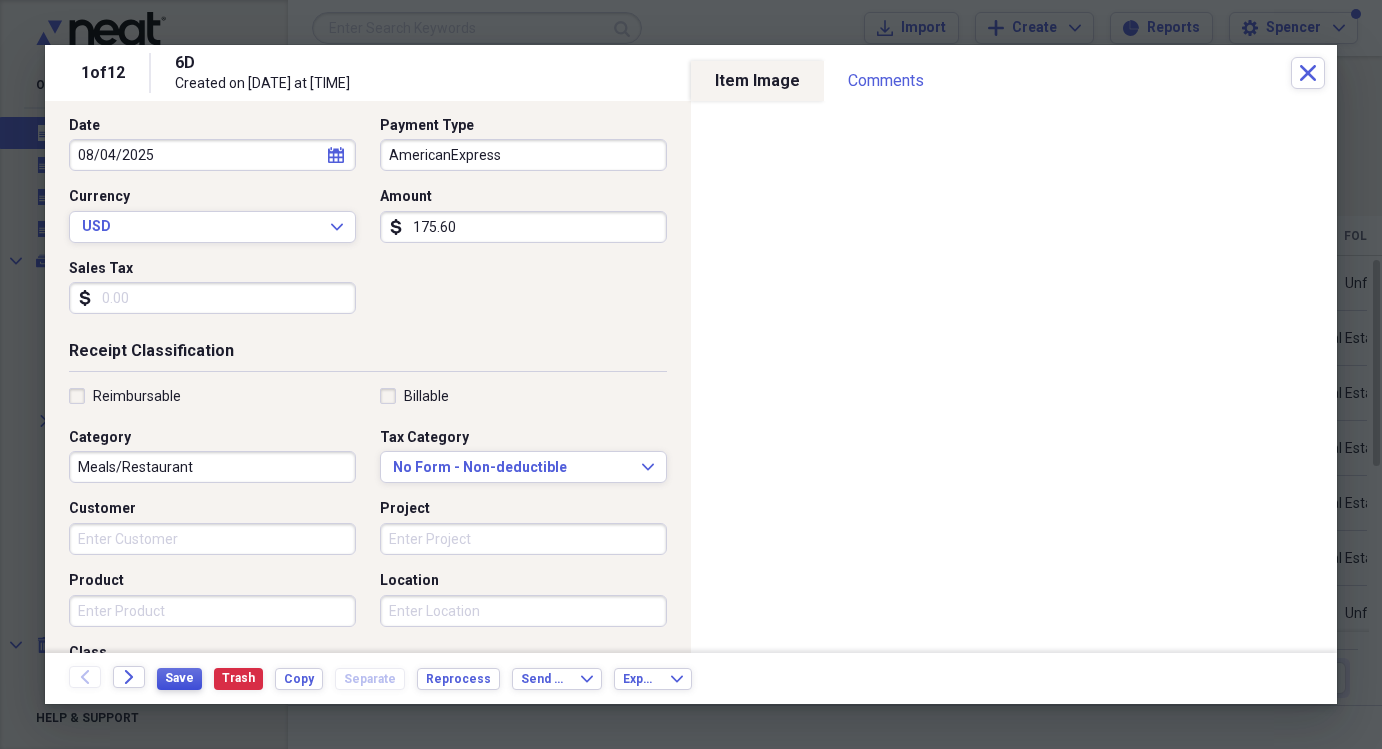 click on "Save" at bounding box center [179, 678] 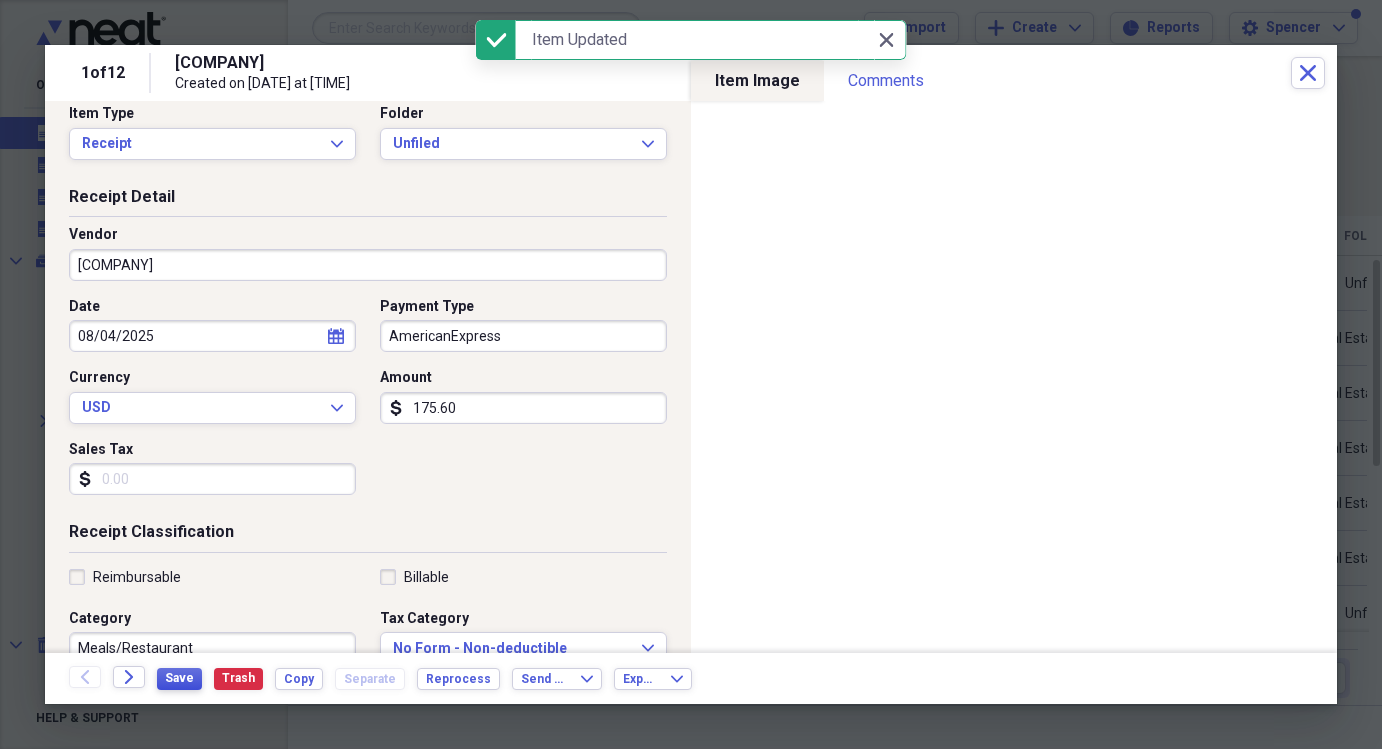 scroll, scrollTop: 0, scrollLeft: 0, axis: both 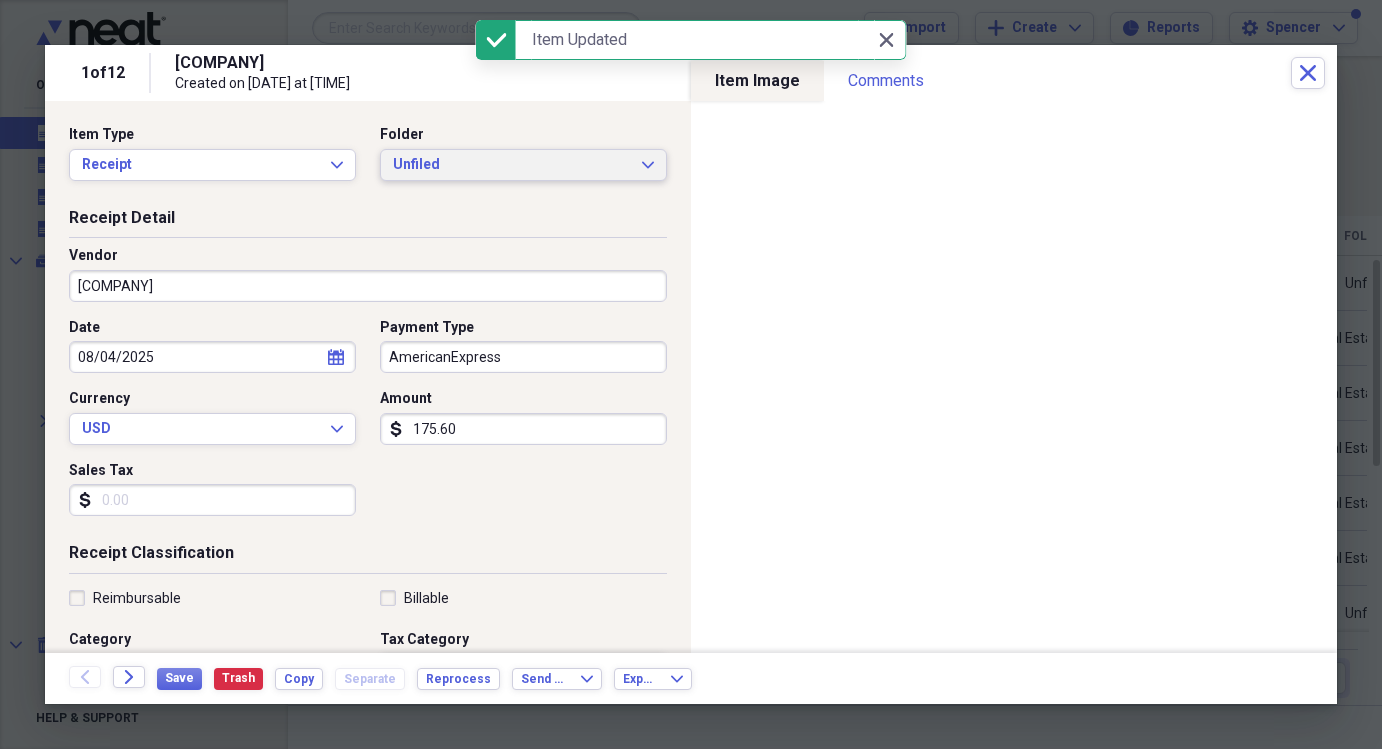 click on "Unfiled" at bounding box center [511, 165] 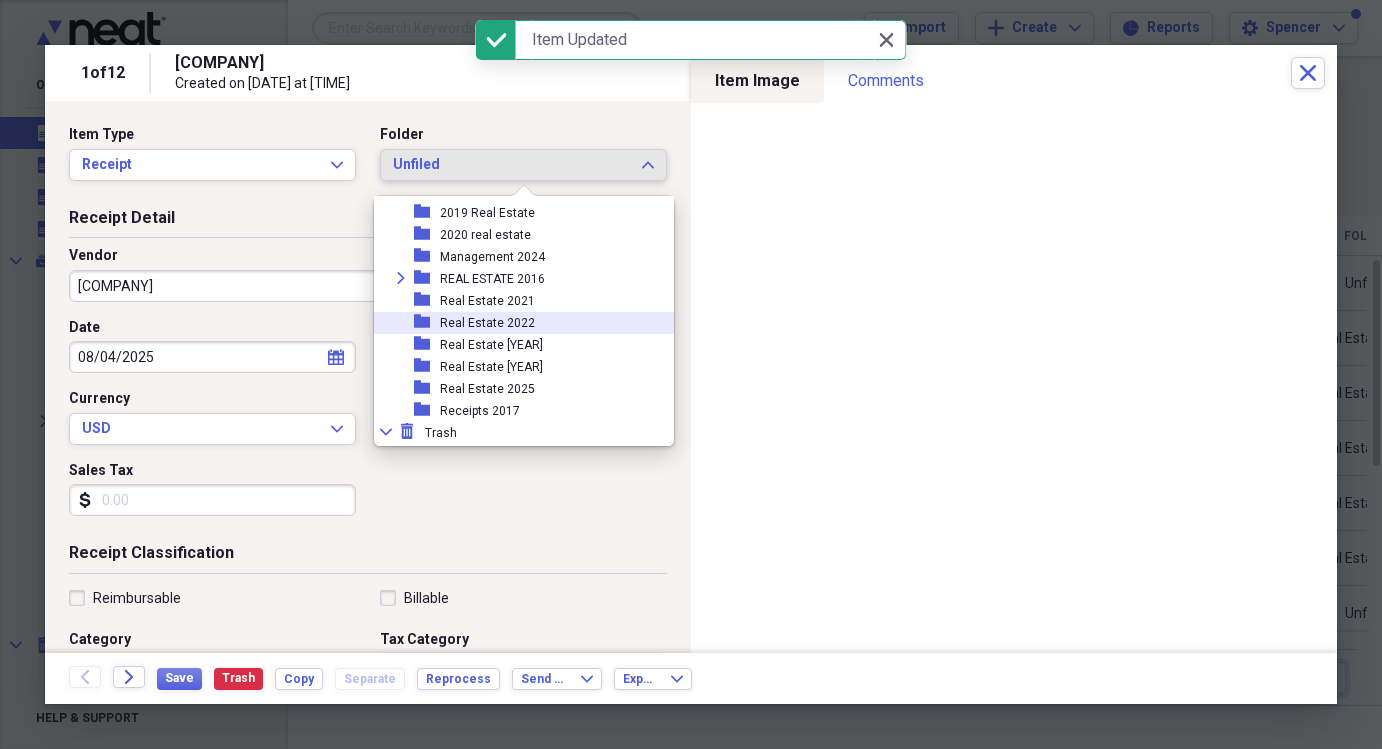 scroll, scrollTop: 79, scrollLeft: 0, axis: vertical 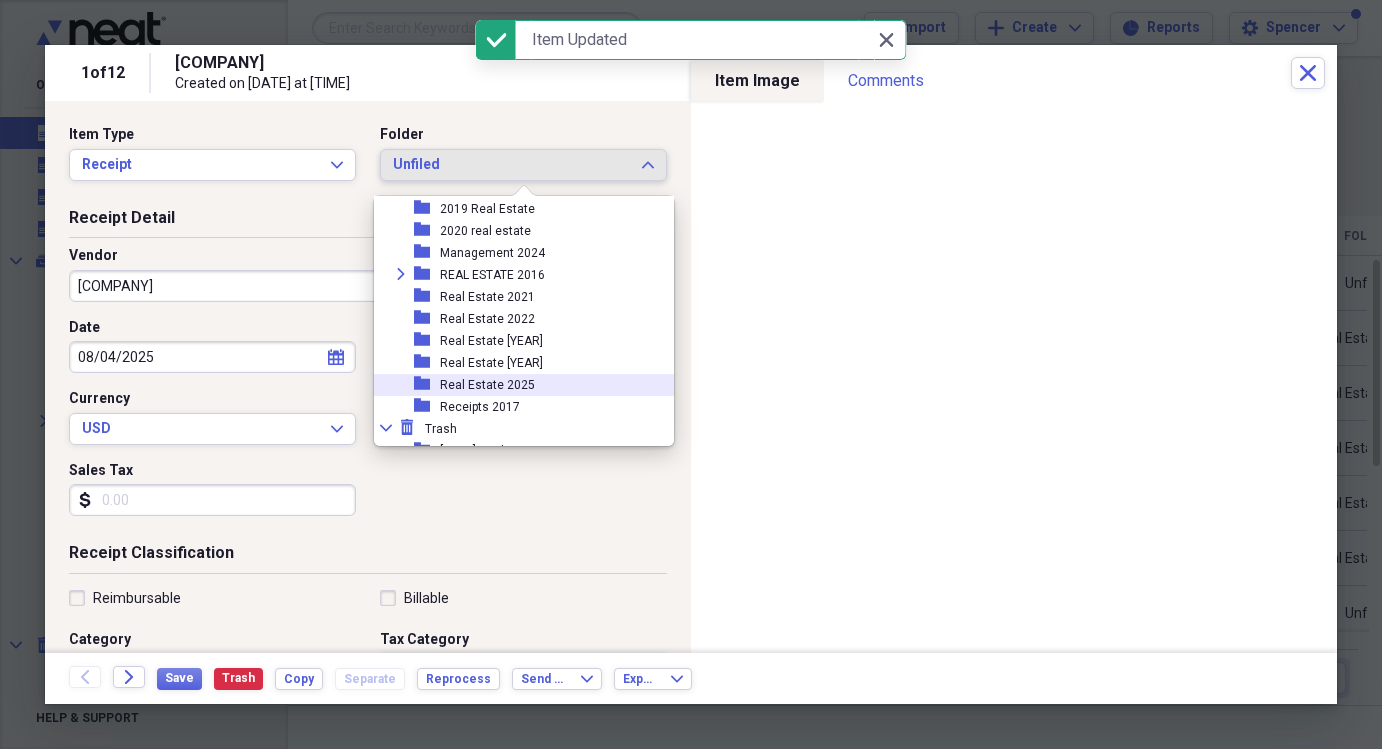 click on "Real Estate 2025" at bounding box center [487, 385] 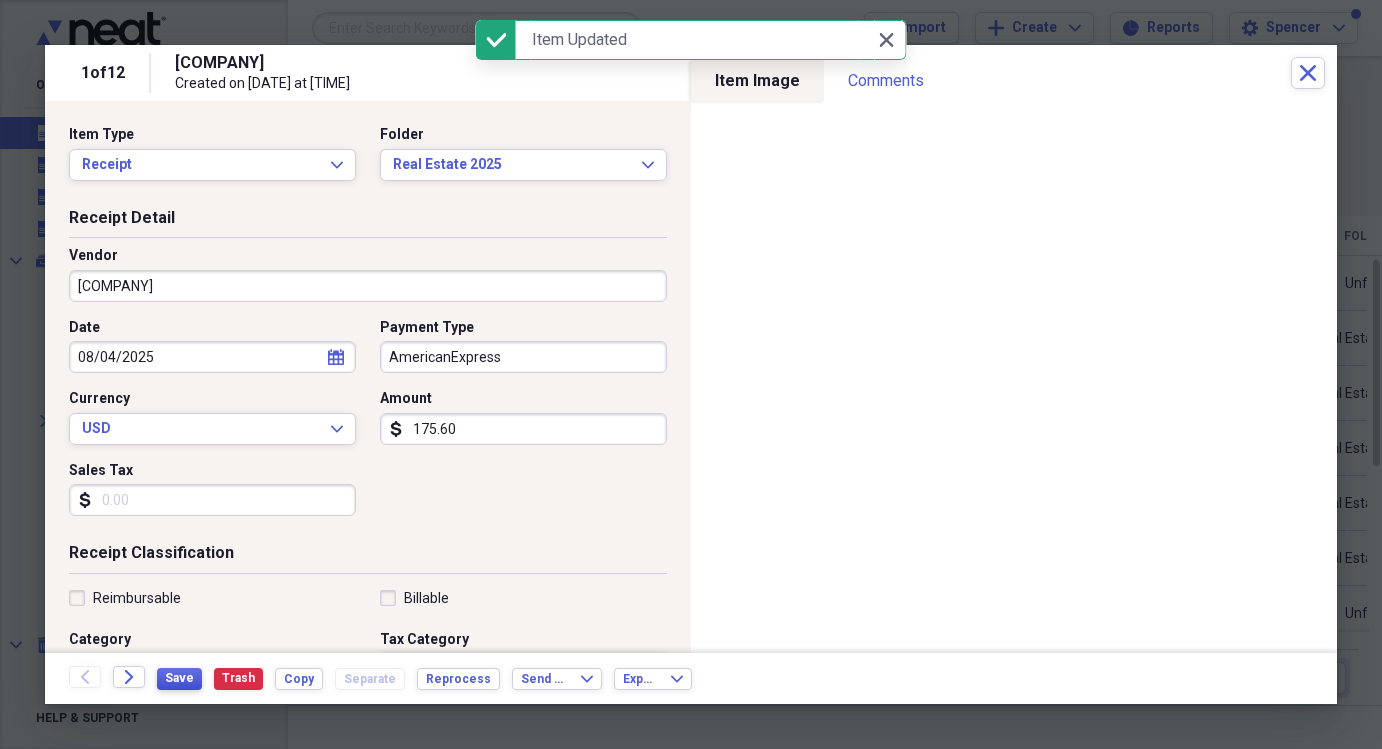 click on "Save" at bounding box center [179, 678] 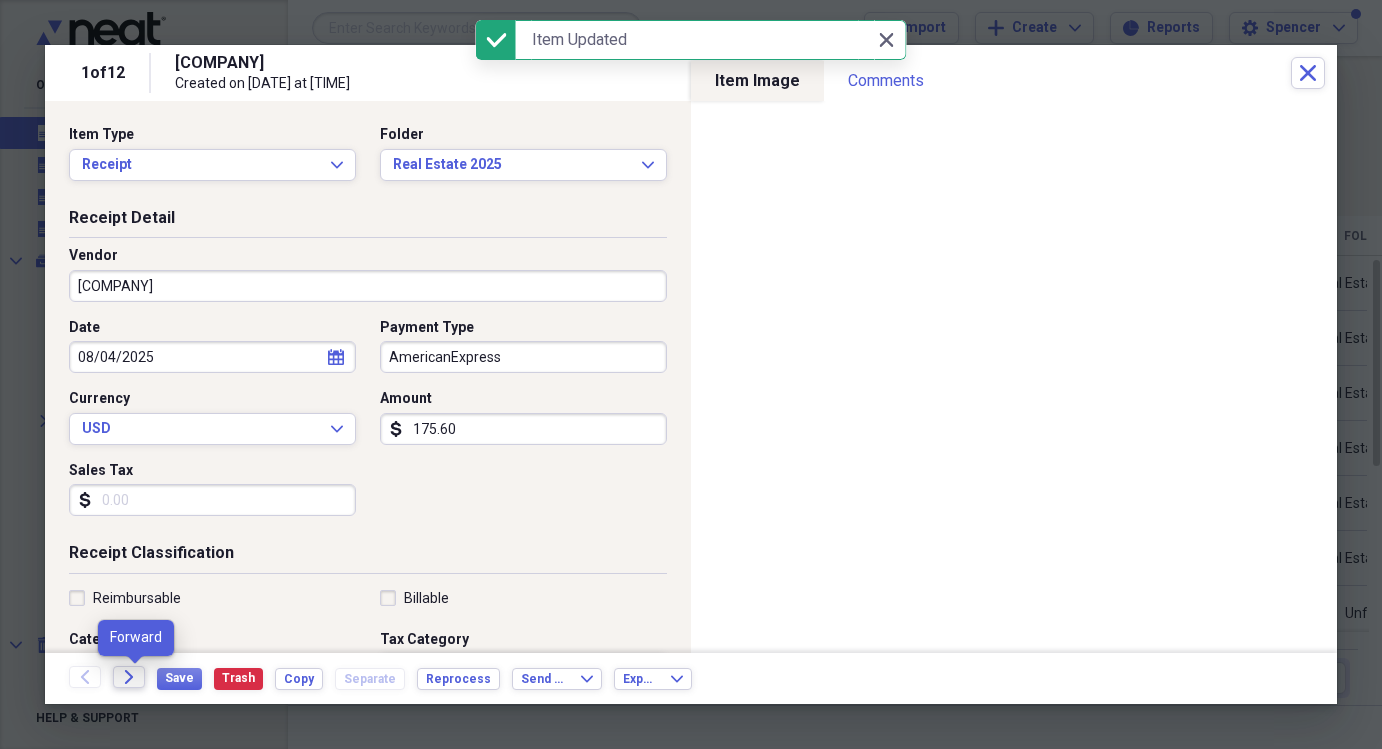 click on "Forward" 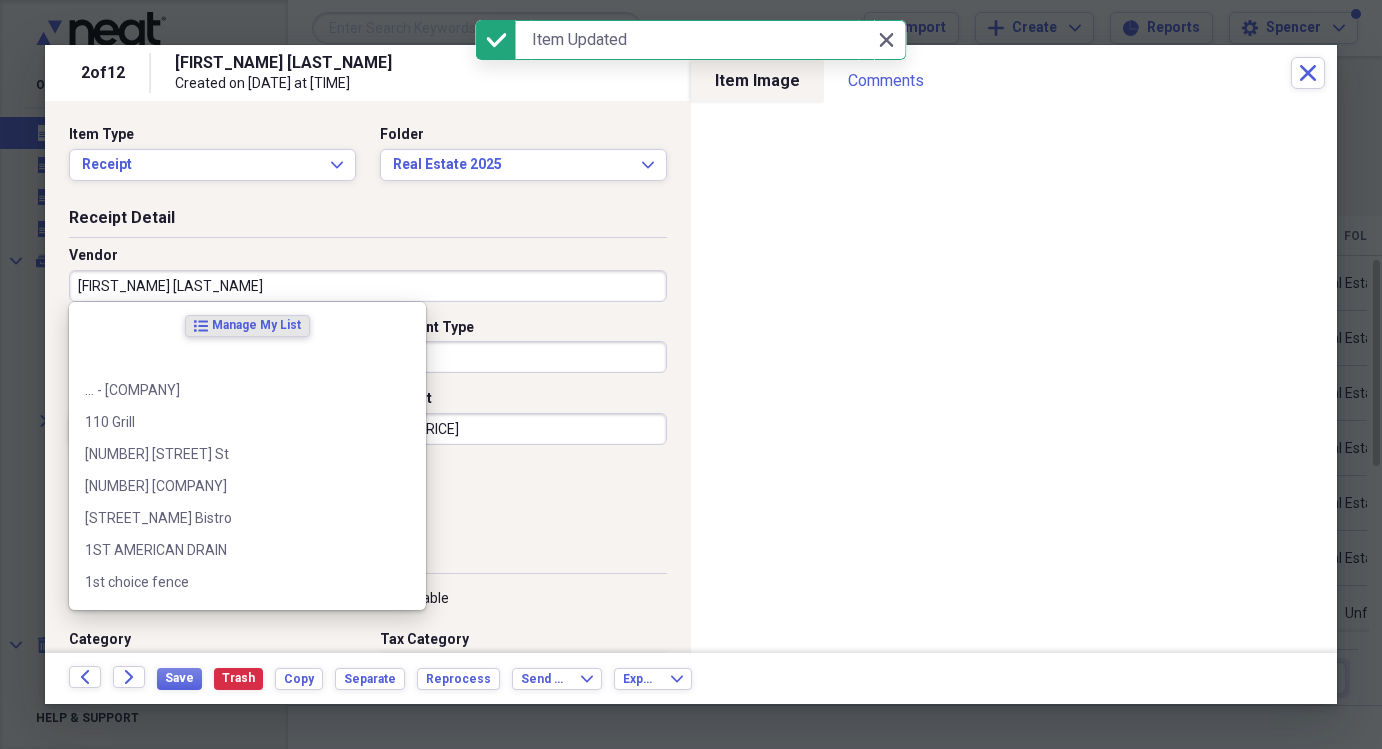 click on "[FIRST_NAME] [LAST_NAME]" at bounding box center [368, 286] 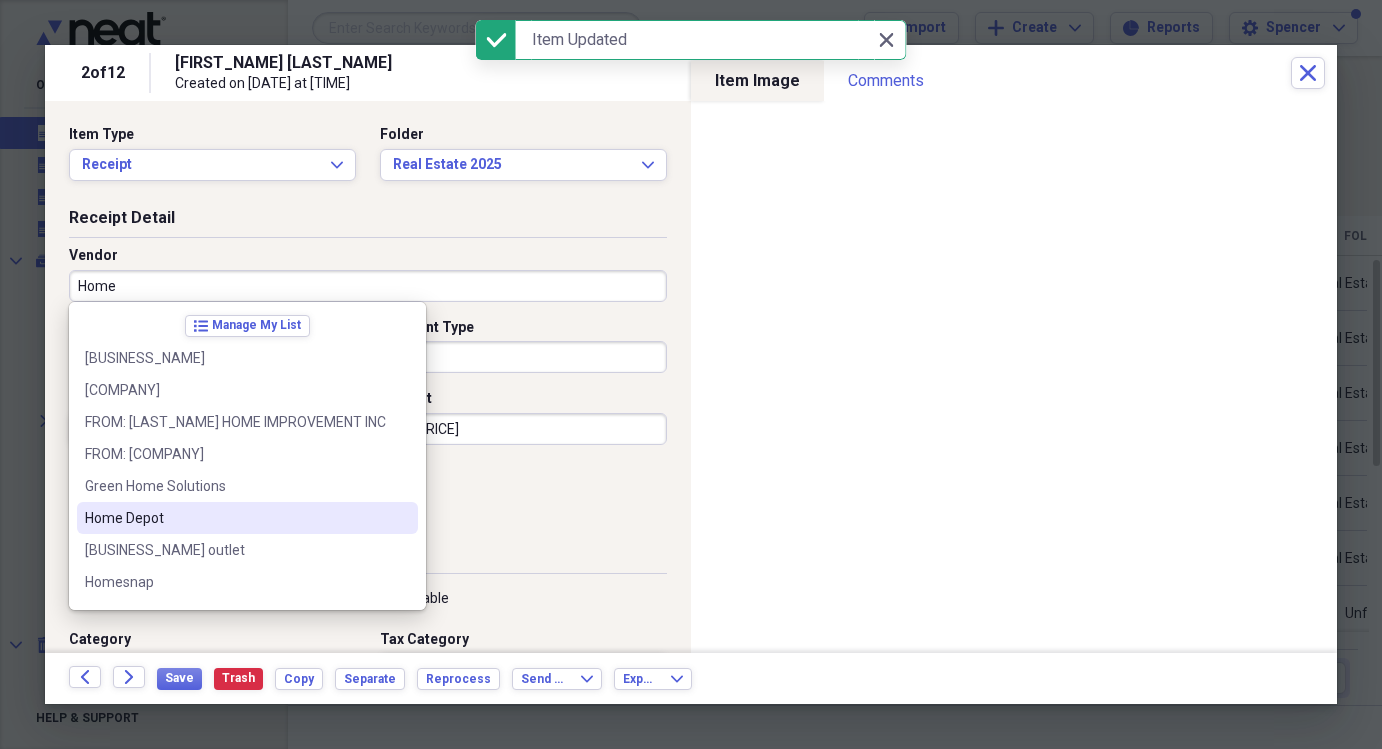 click on "Home Depot" at bounding box center [247, 518] 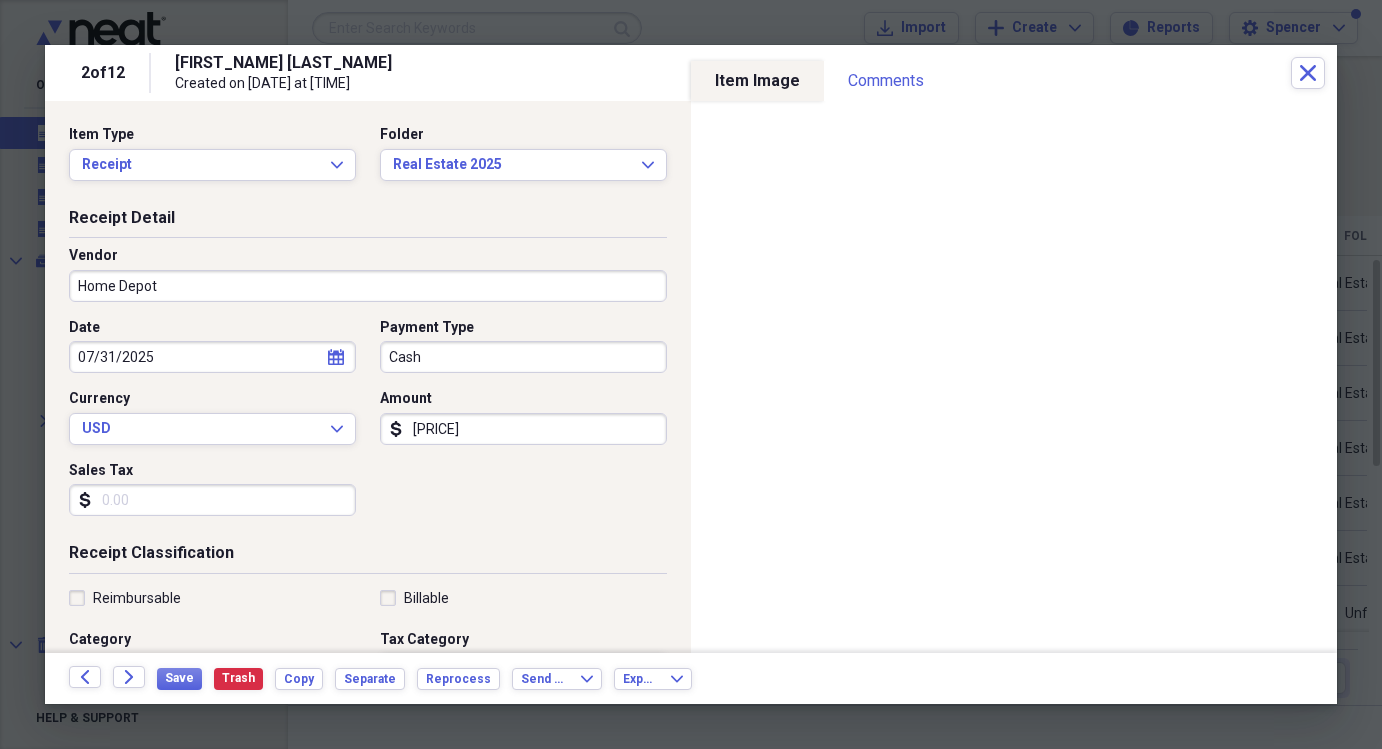 type on "Cost of Goods" 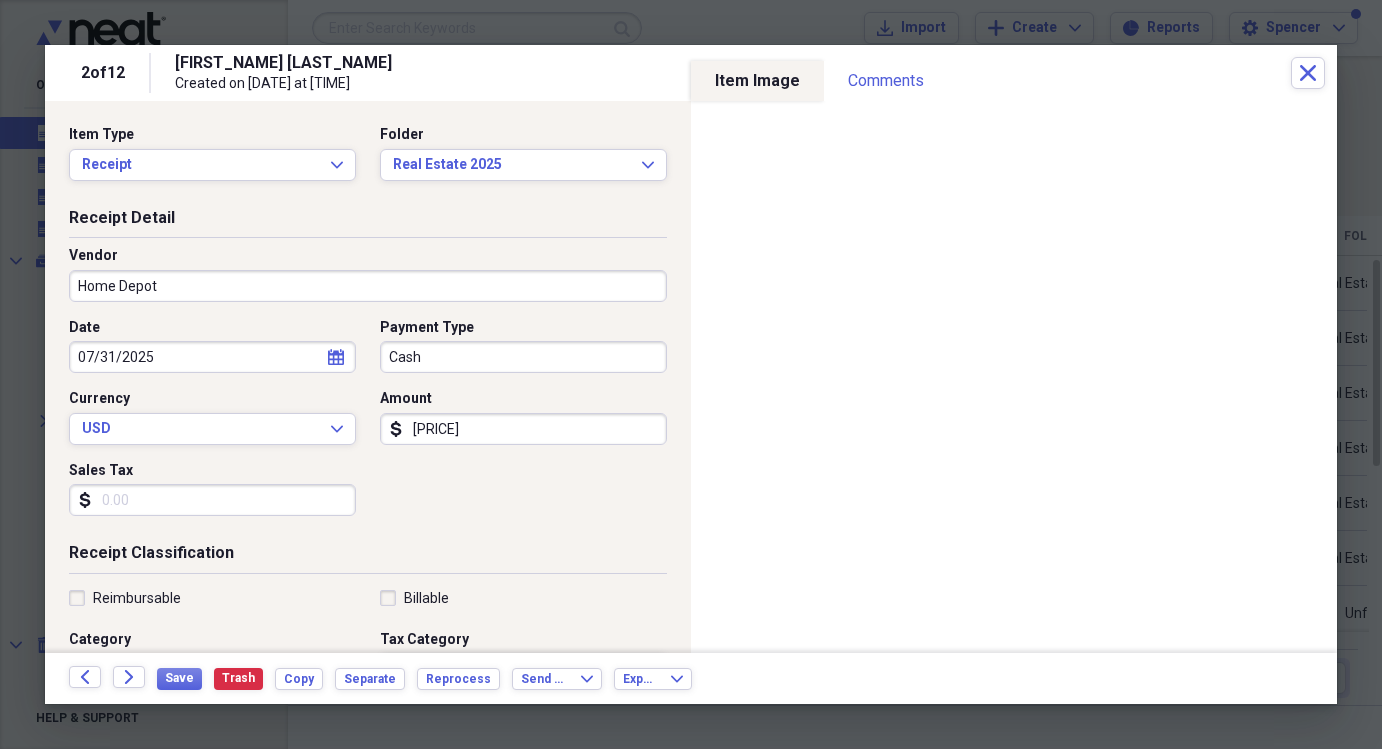 click on "Cash" at bounding box center [523, 357] 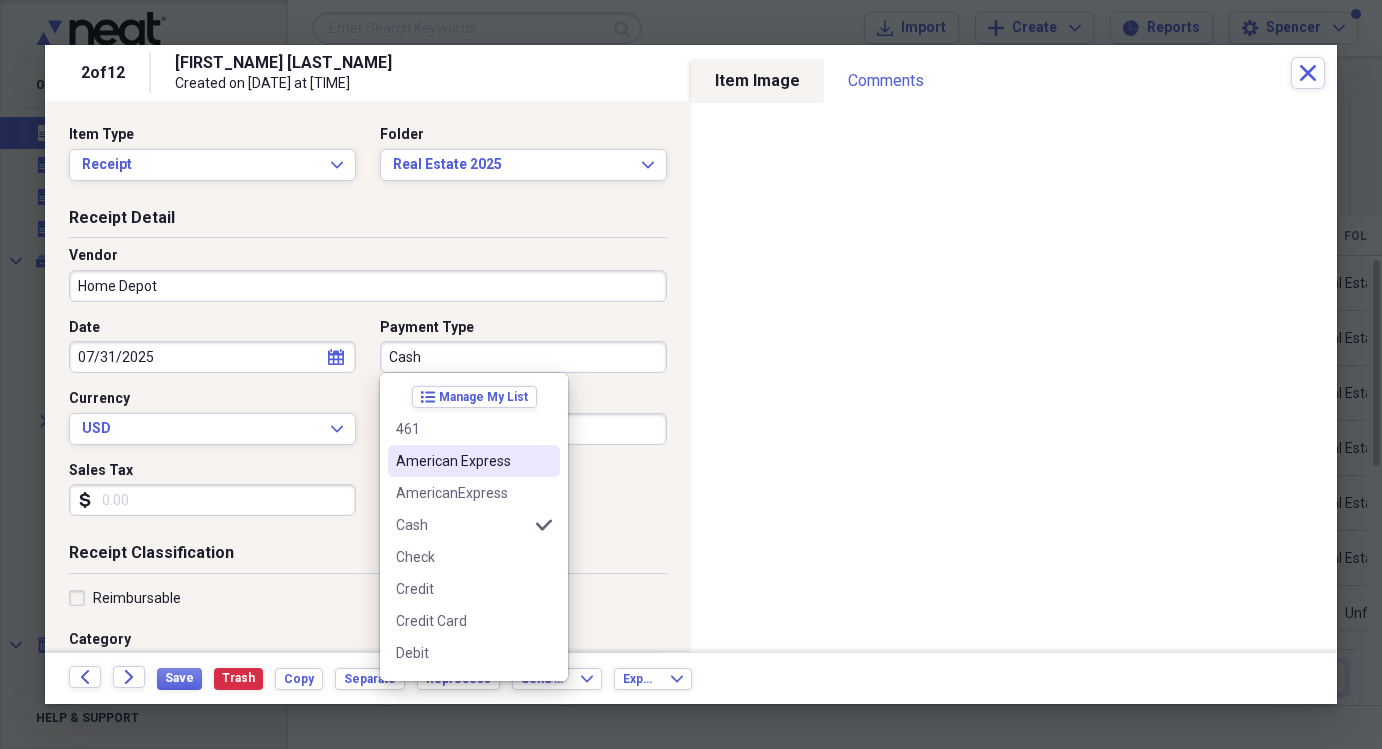 click on "American Express" at bounding box center [462, 461] 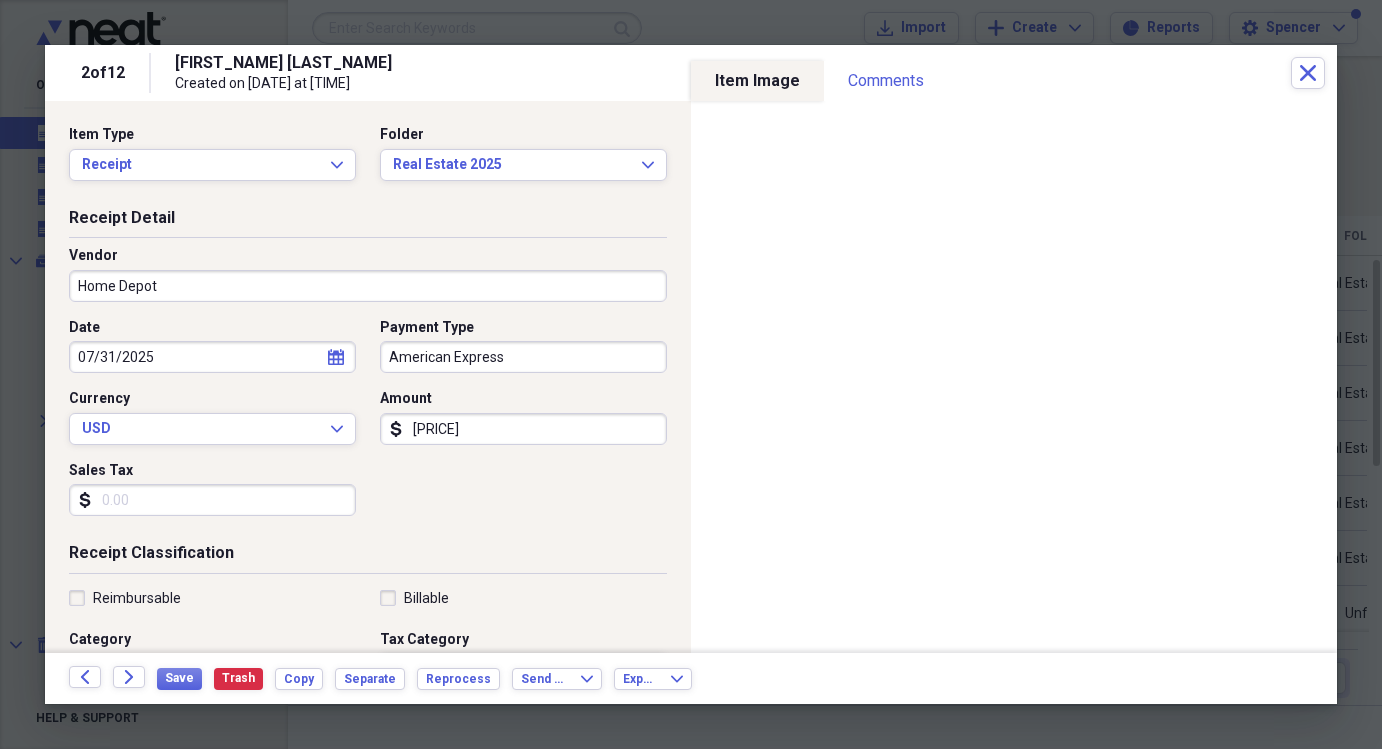click on "[PRICE]" at bounding box center [523, 429] 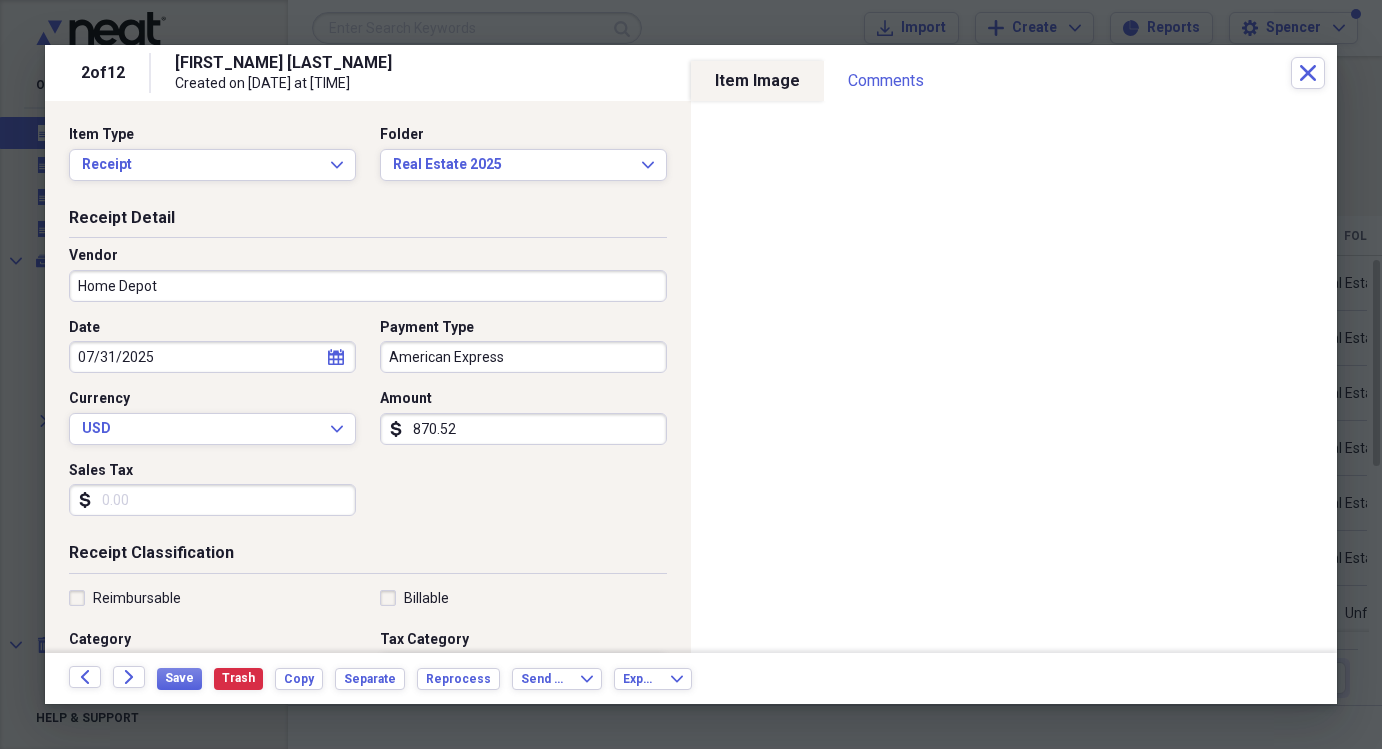 type on "870.52" 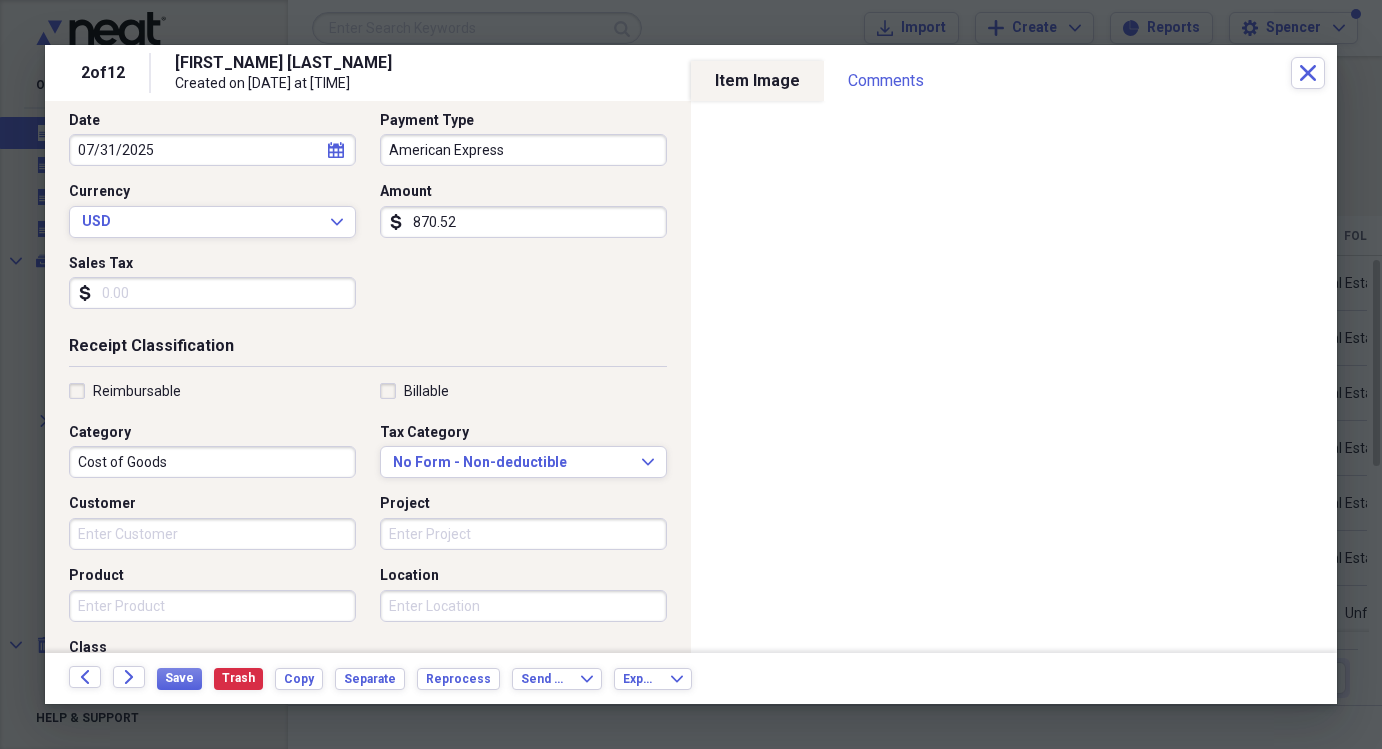 scroll, scrollTop: 216, scrollLeft: 0, axis: vertical 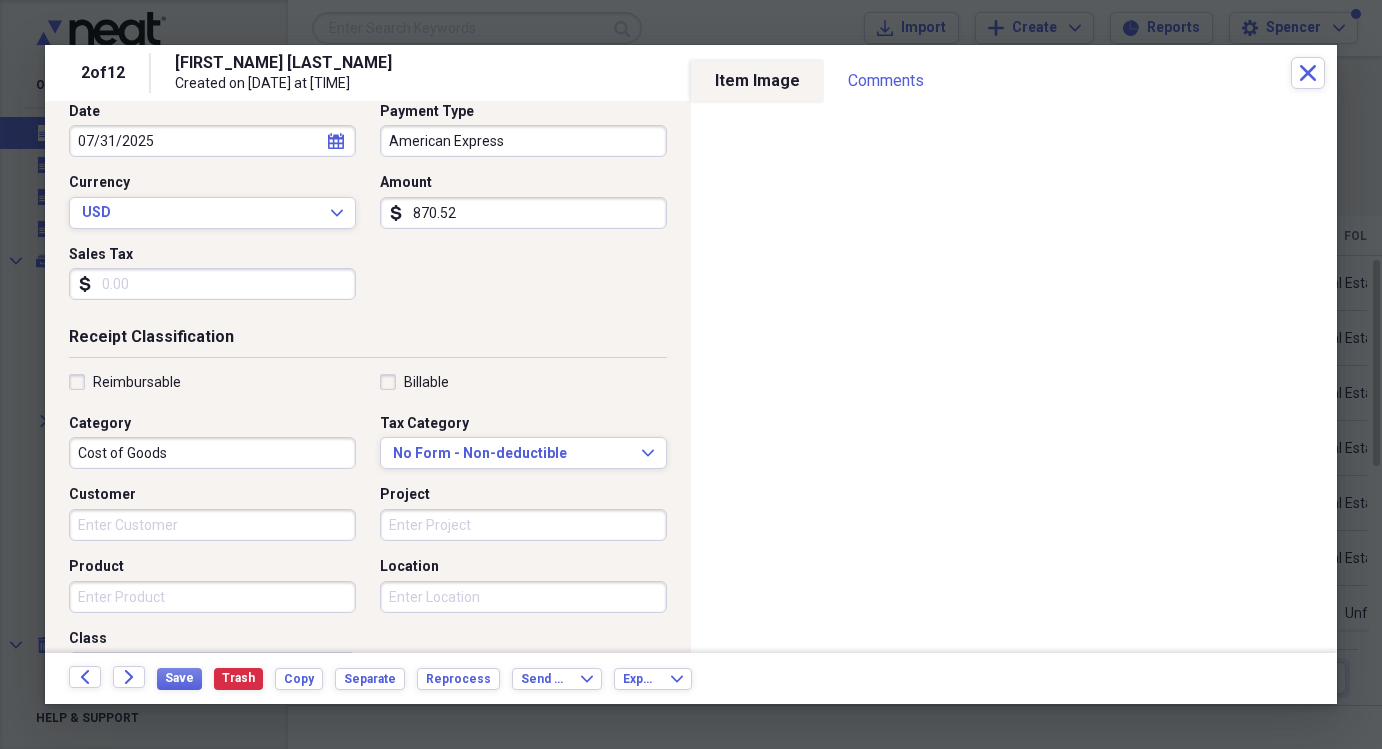 click on "Customer" at bounding box center (212, 525) 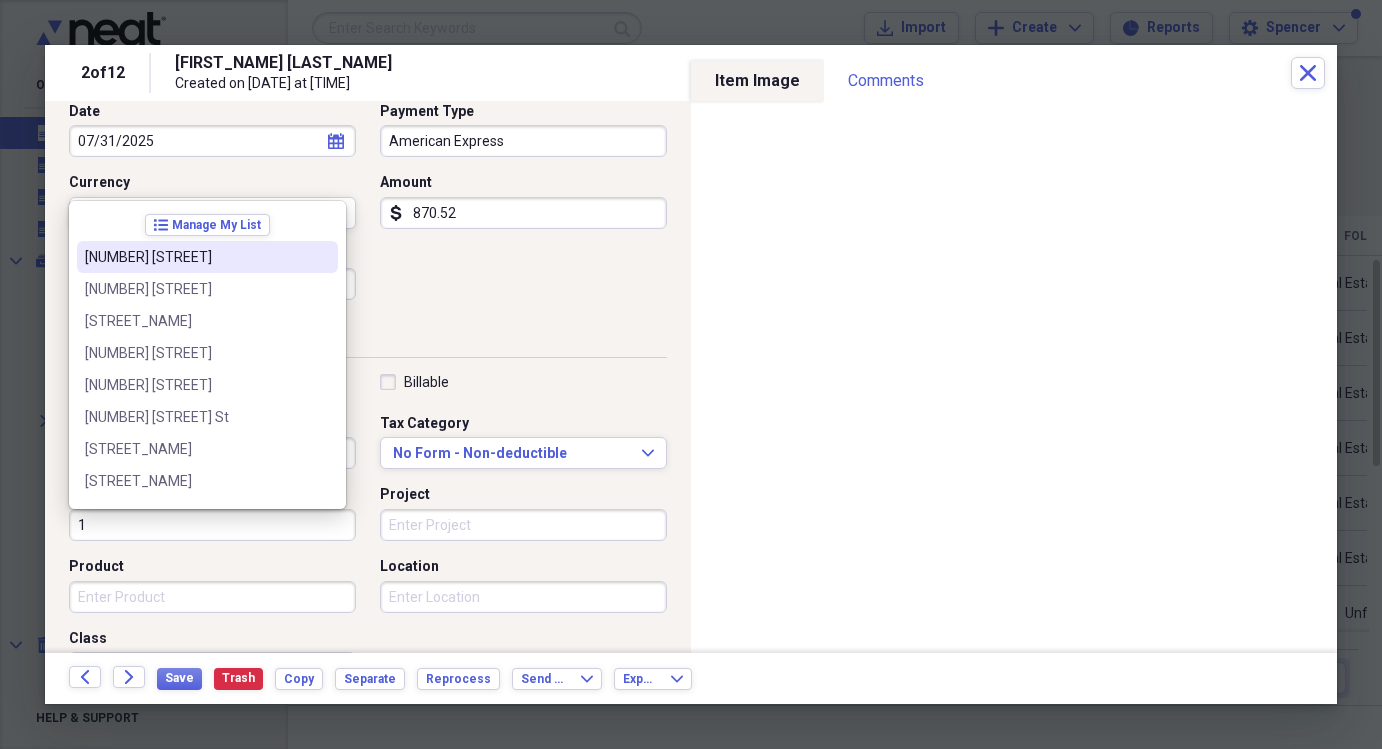 click on "list Manage My List [NUMBER] [STREET] [NUMBER] [STREET] [NUMBER] [STREET] [NUMBER] [STREET] [NUMBER] [STREET] [NUMBER] [STREET] [NUMBER] [STREET] [NUMBER] [STREET] [NUMBER] [STREET] [NUMBER] [STREET] [NUMBER] [STREET] [NUMBER] [STREET] [NUMBER] [STREET] [NUMBER] [STREET] [NUMBER] [STREET] [NUMBER] [STREET] [NUMBER] [STREET] [NUMBER] [STREET] [NUMBER] [STREET] [NUMBER] [STREET] [NUMBER] [STREET] [NUMBER] [STREET] [NUMBER] [STREET] [NUMBER] [STREET] [NUMBER] [STREET] [NUMBER] [STREET] [NUMBER] [STREET] [NUMBER] [STREET] [NUMBER] [STREET] [NUMBER] [STREET]" at bounding box center (207, 355) 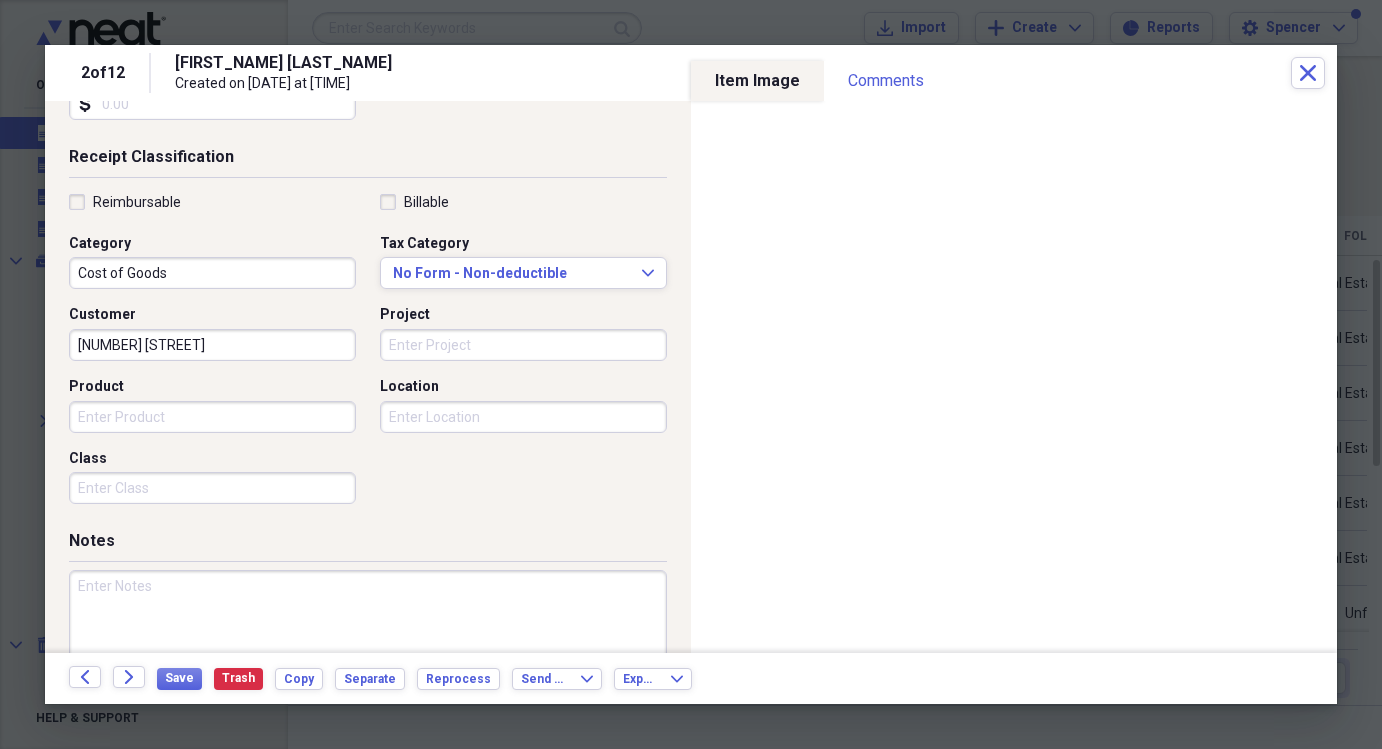 scroll, scrollTop: 468, scrollLeft: 0, axis: vertical 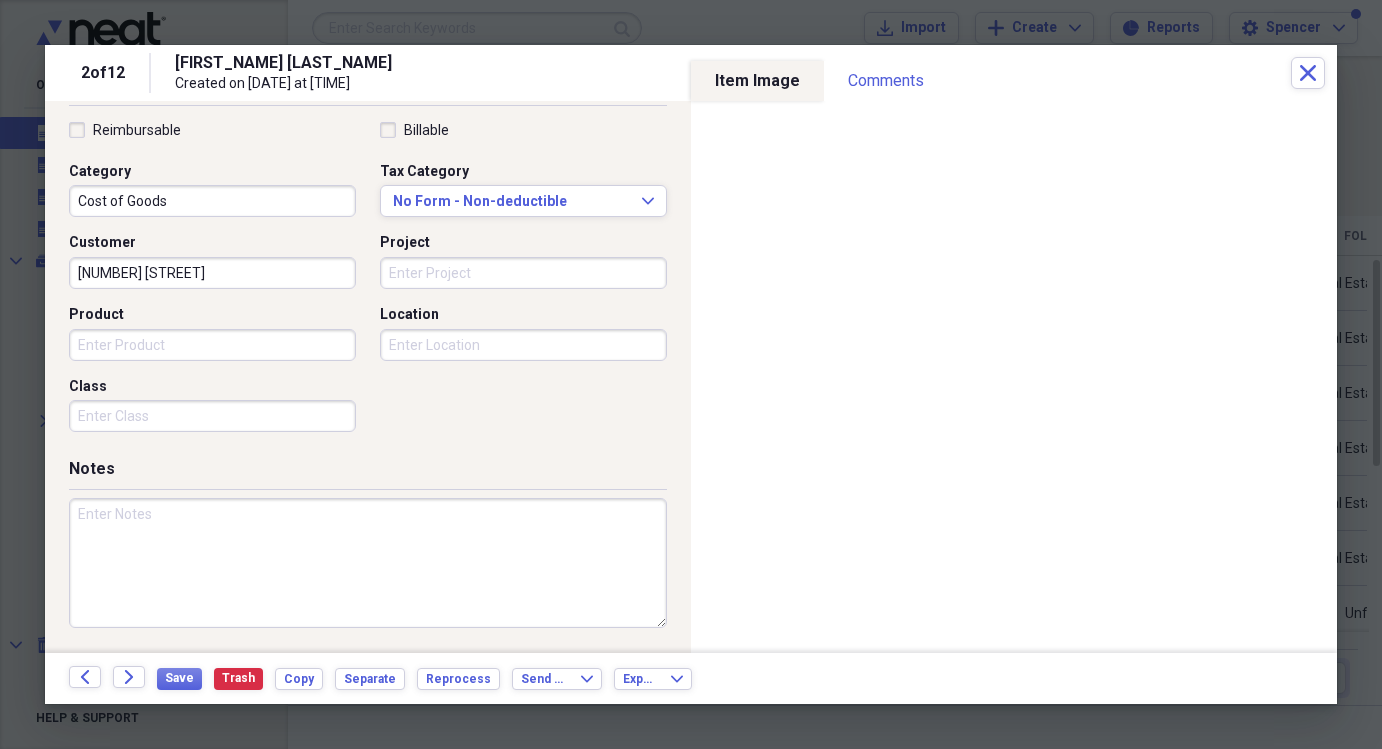 click on "Cost of Goods" at bounding box center [212, 201] 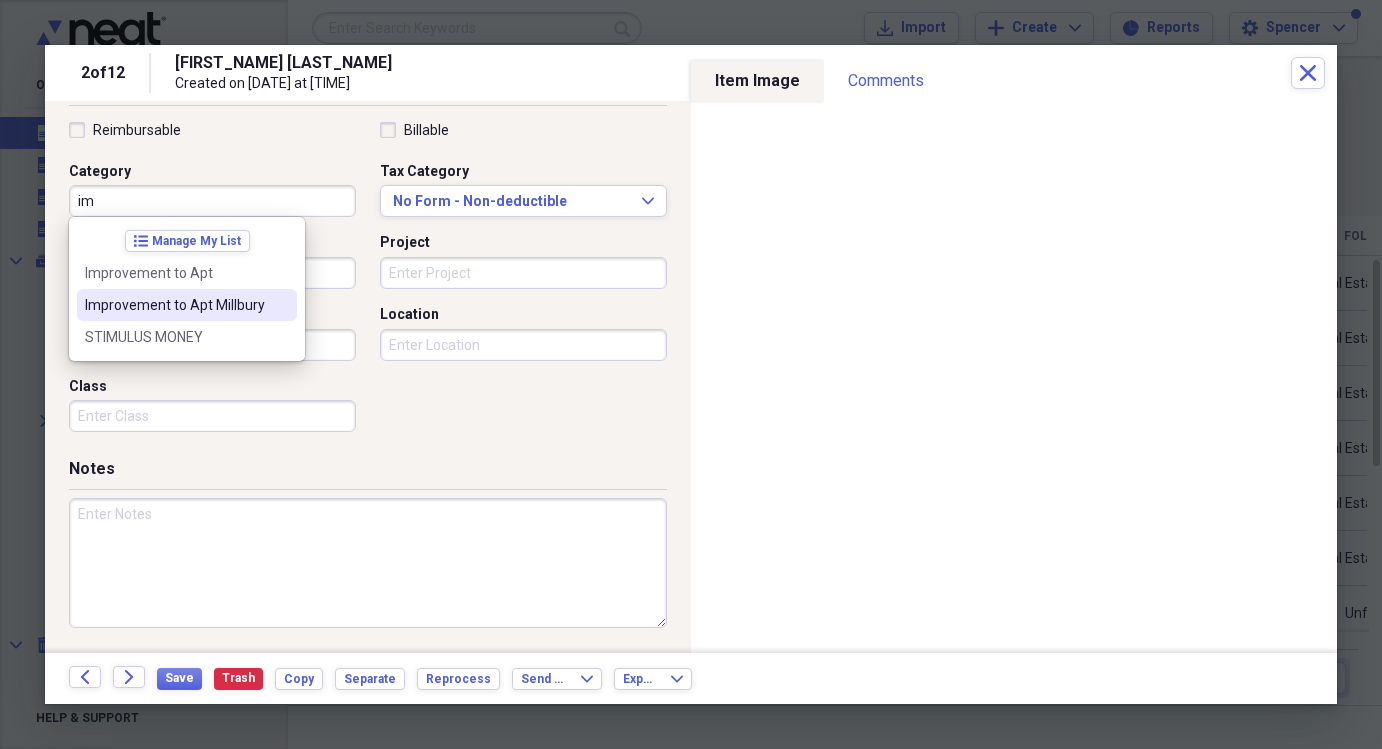 click on "Improvement to Apt Millbury" at bounding box center [187, 305] 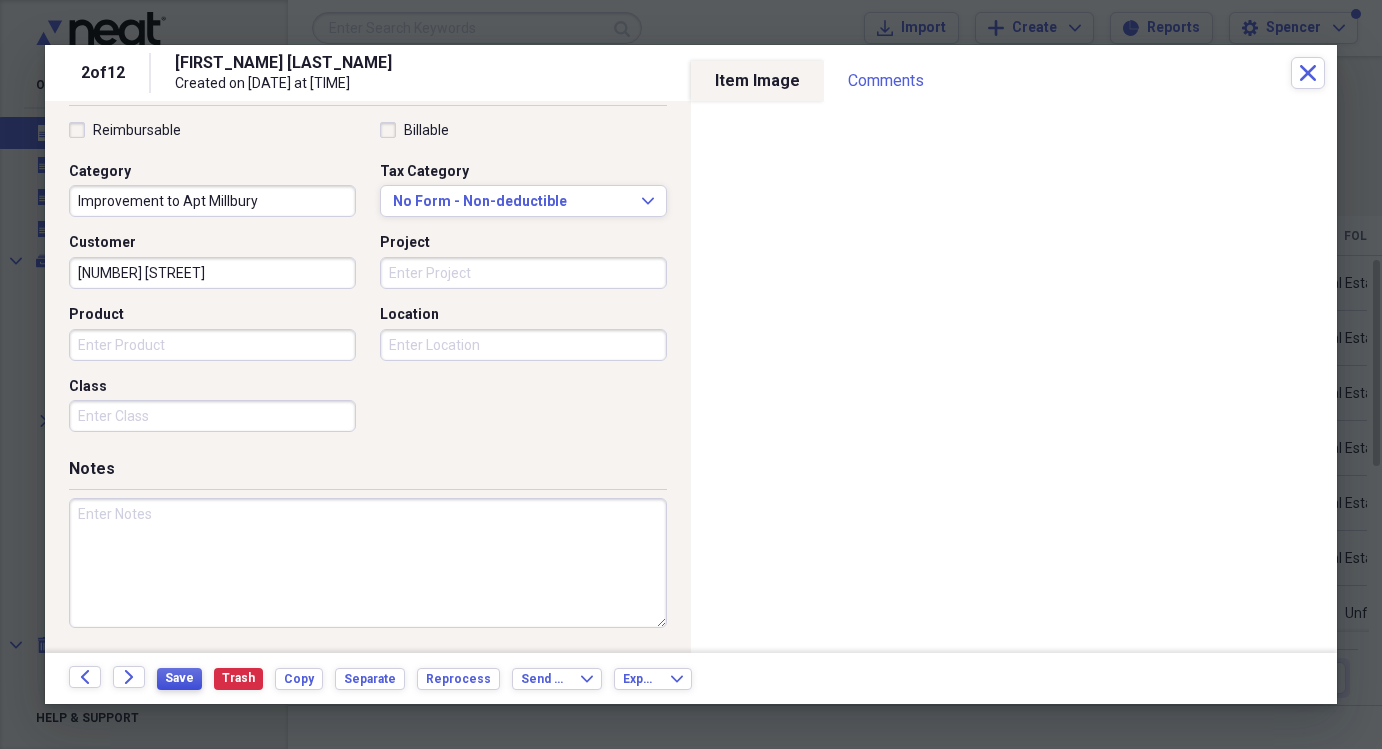 click on "Save" at bounding box center (179, 679) 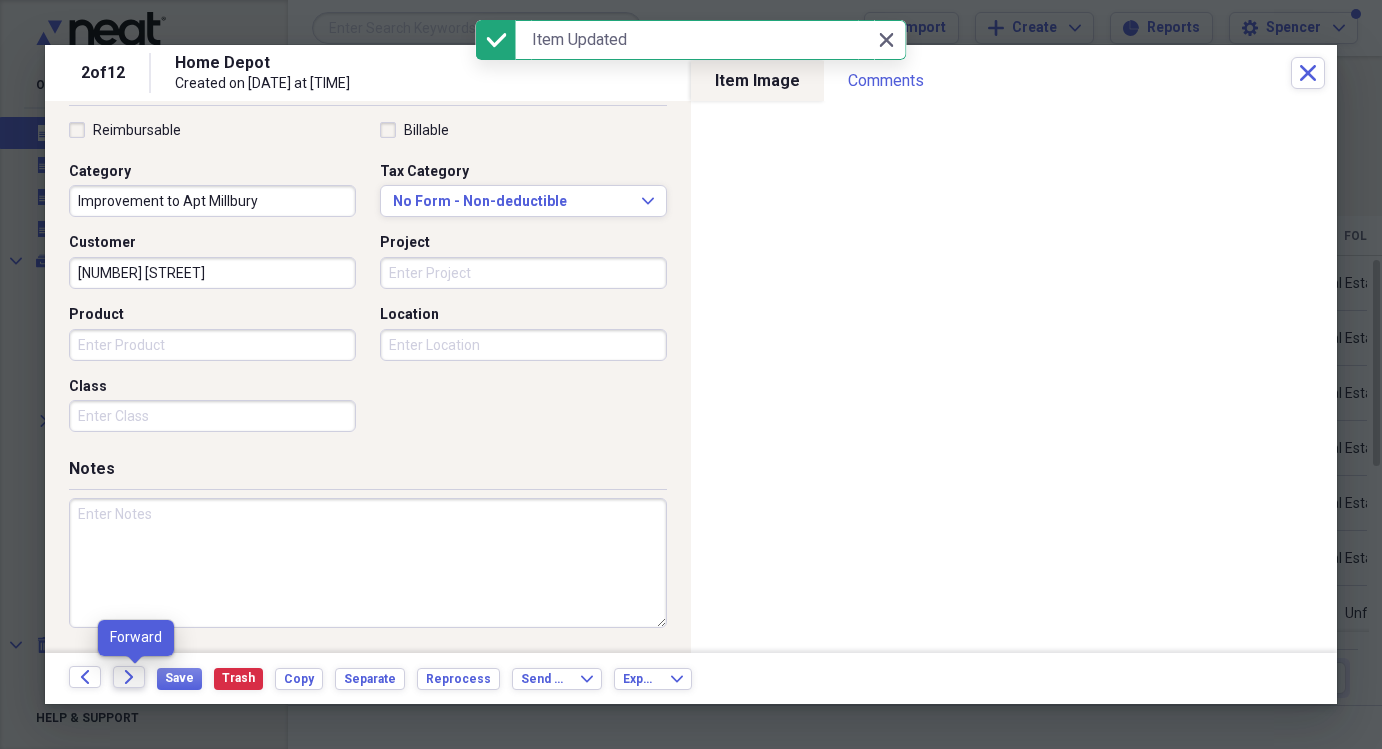 click on "Forward" 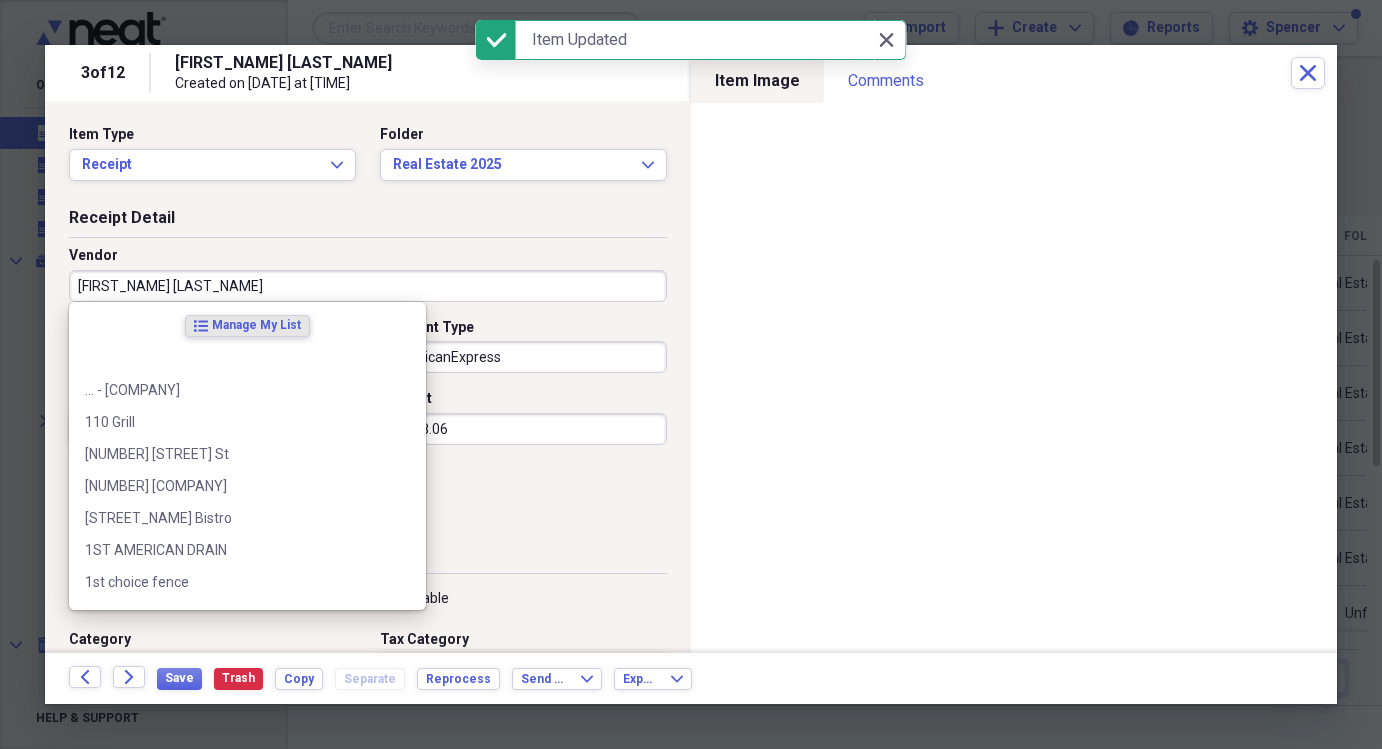 click on "[FIRST_NAME] [LAST_NAME]" at bounding box center (368, 286) 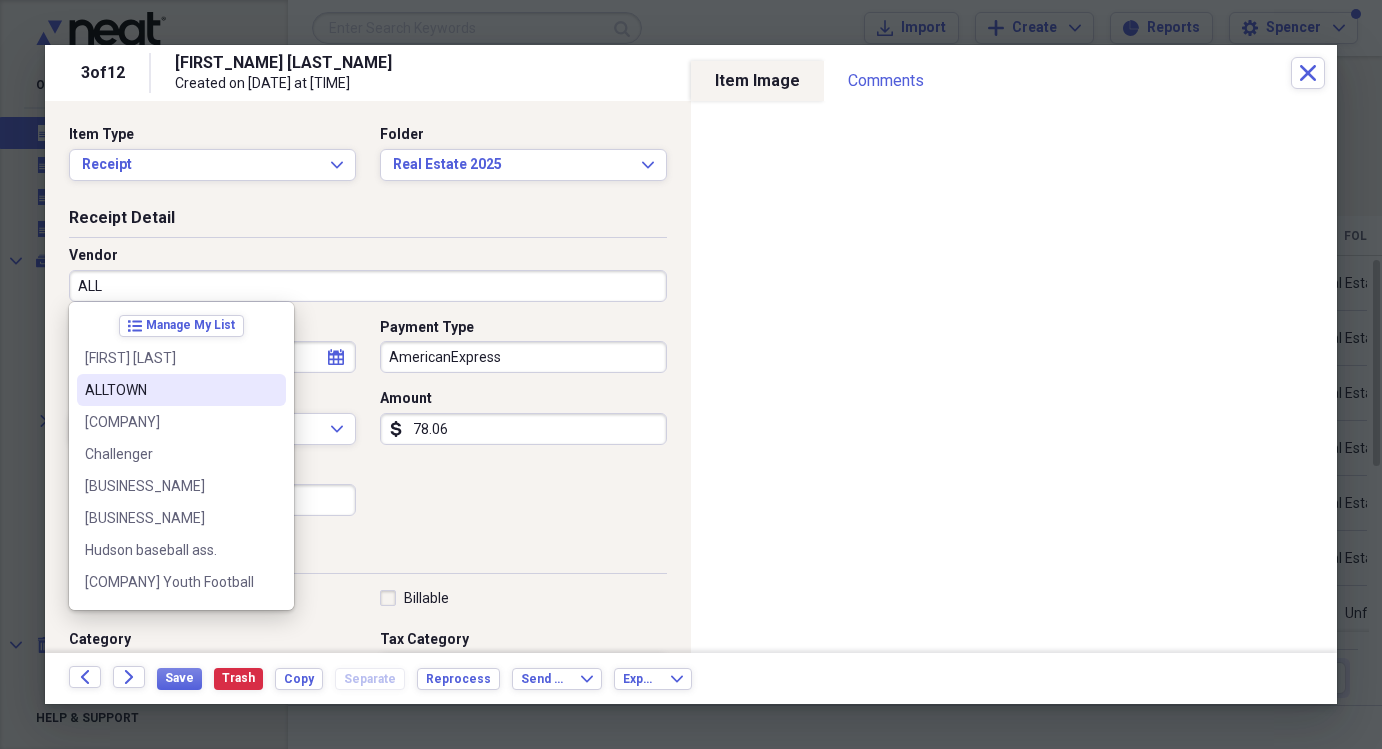 click on "ALLTOWN" at bounding box center (169, 390) 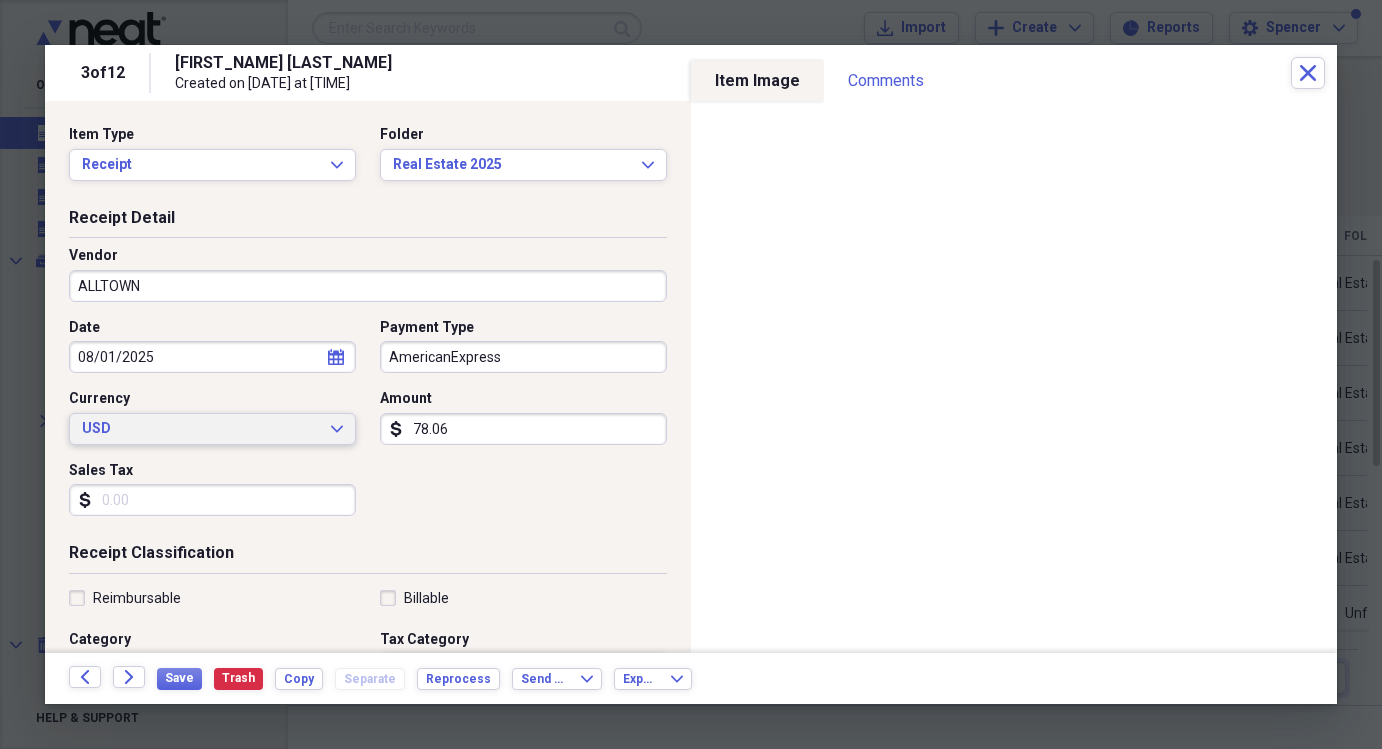 type on "Fuel/Auto" 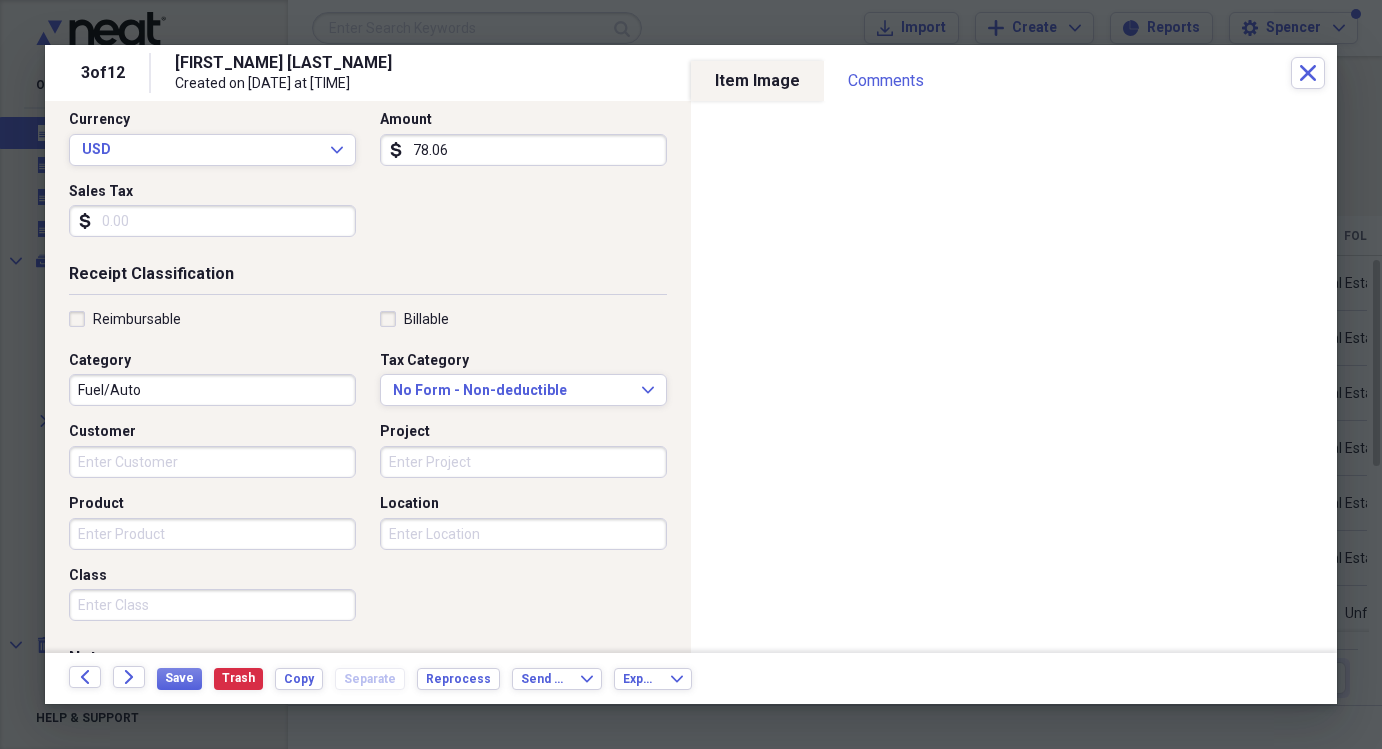 scroll, scrollTop: 335, scrollLeft: 0, axis: vertical 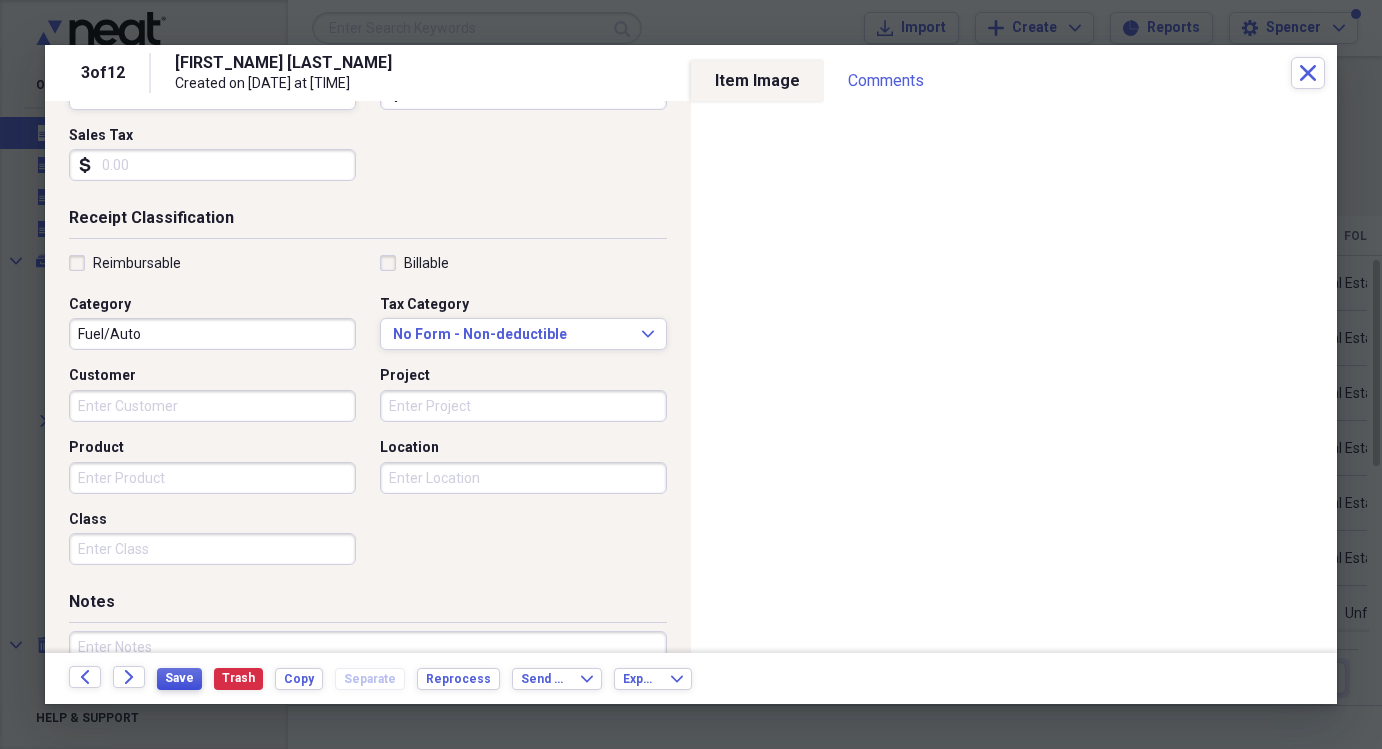 click on "Save" at bounding box center (179, 678) 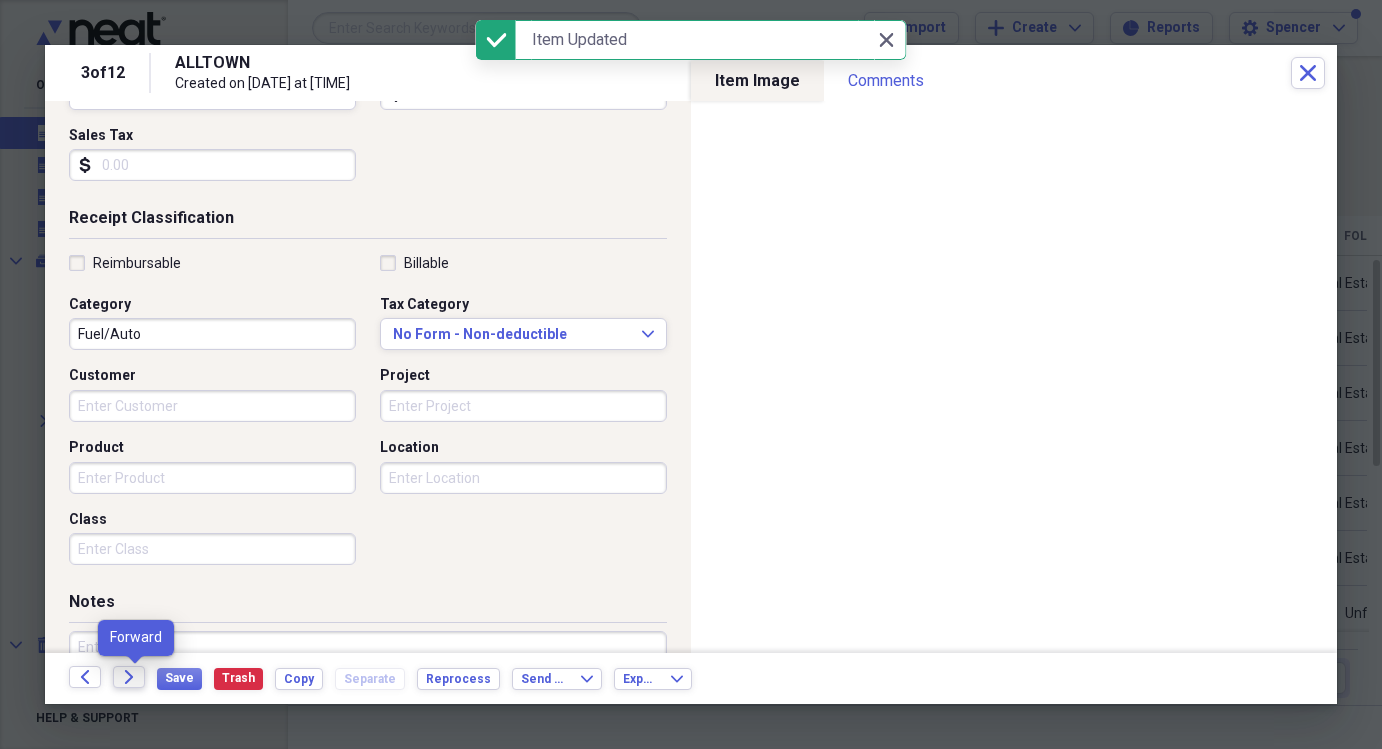 click 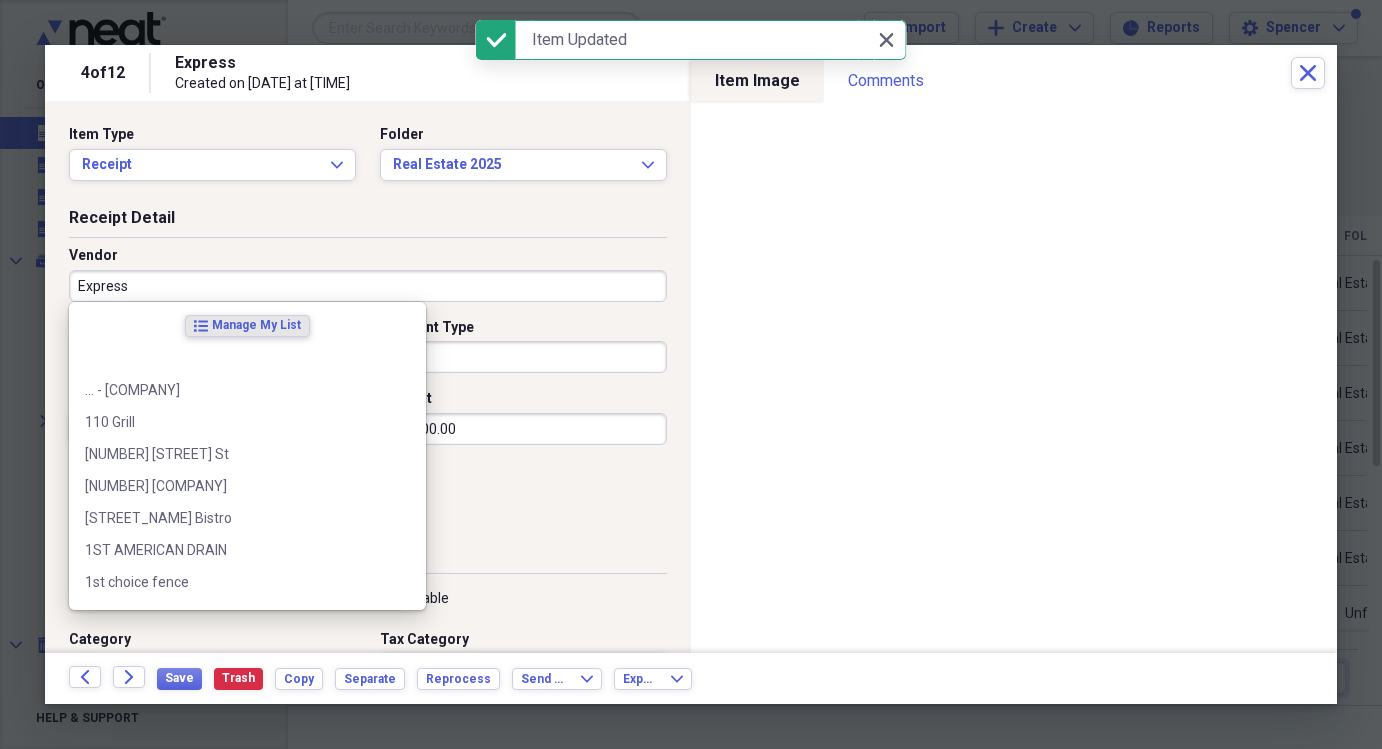 click on "Express" at bounding box center [368, 286] 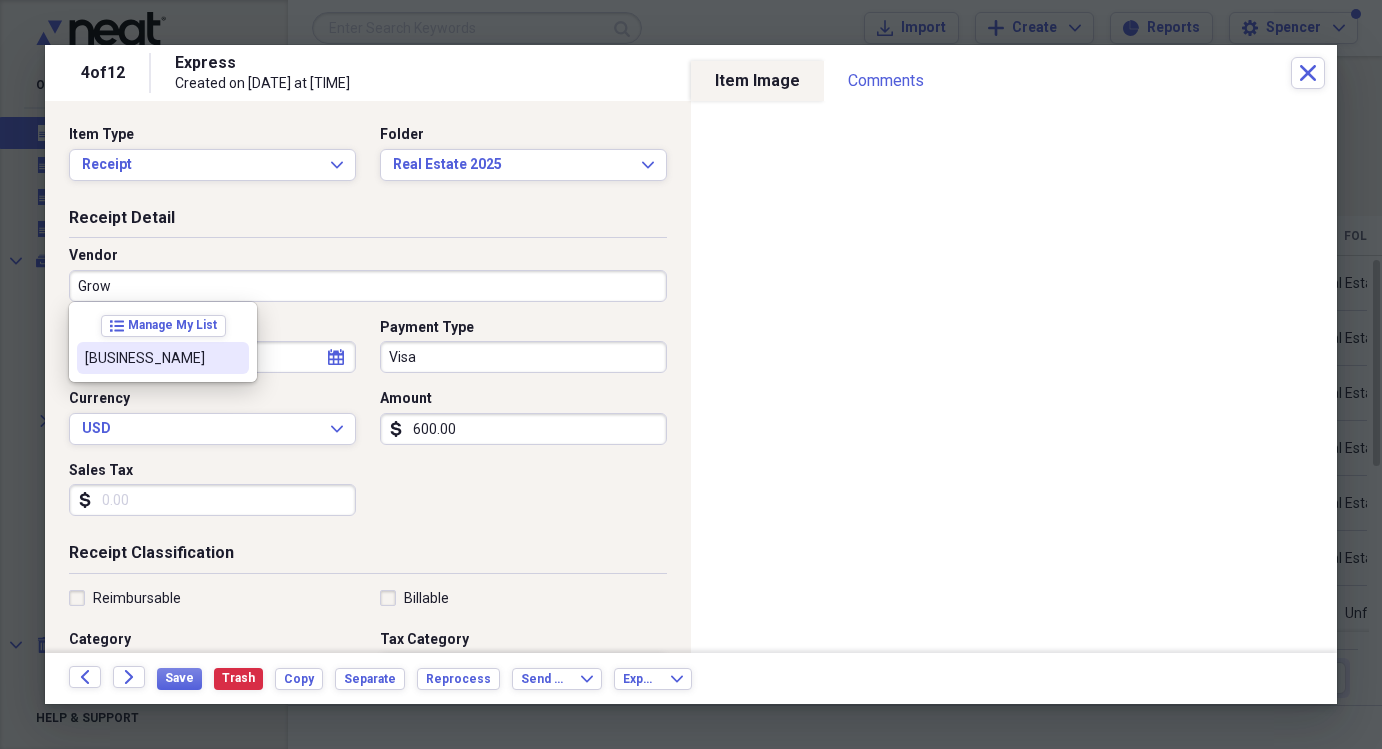 click on "[BUSINESS_NAME]" at bounding box center [151, 358] 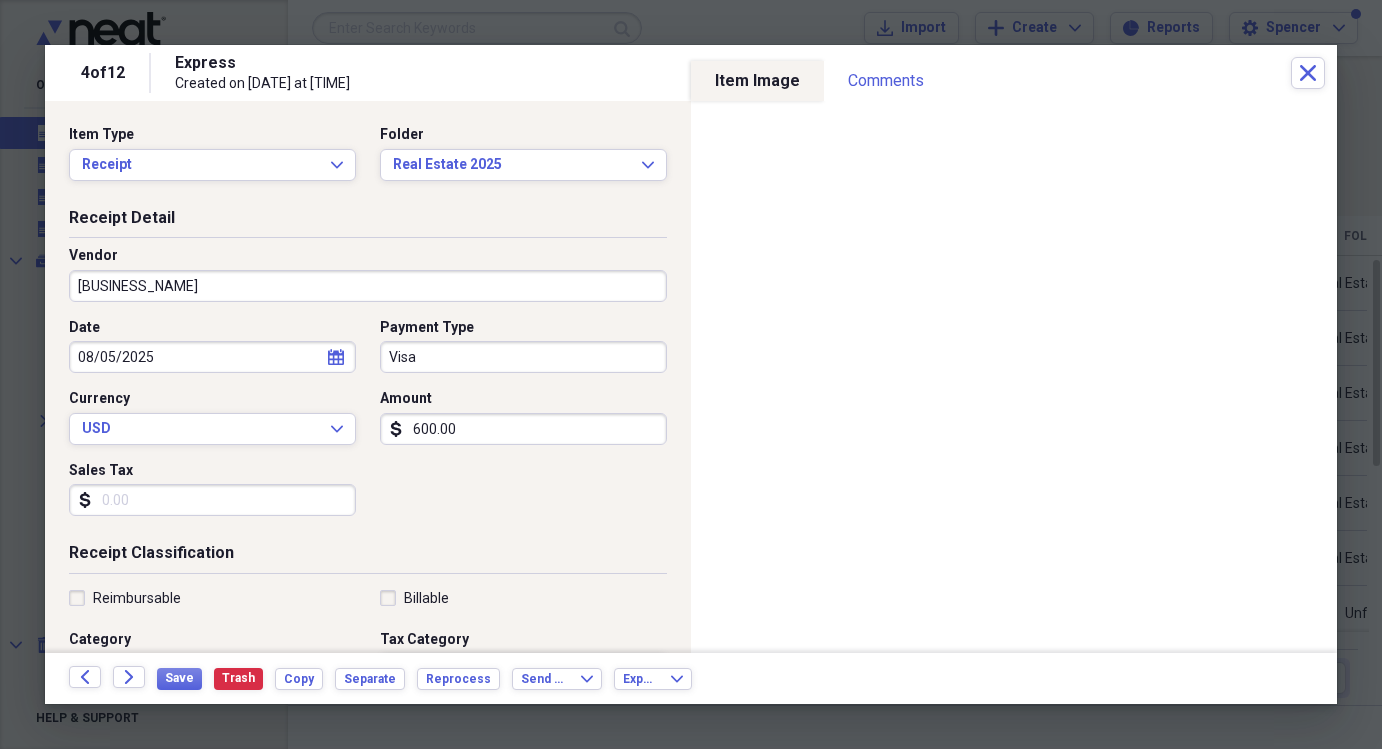type on "Contractor" 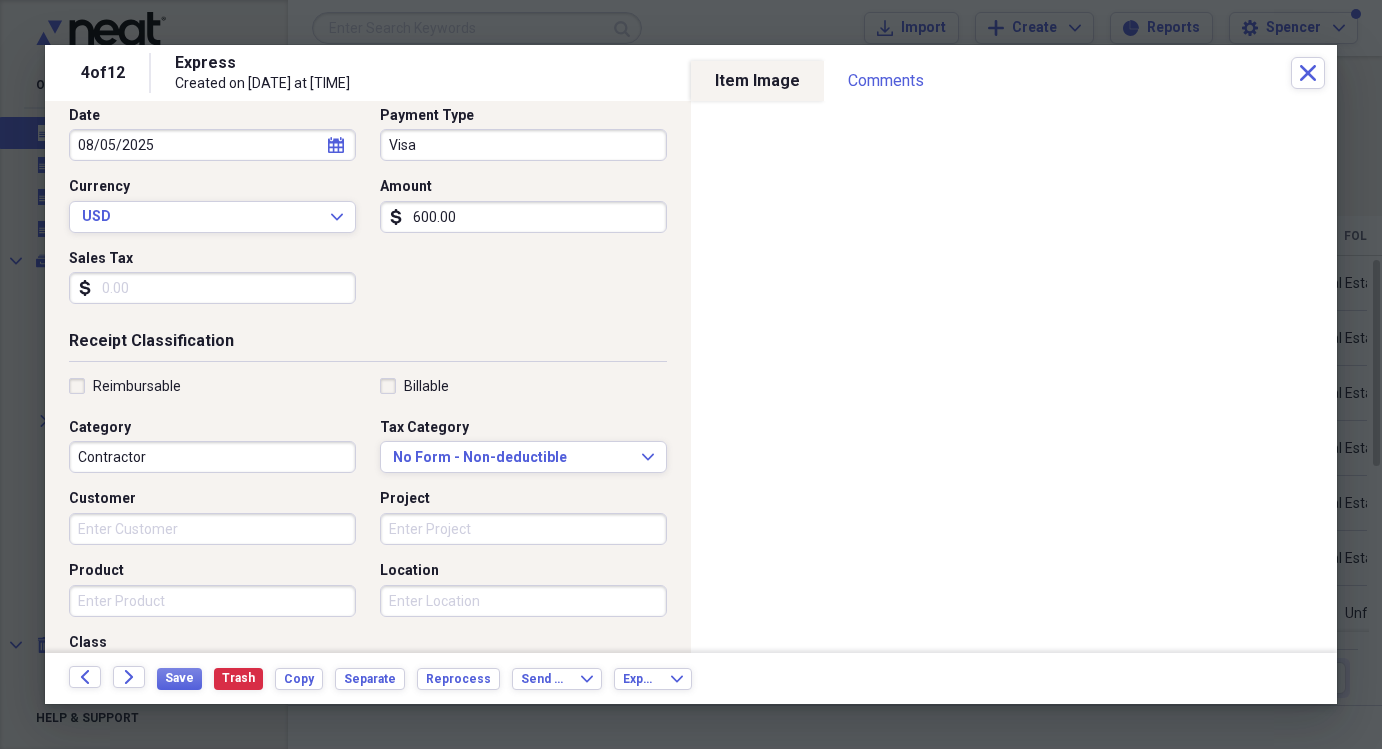 scroll, scrollTop: 261, scrollLeft: 0, axis: vertical 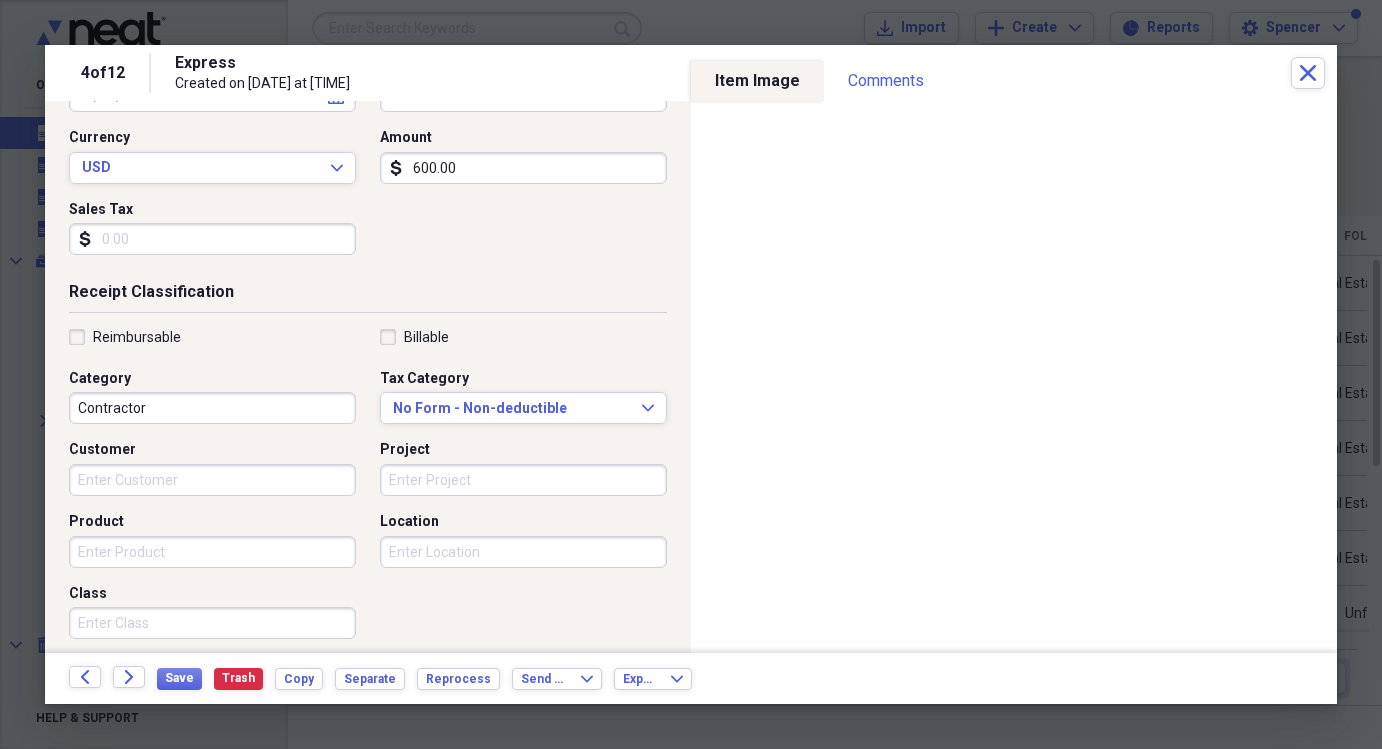 click on "Customer" at bounding box center (212, 480) 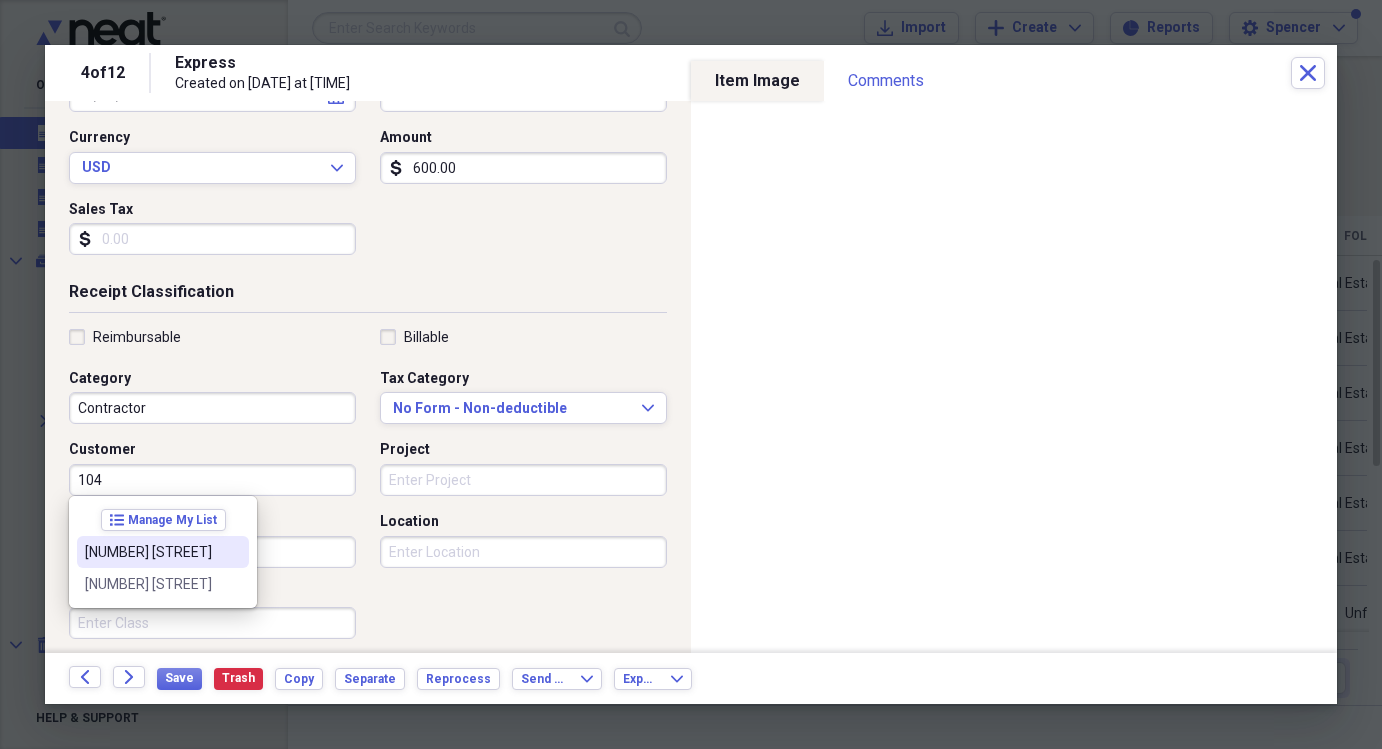click on "[NUMBER] [STREET]" at bounding box center [151, 552] 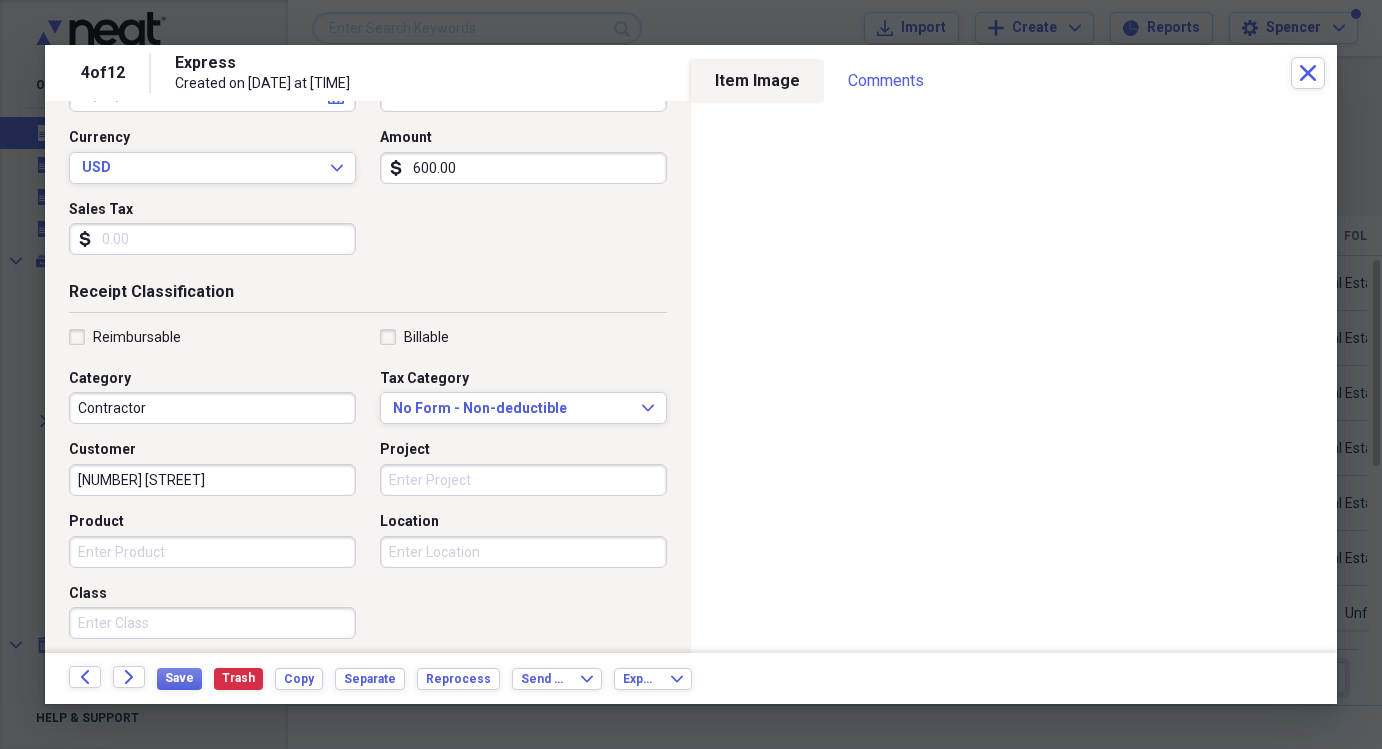 click on "[NUMBER] [STREET]" at bounding box center [212, 480] 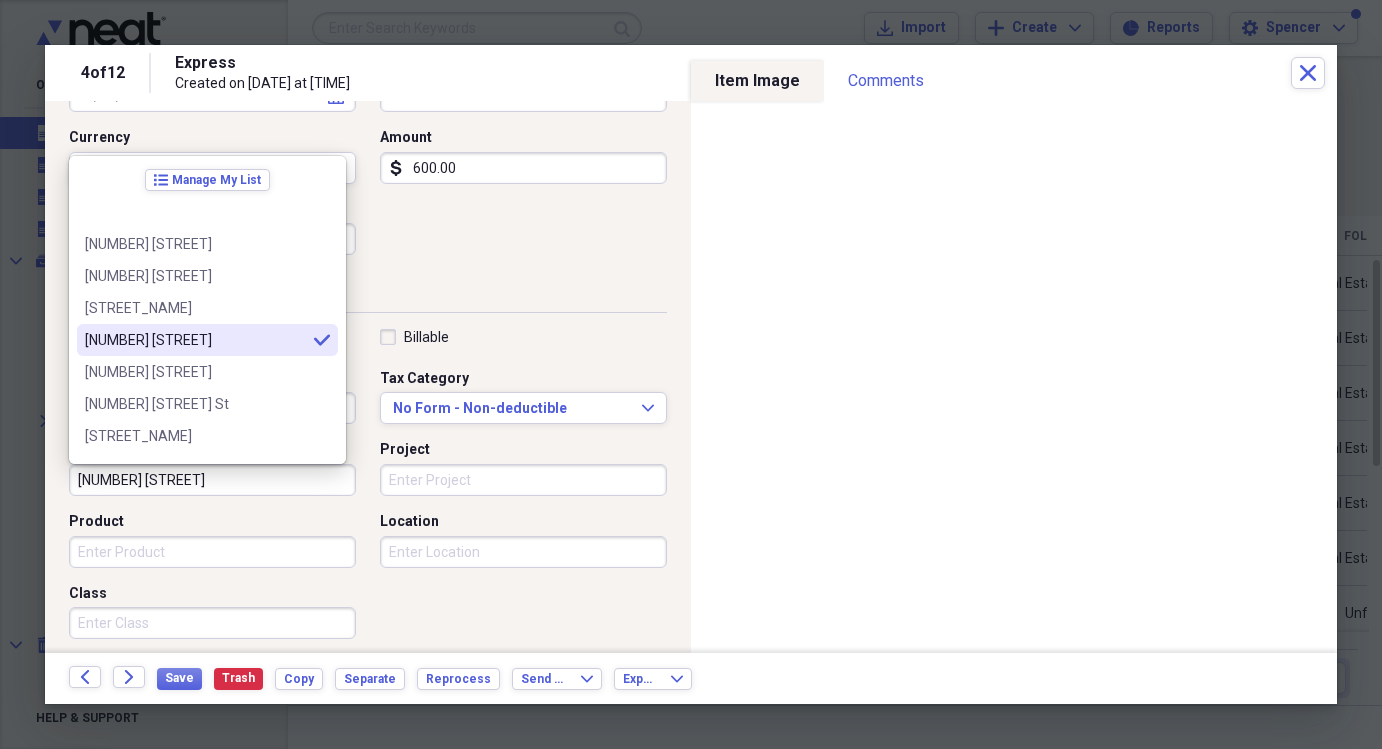 click on "[NUMBER] [STREET]" at bounding box center (212, 480) 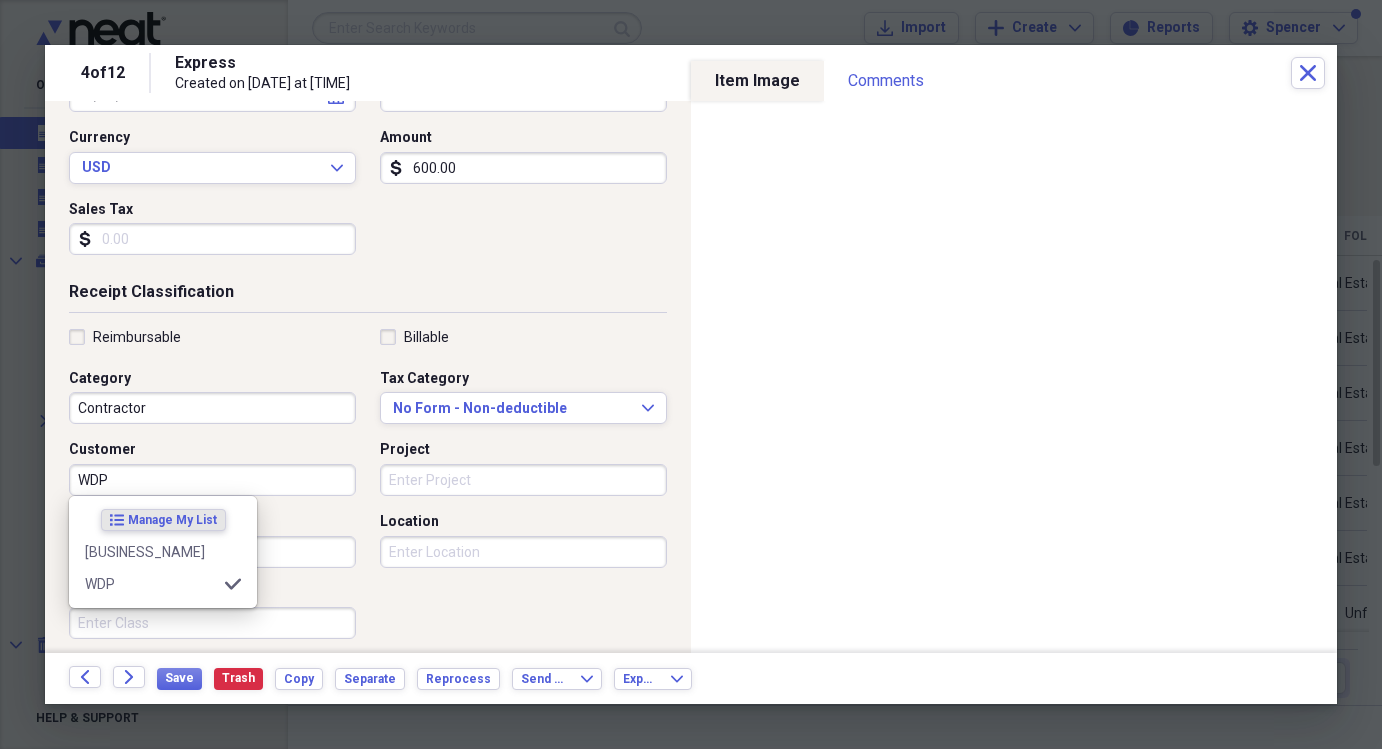type on "WDP" 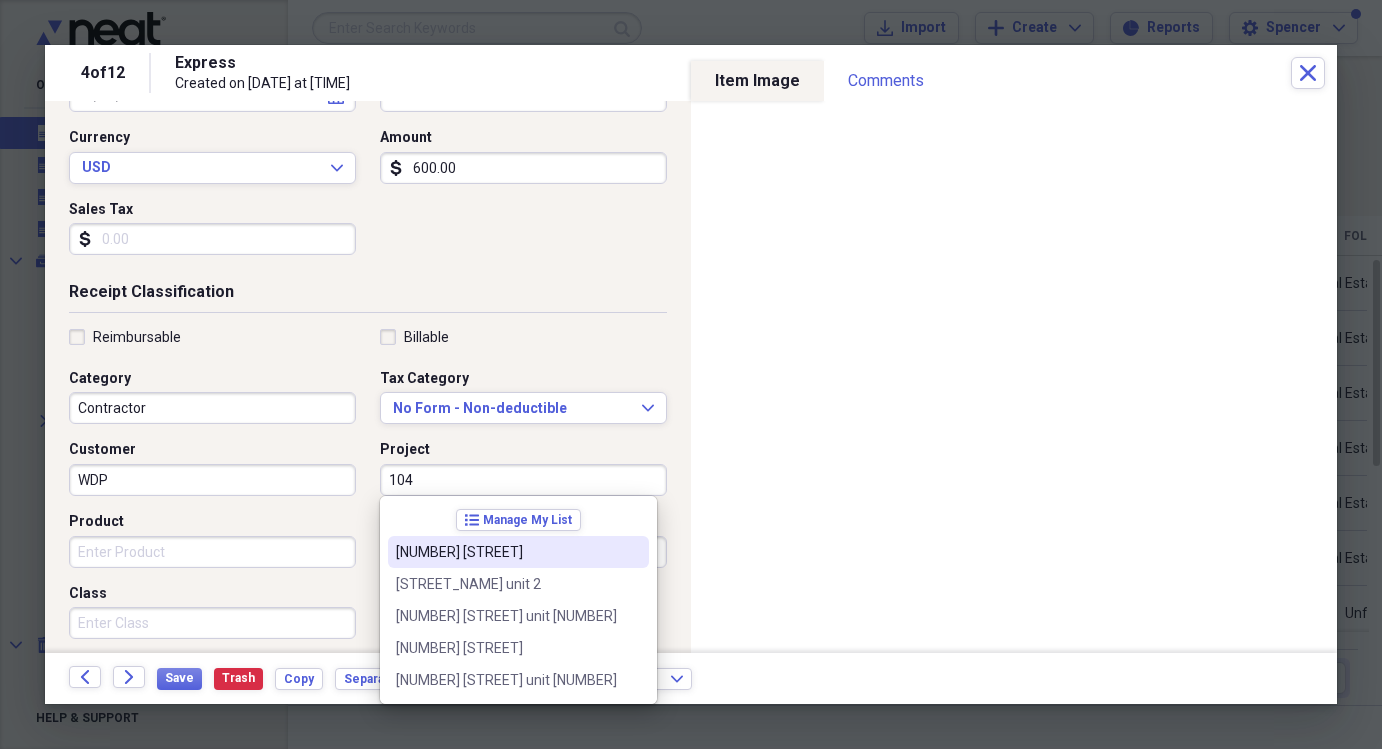 click on "[NUMBER] [STREET]" at bounding box center (506, 552) 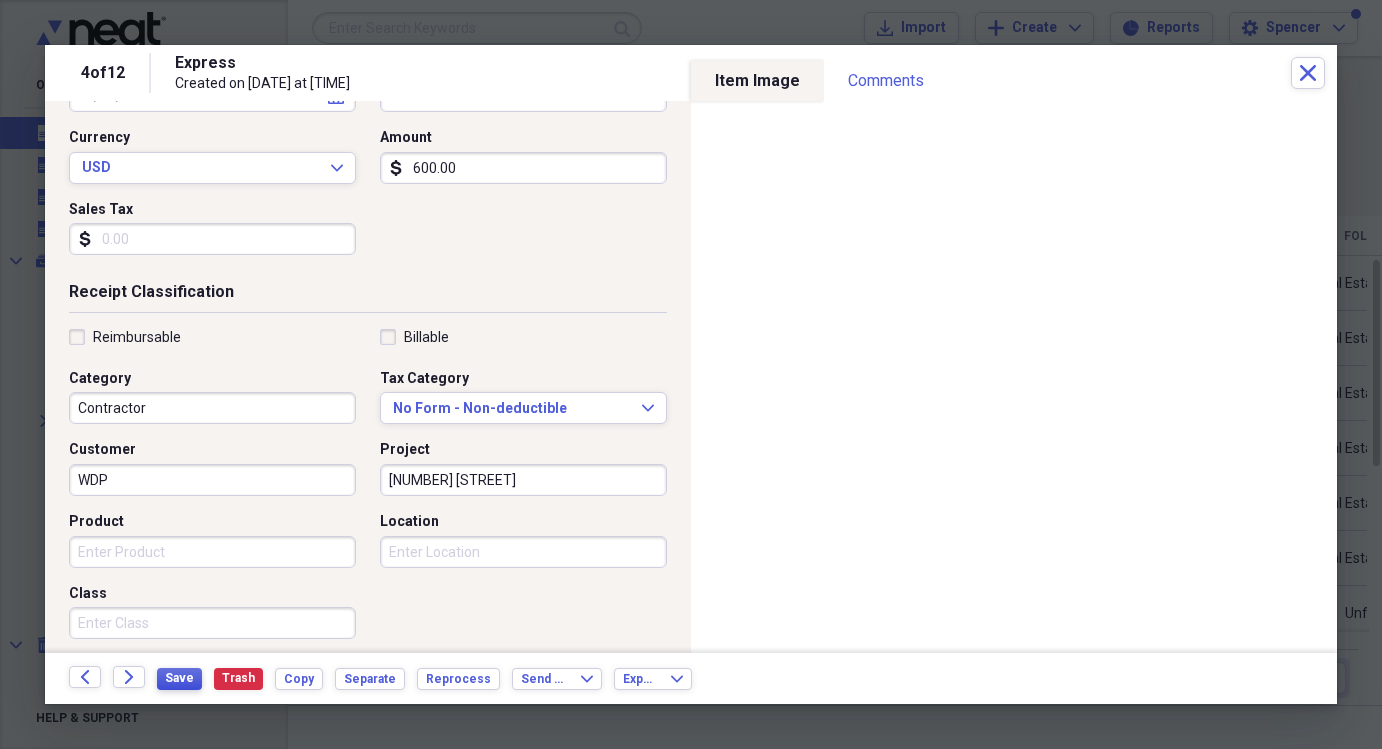 click on "Save" at bounding box center (179, 678) 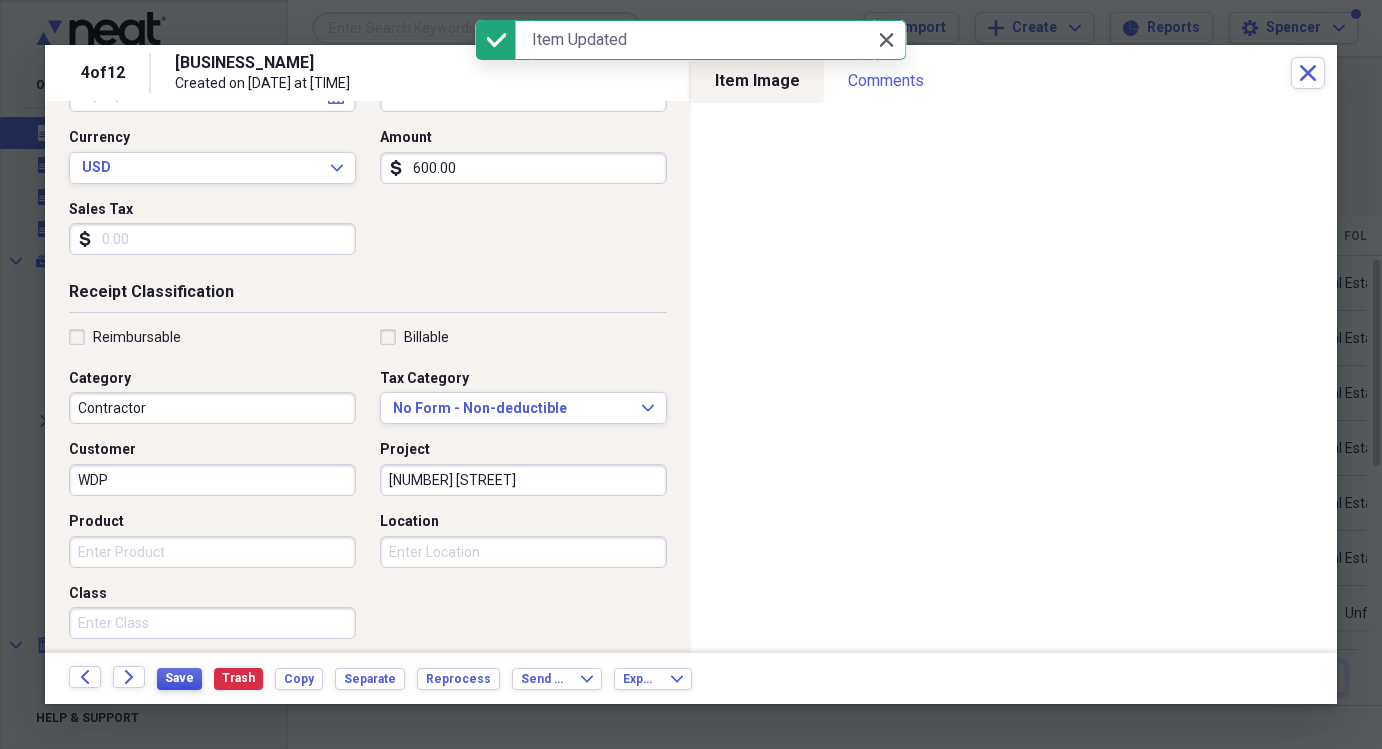 scroll, scrollTop: 0, scrollLeft: 0, axis: both 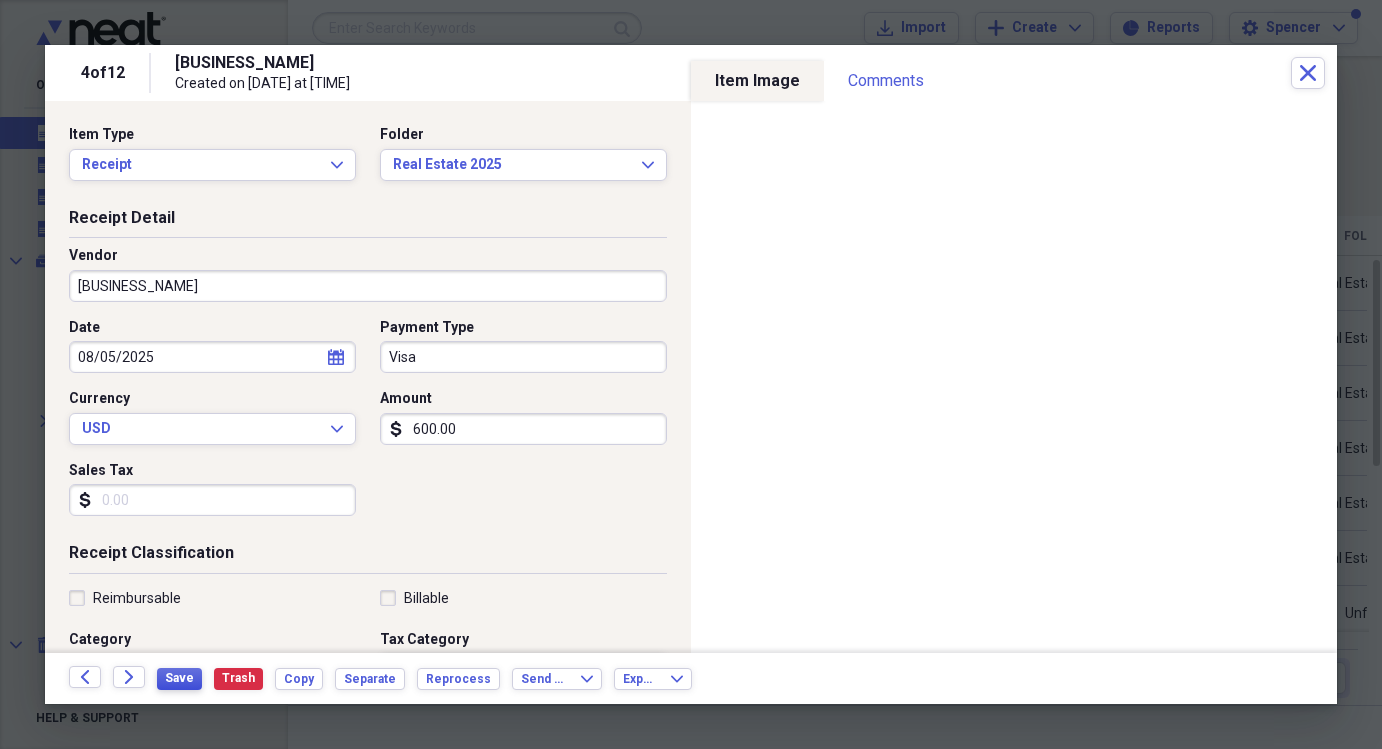 click on "Save" at bounding box center (179, 678) 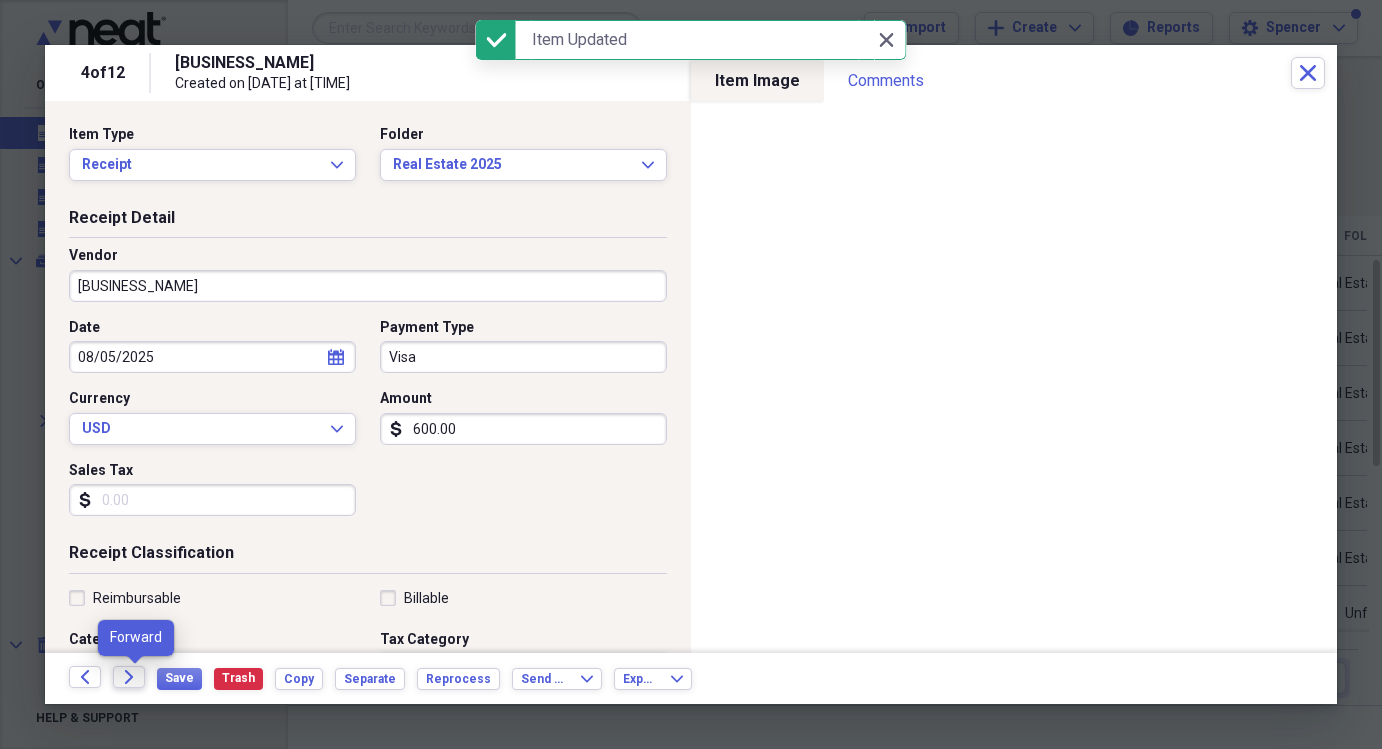 click on "Forward" at bounding box center [129, 677] 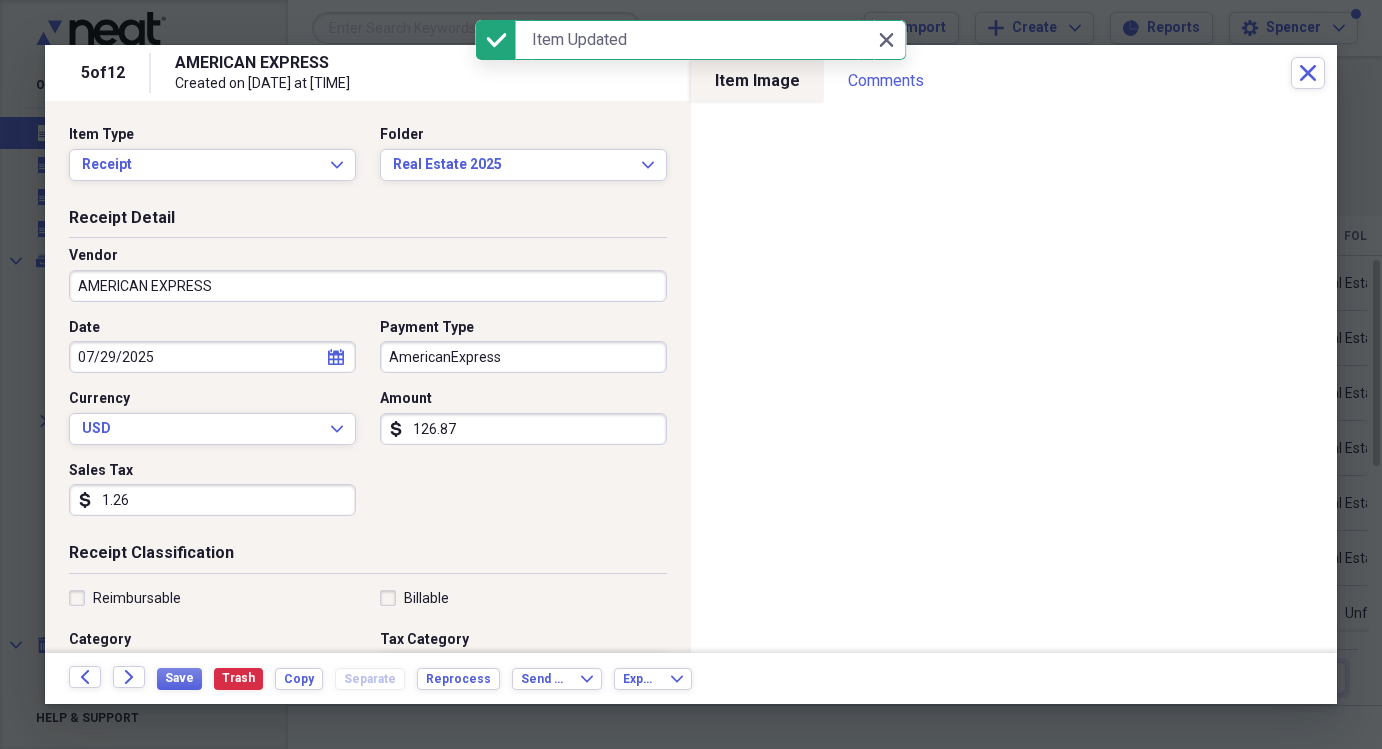 click on "AMERICAN EXPRESS" at bounding box center [368, 286] 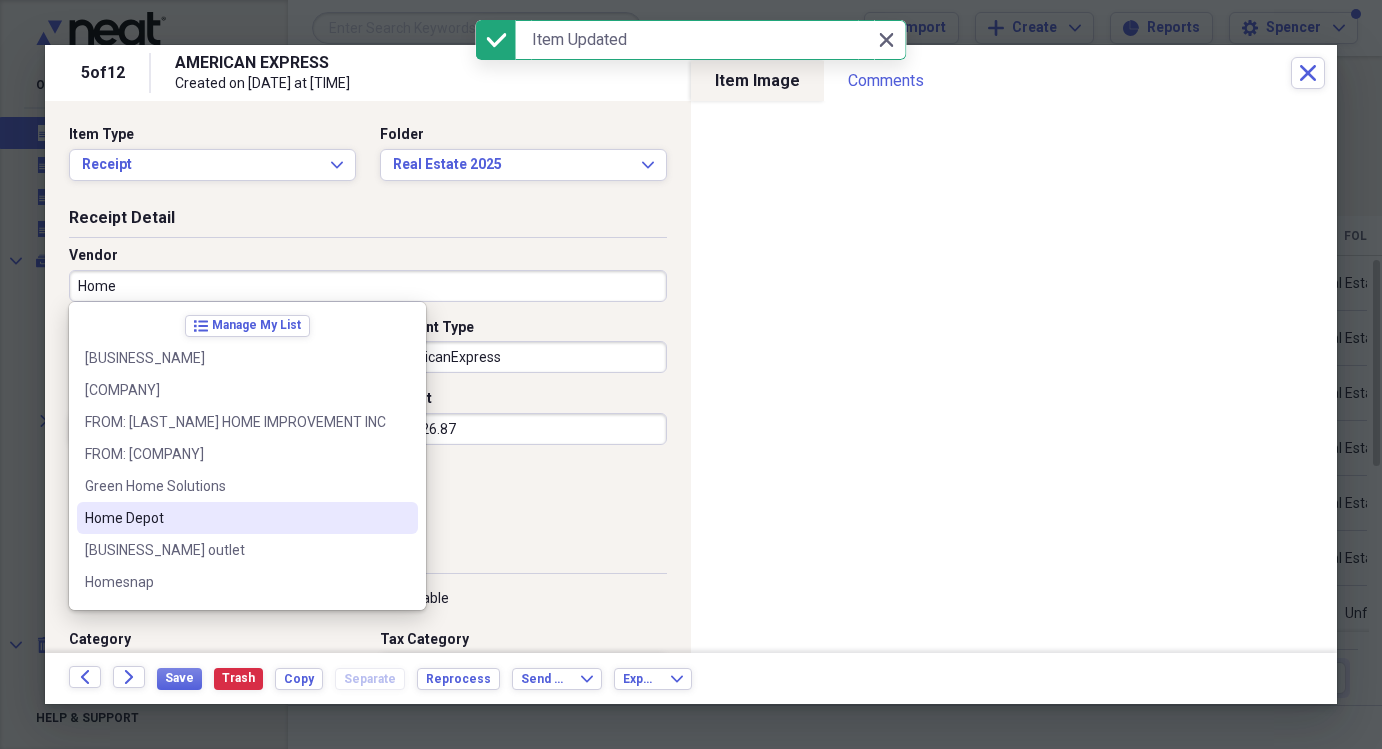 click on "Home Depot" at bounding box center (235, 518) 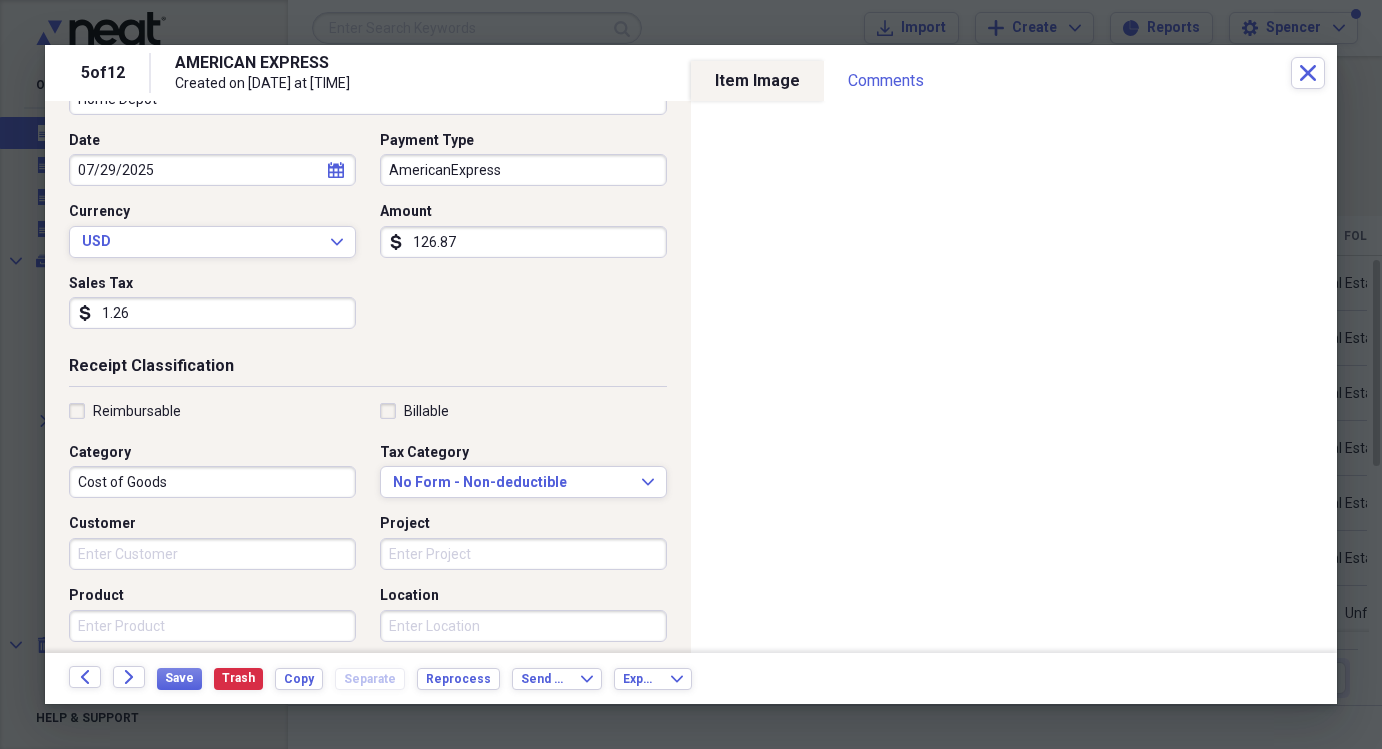 scroll, scrollTop: 220, scrollLeft: 0, axis: vertical 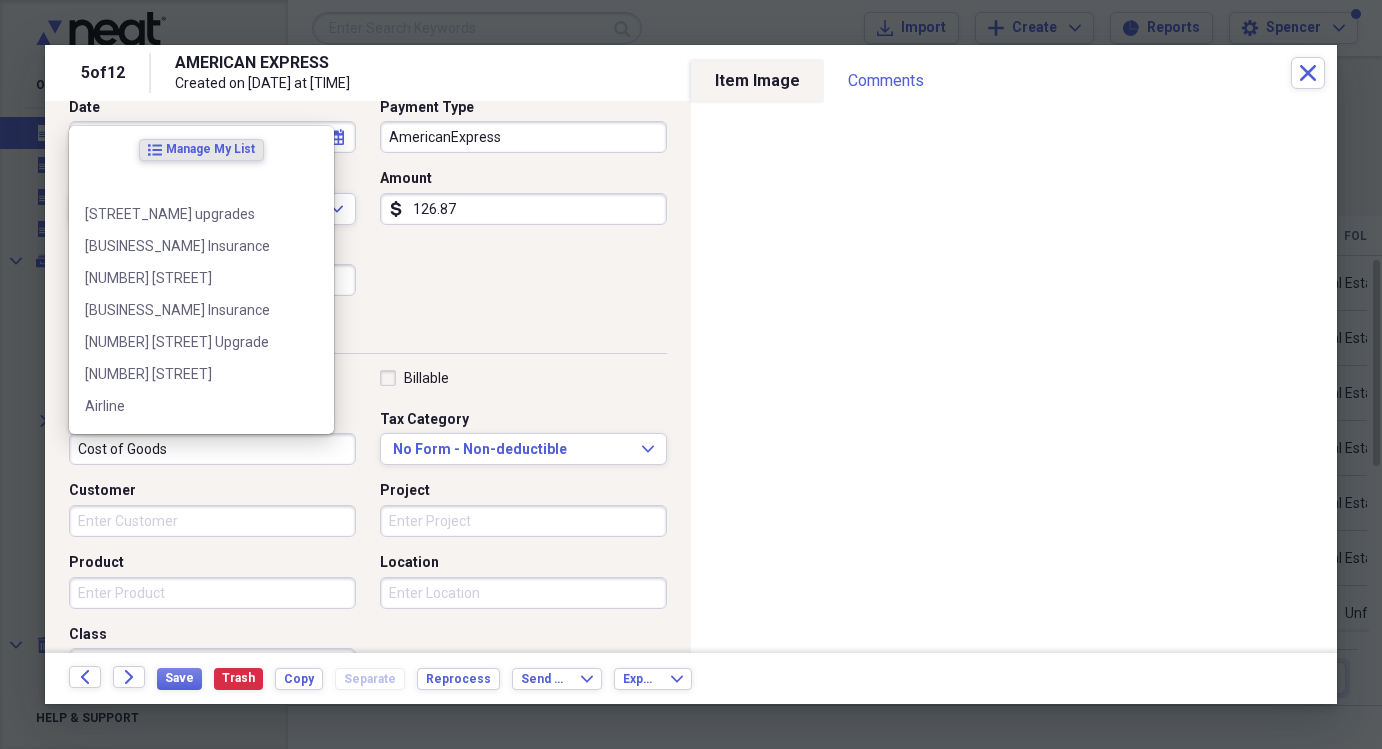 click on "Cost of Goods" at bounding box center [212, 449] 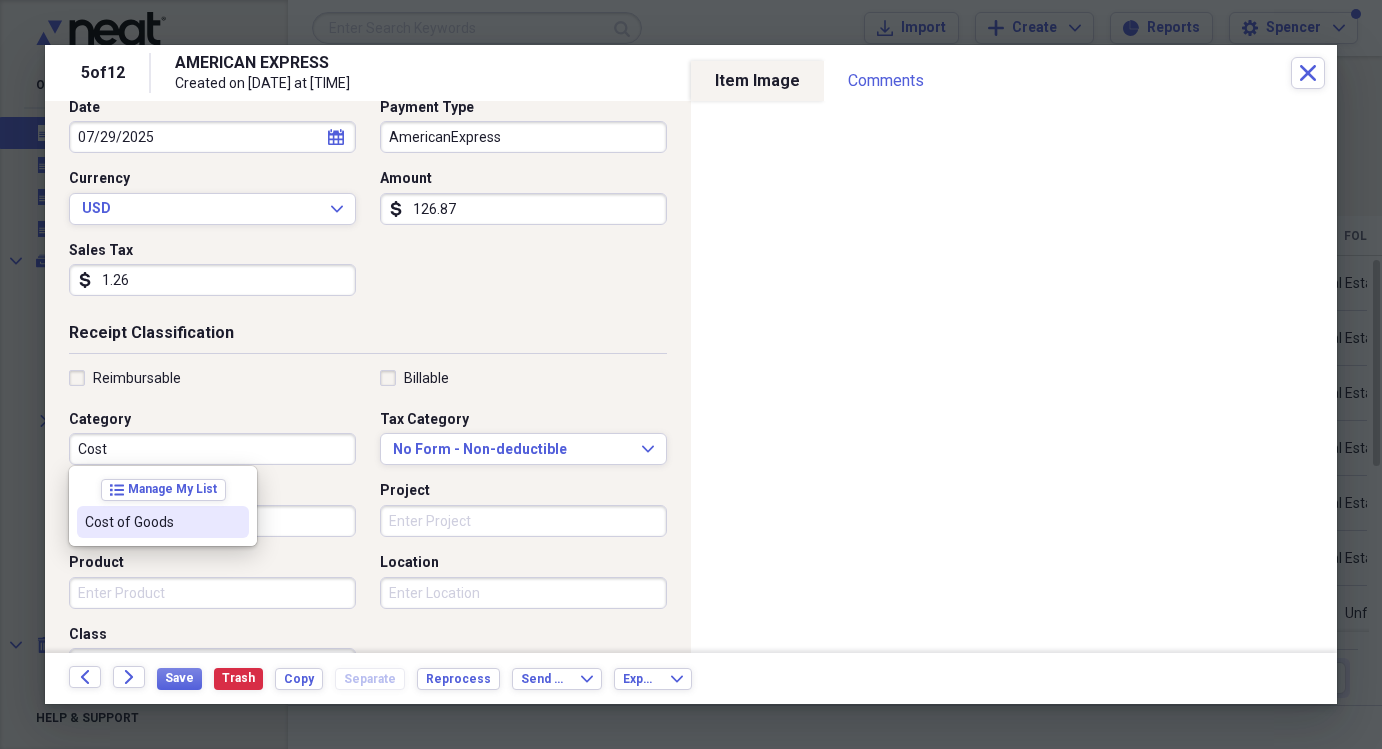 click on "Cost of Goods" at bounding box center [163, 522] 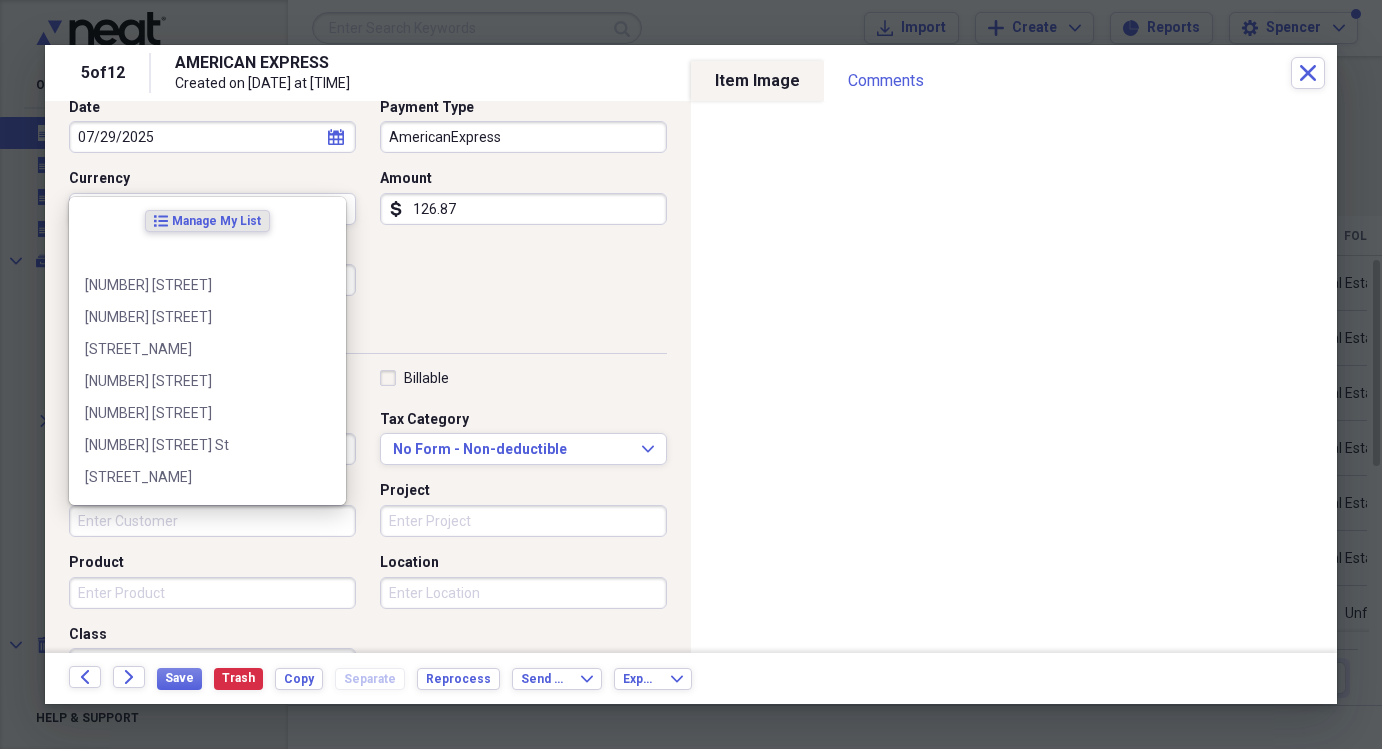 click on "Customer" at bounding box center (212, 521) 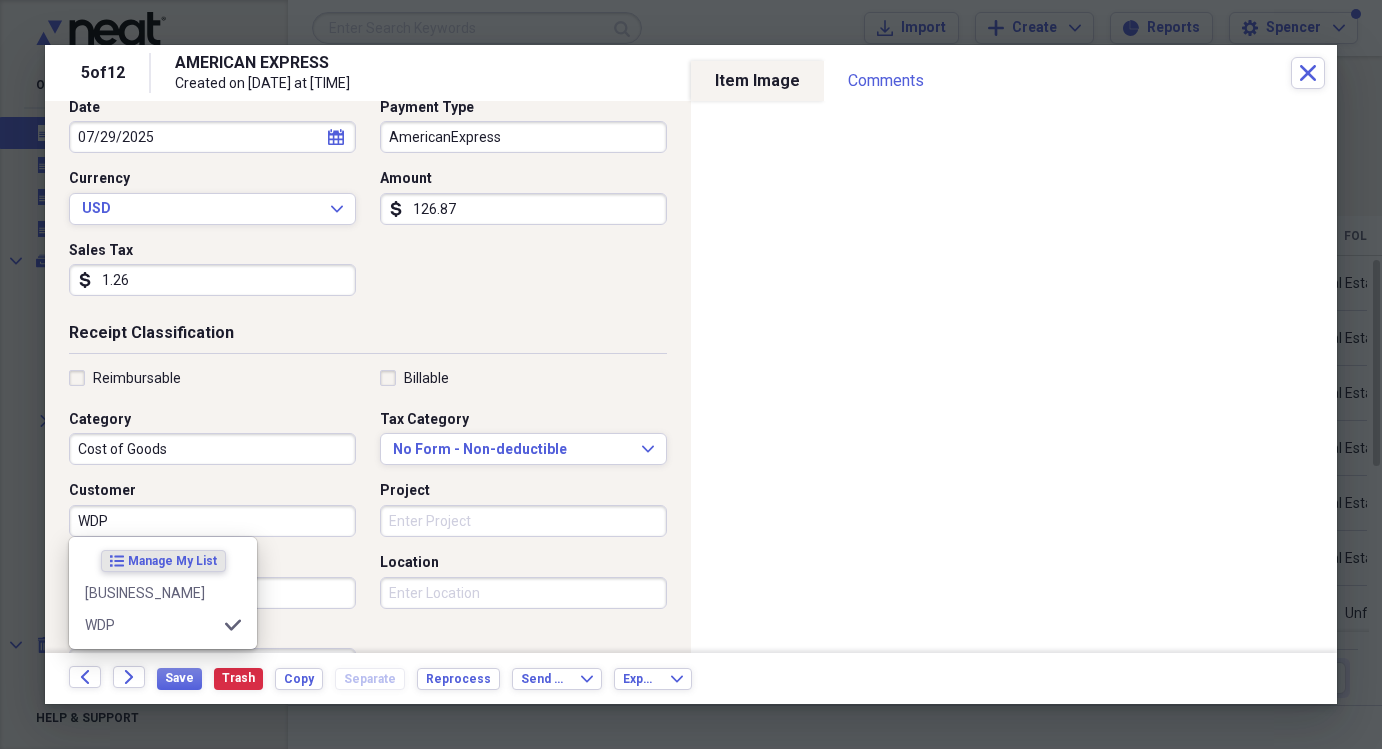 type on "WDP" 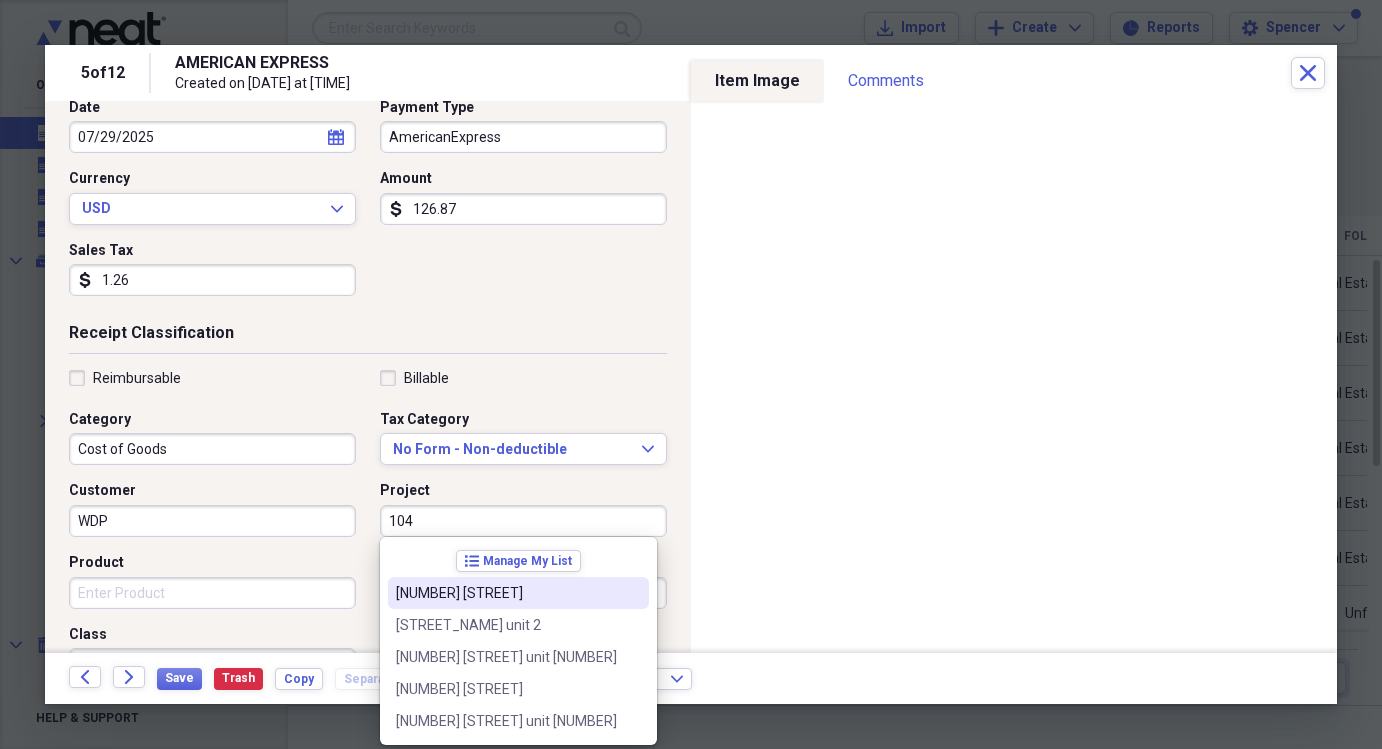 click on "[NUMBER] [STREET]" at bounding box center (506, 593) 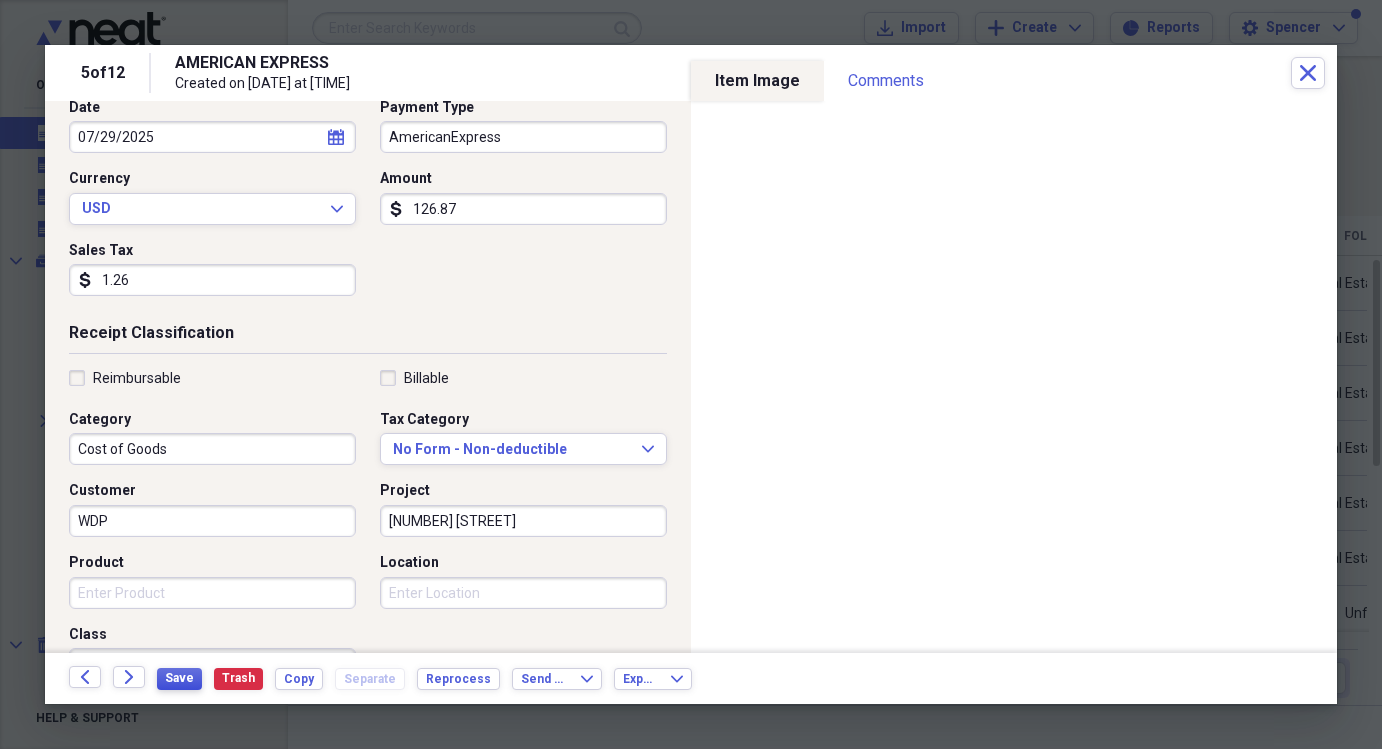 click on "Save" at bounding box center (179, 678) 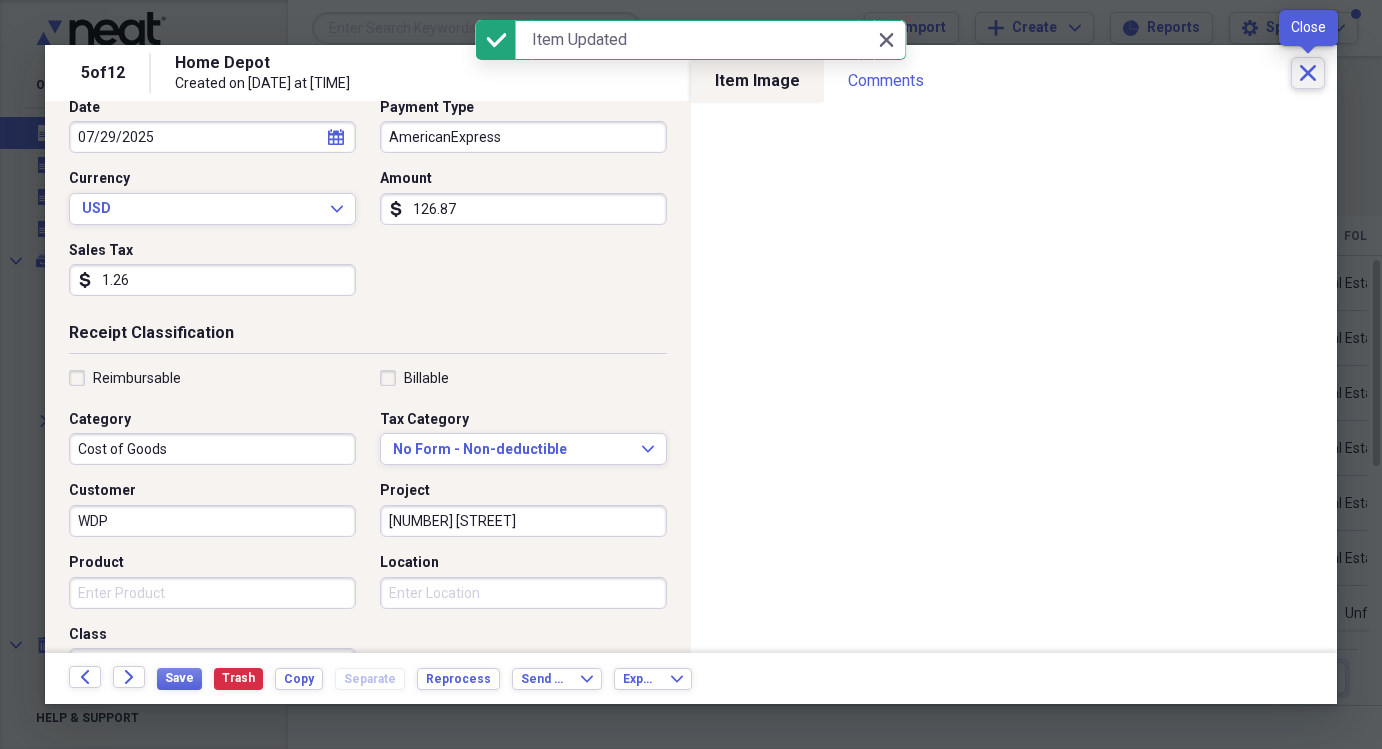 click 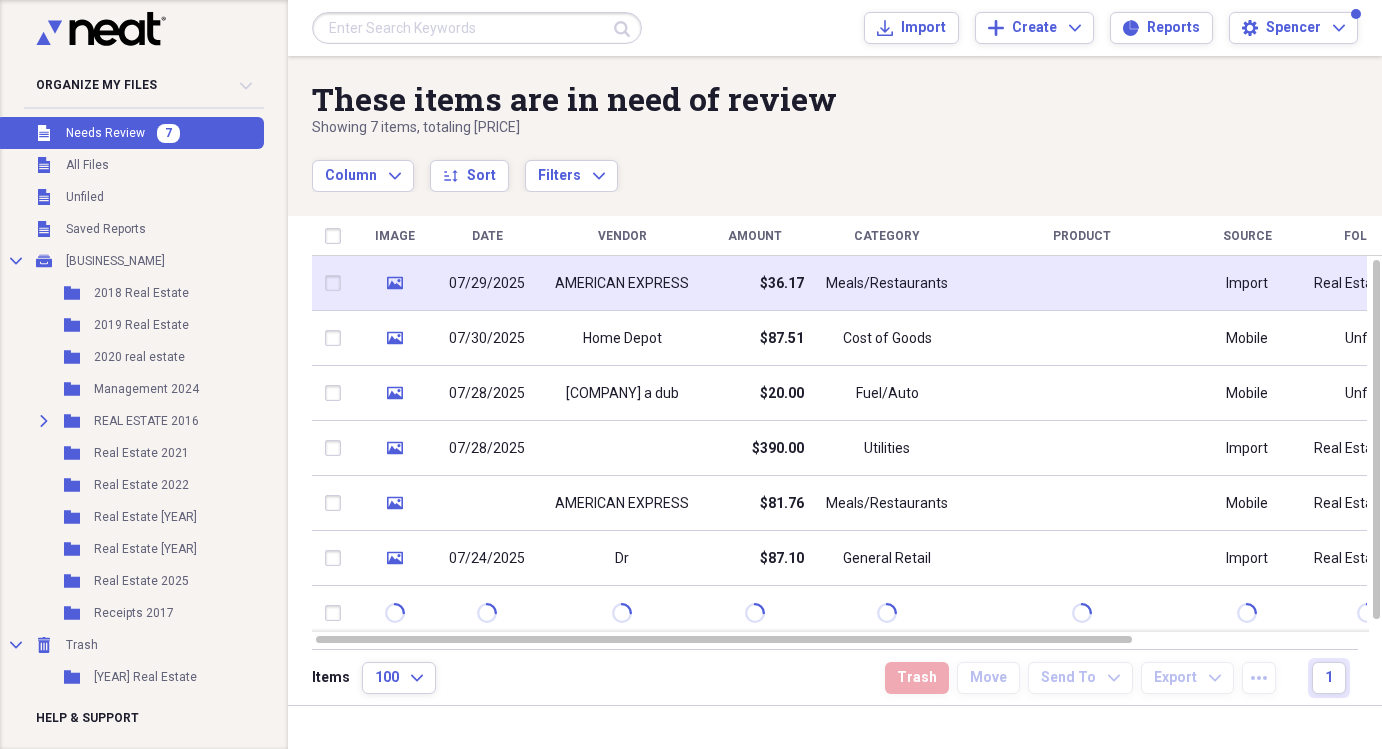 click on "AMERICAN EXPRESS" at bounding box center [622, 284] 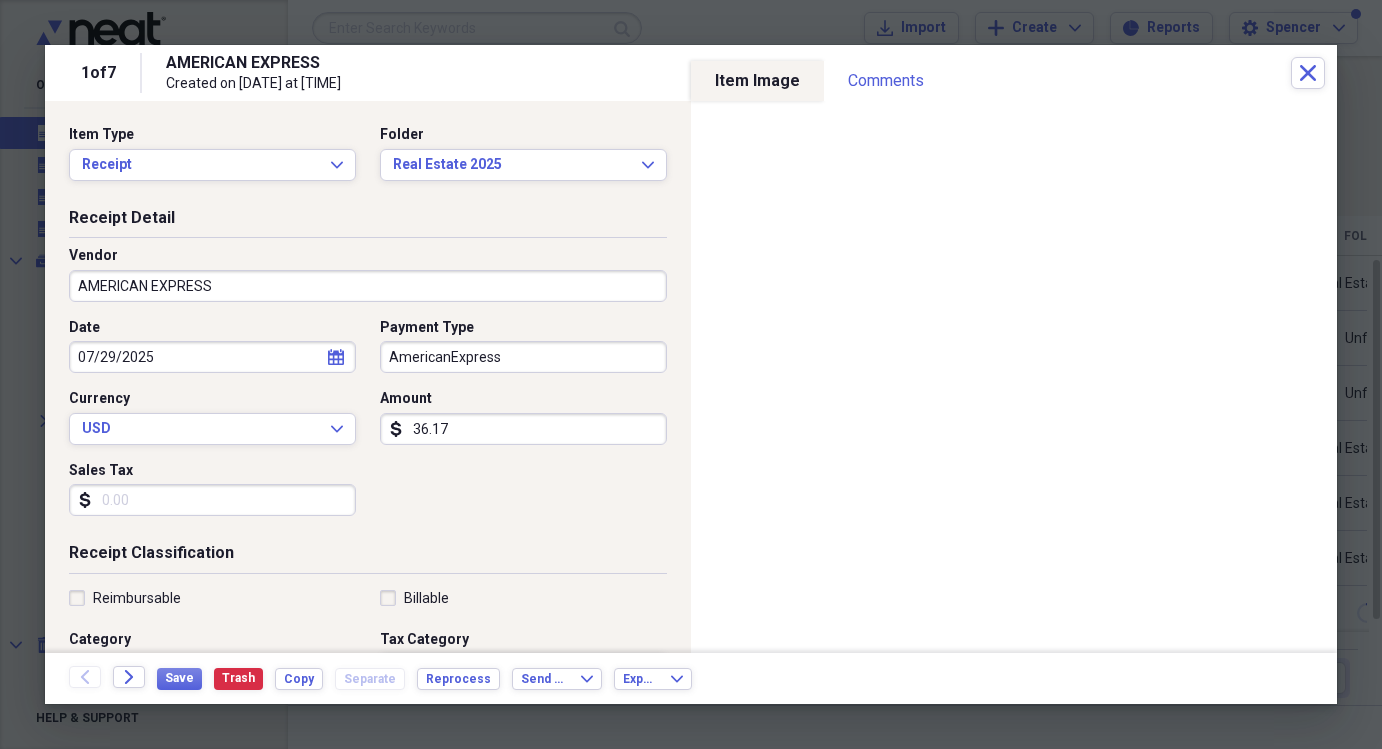 click on "AMERICAN EXPRESS" at bounding box center (368, 286) 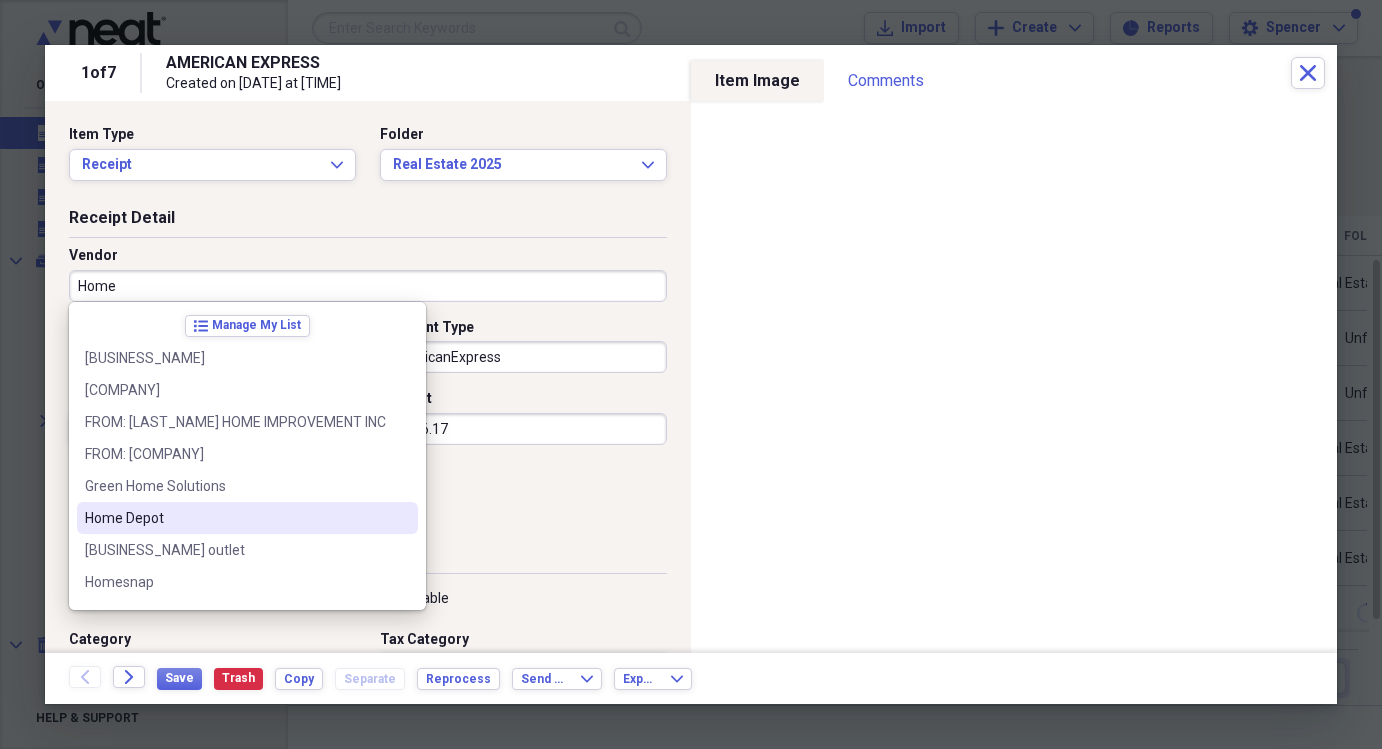 click on "Home Depot" at bounding box center (235, 518) 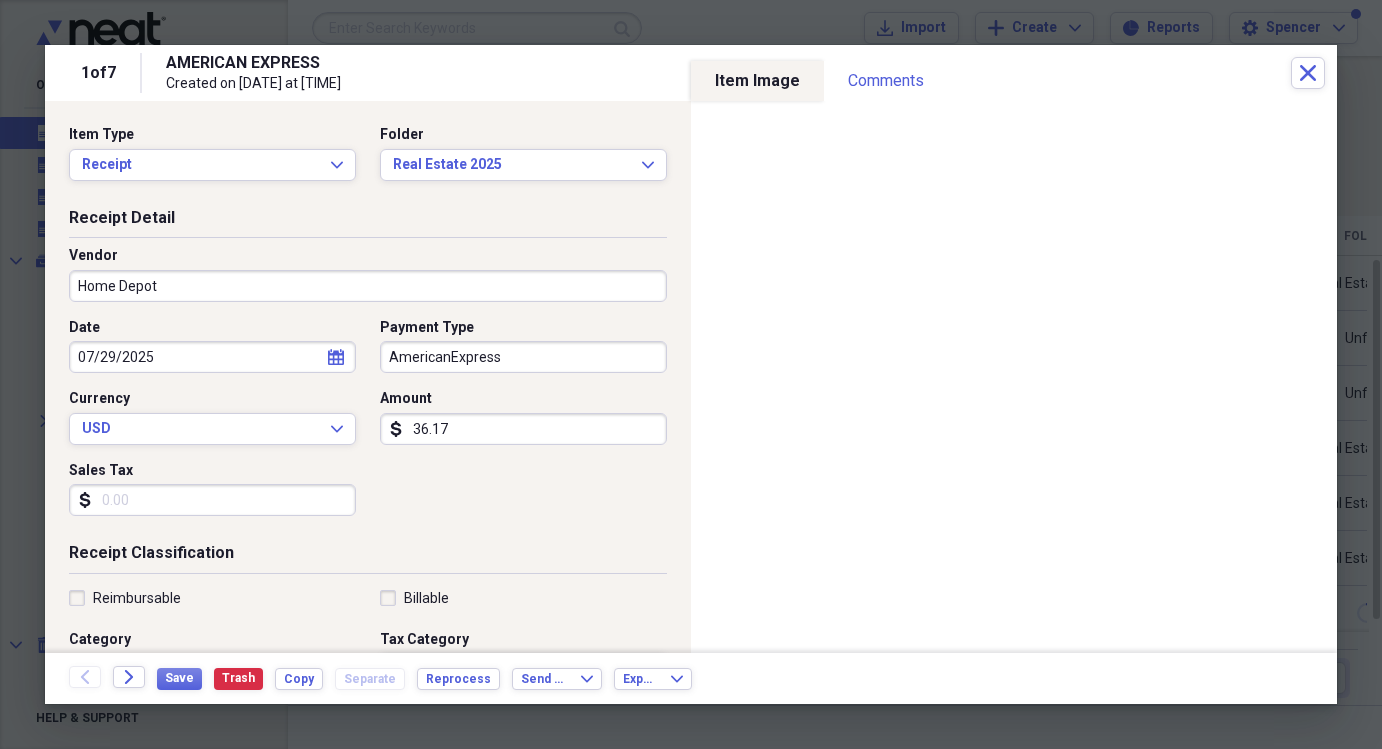type on "Cost of Goods" 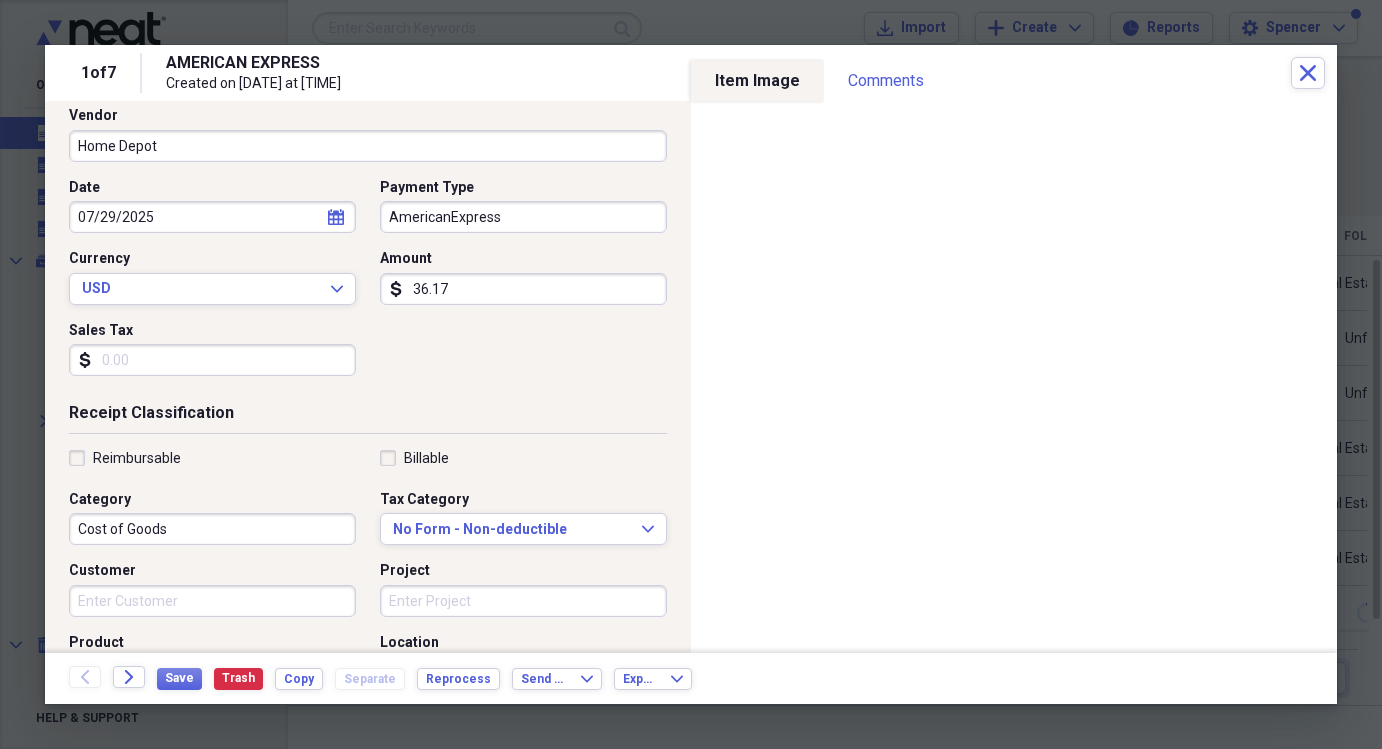 scroll, scrollTop: 143, scrollLeft: 0, axis: vertical 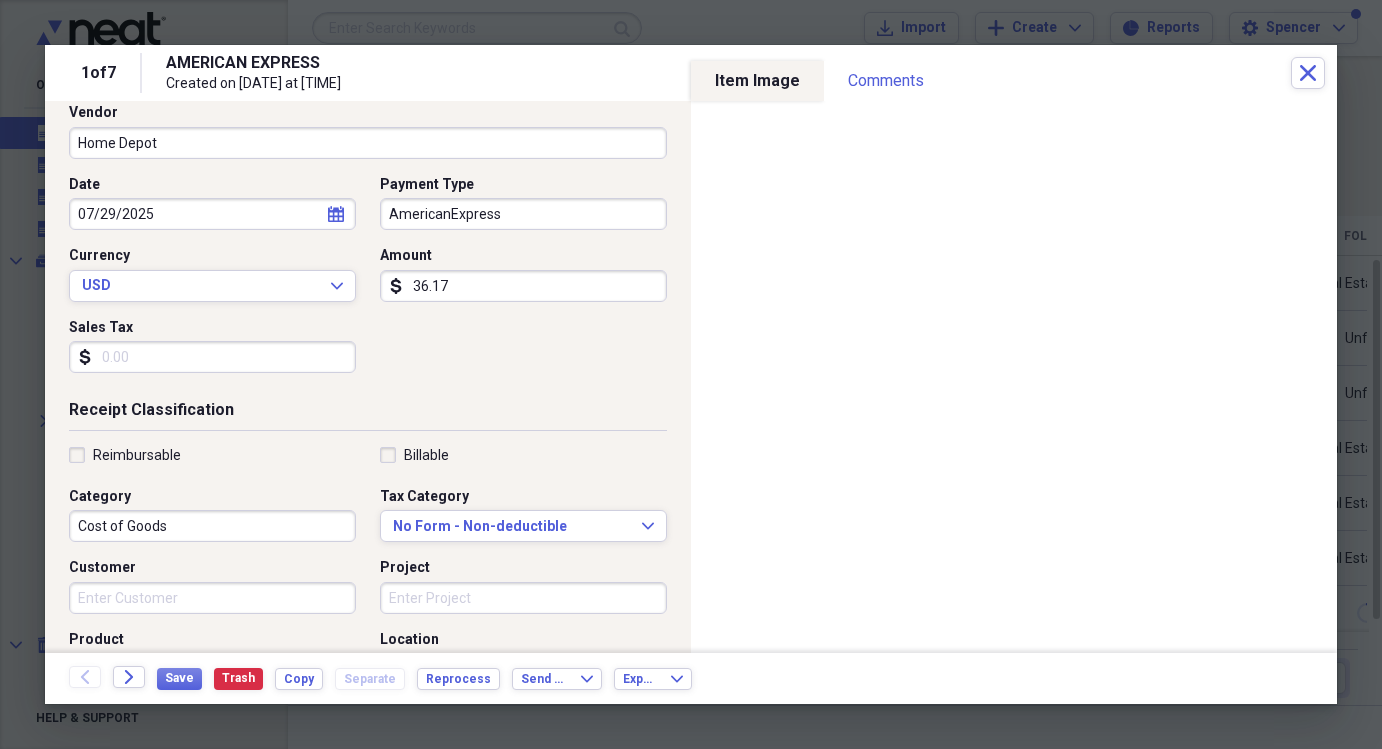 click on "Customer" at bounding box center [212, 598] 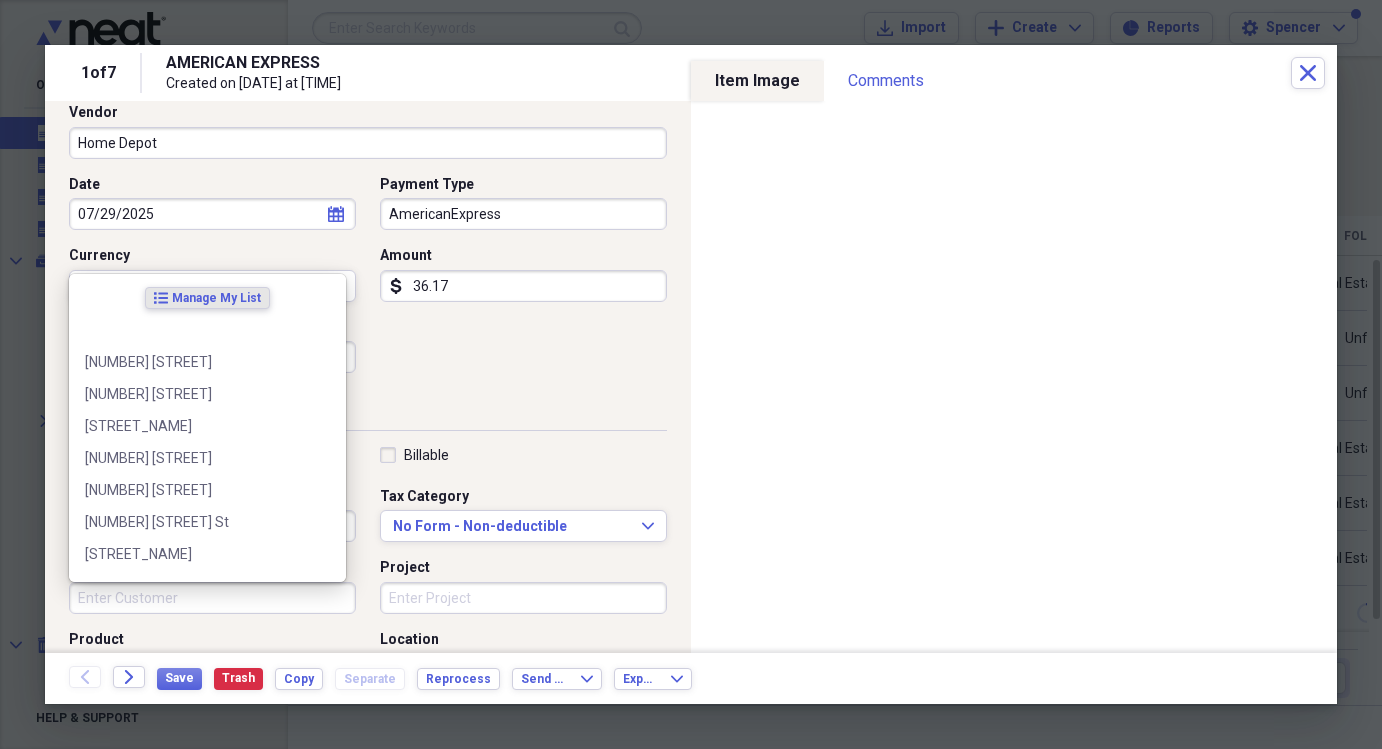 type on "1" 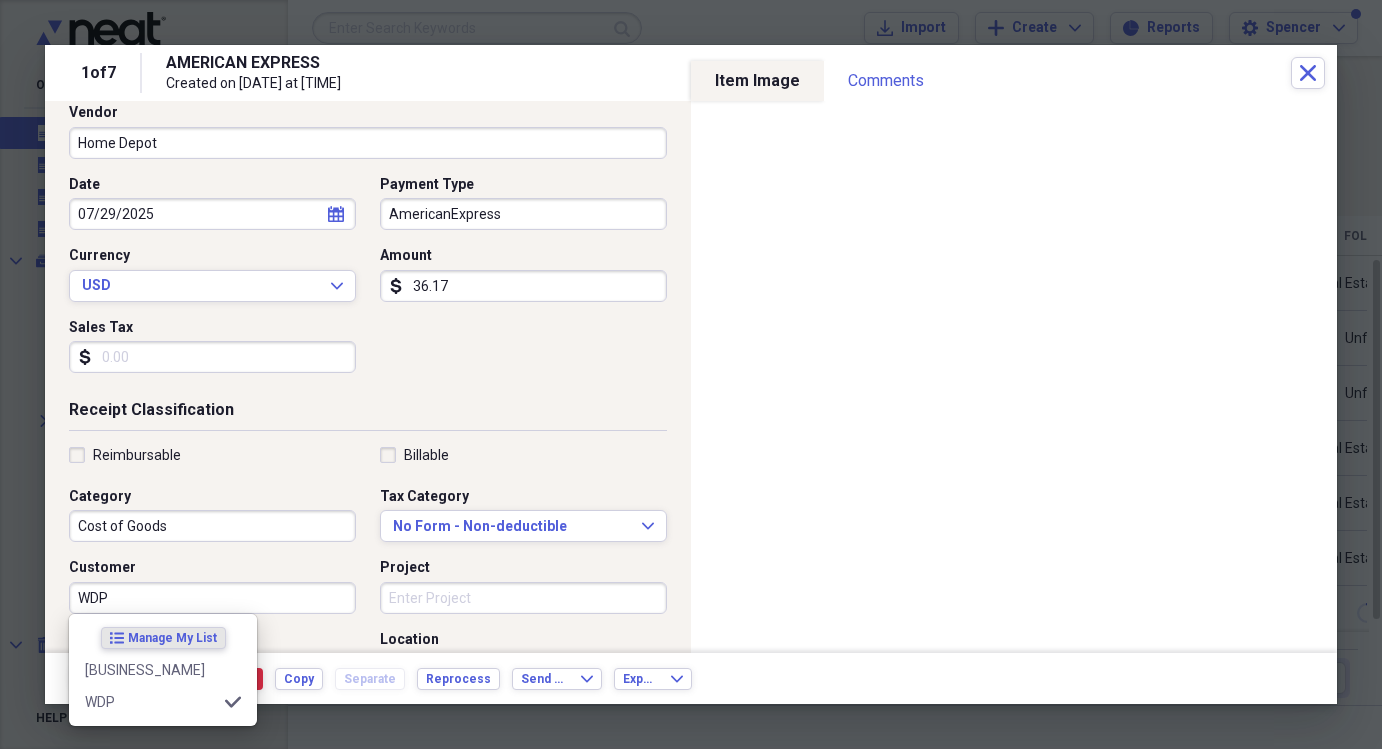 type on "WDP" 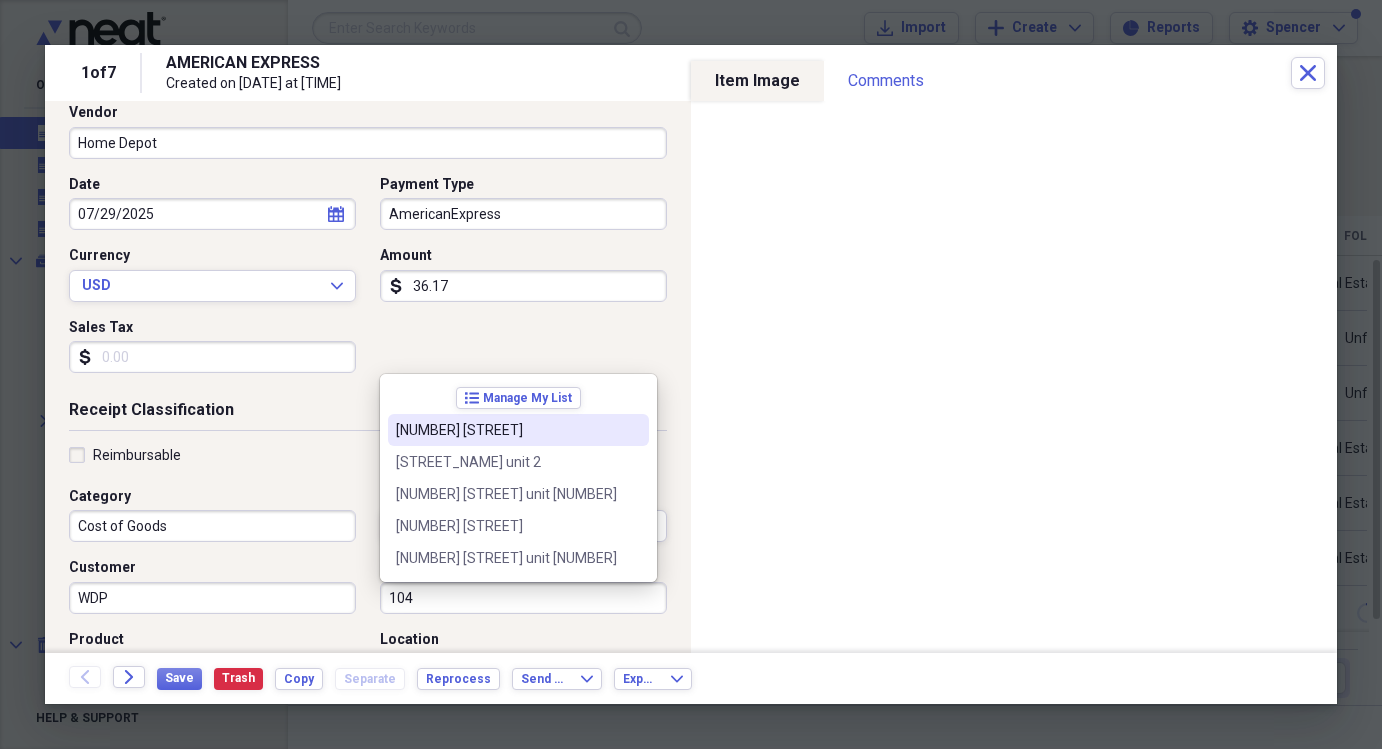 click on "[NUMBER] [STREET]" at bounding box center [506, 430] 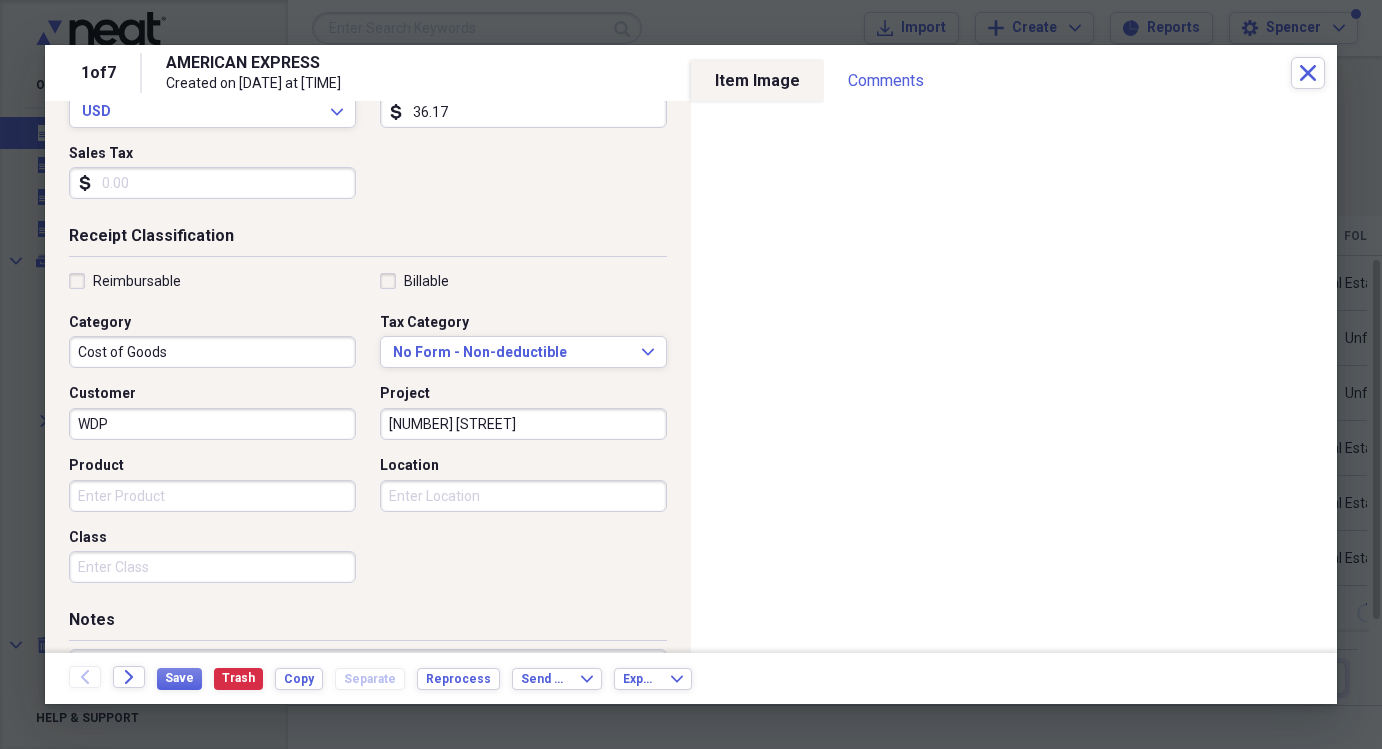 scroll, scrollTop: 344, scrollLeft: 0, axis: vertical 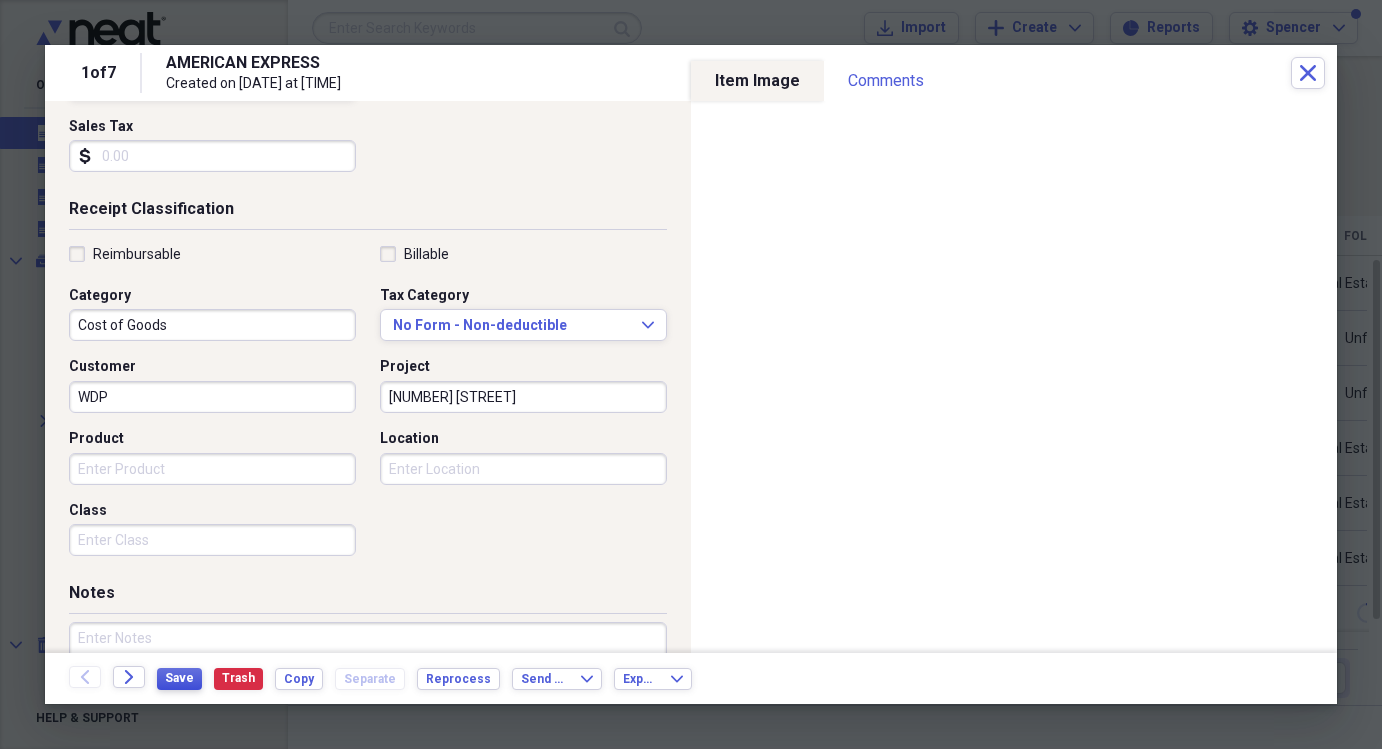 click on "Save" at bounding box center (179, 678) 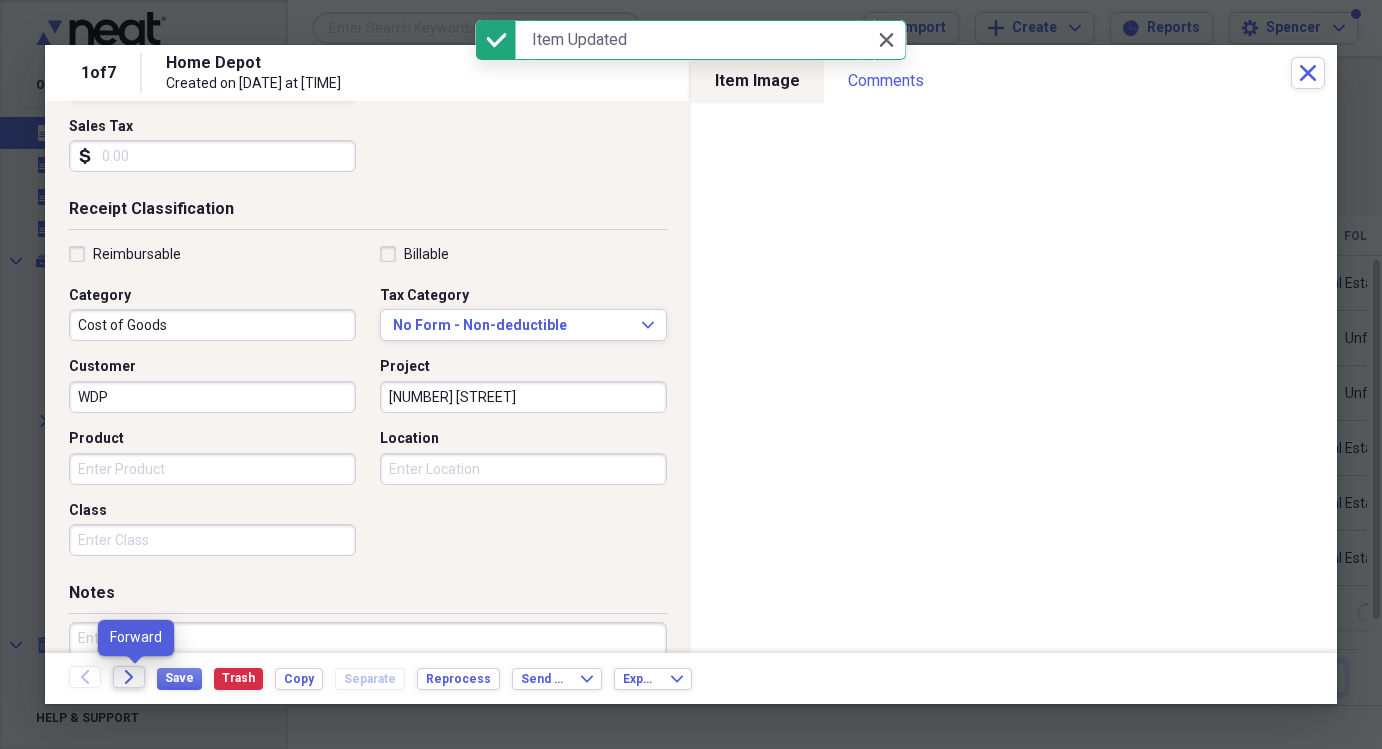 click on "Forward" at bounding box center (129, 677) 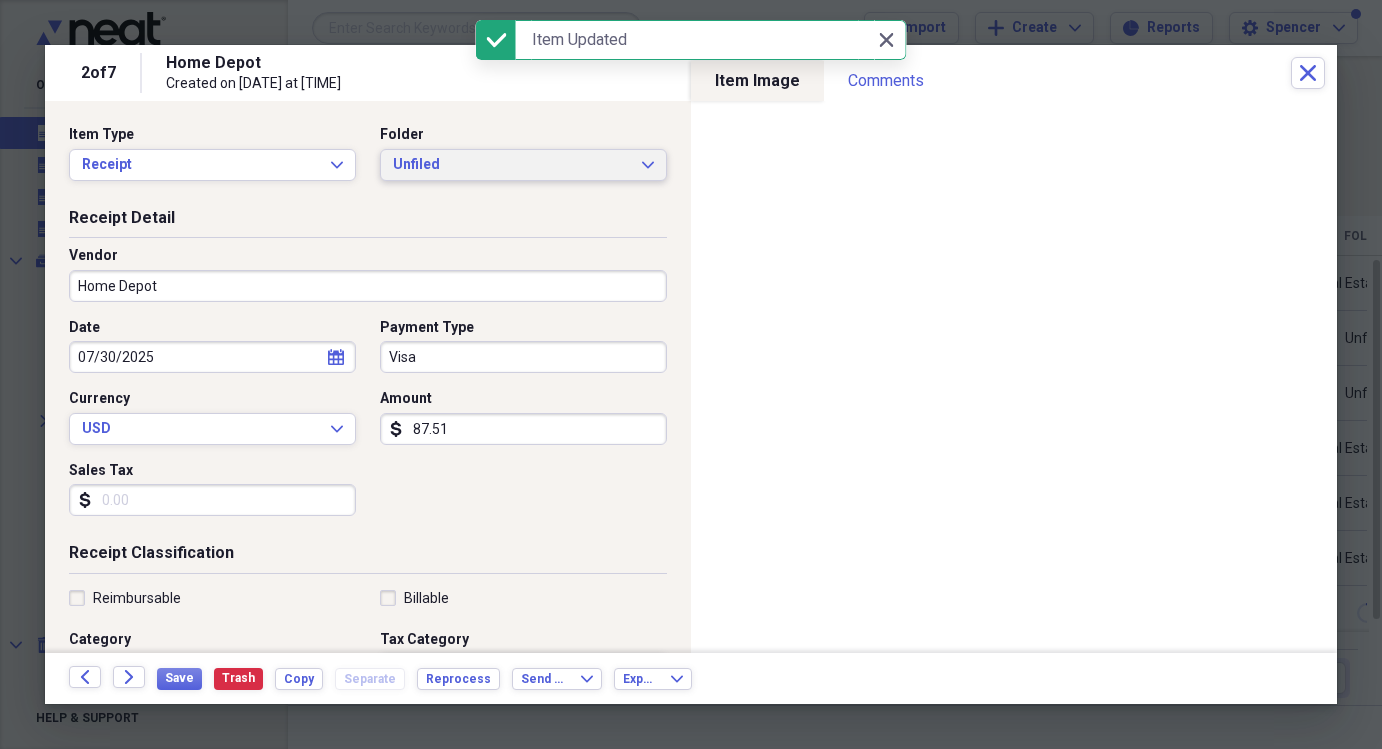 click on "Unfiled" at bounding box center (511, 165) 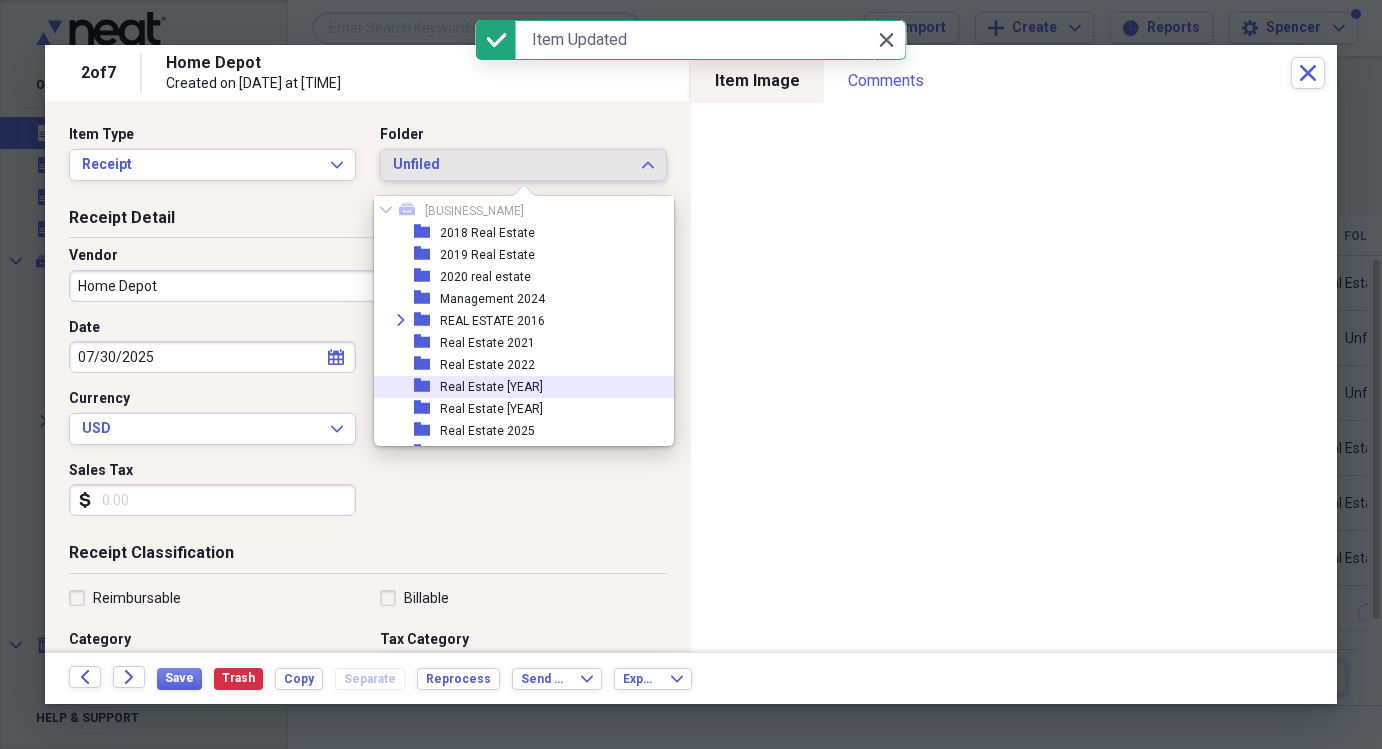 scroll, scrollTop: 38, scrollLeft: 0, axis: vertical 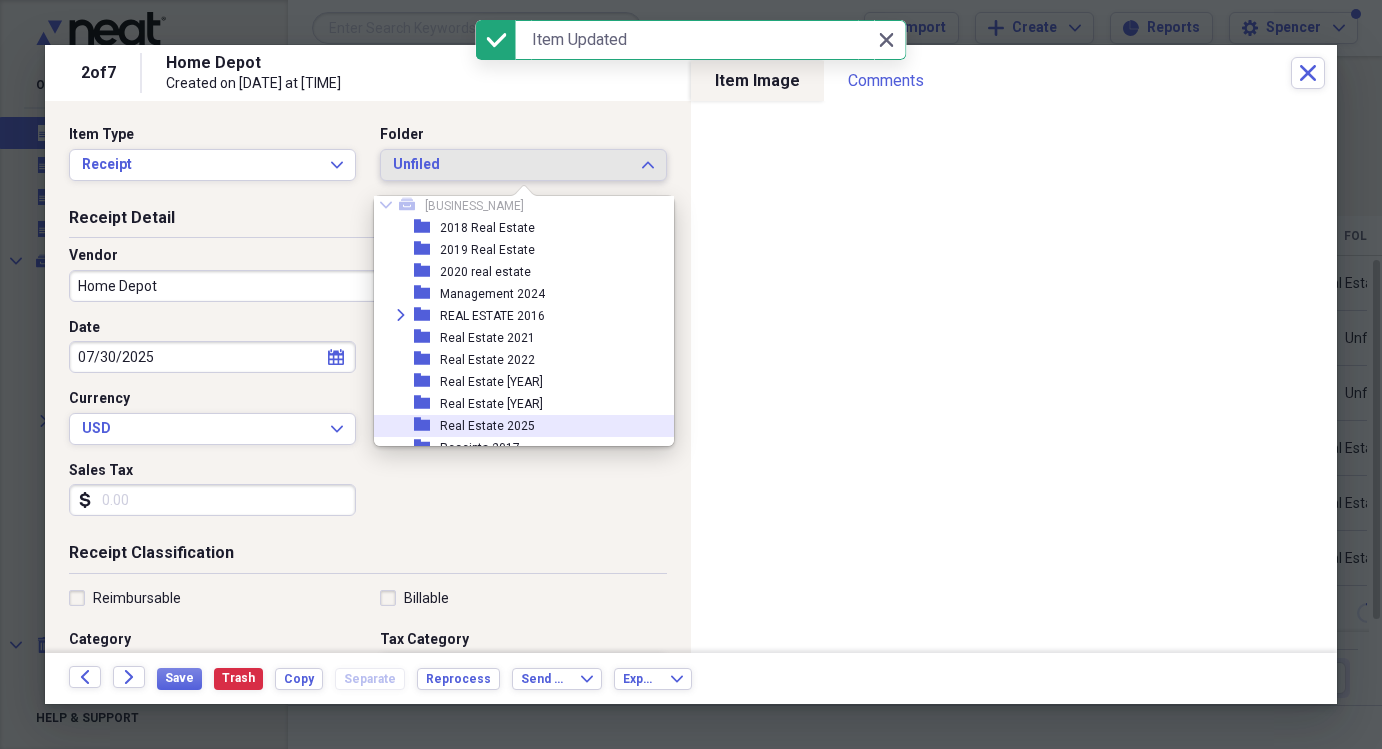 click on "Real Estate 2025" at bounding box center (487, 426) 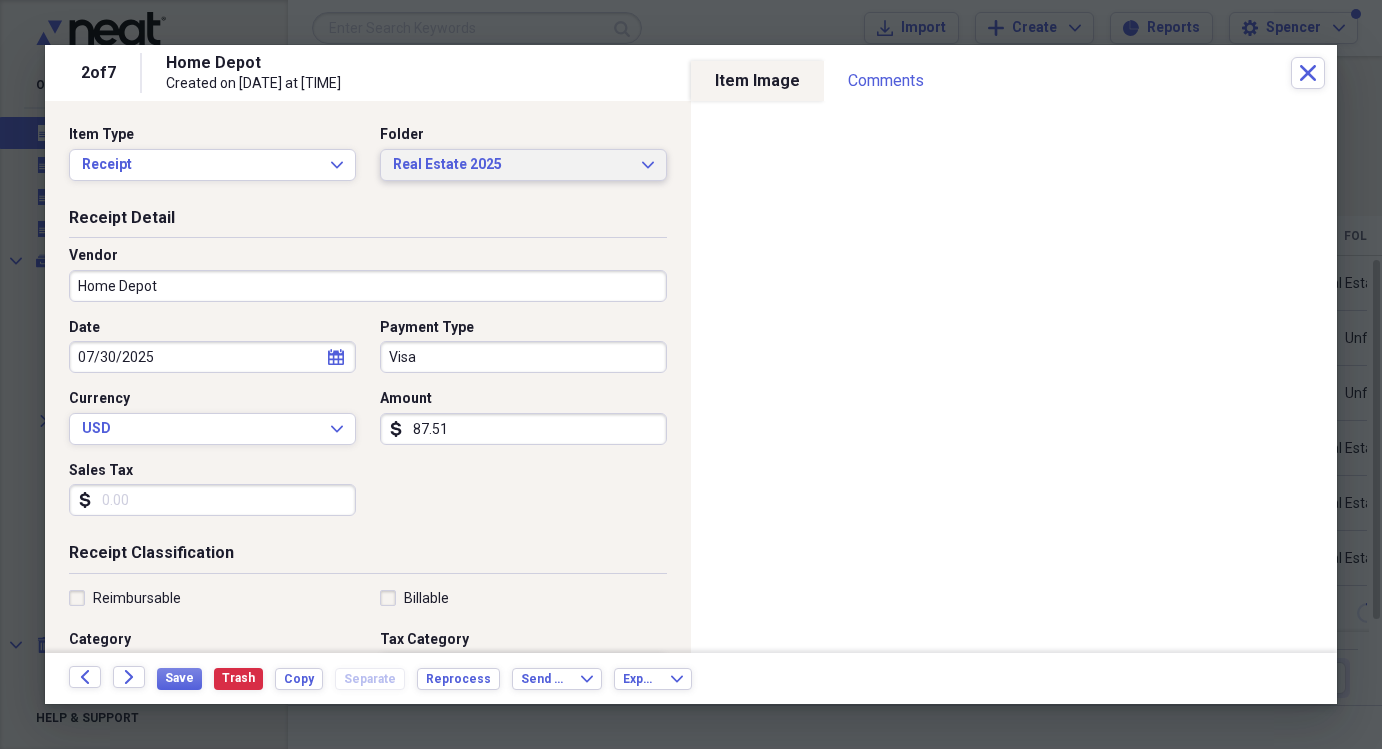 scroll, scrollTop: 145, scrollLeft: 0, axis: vertical 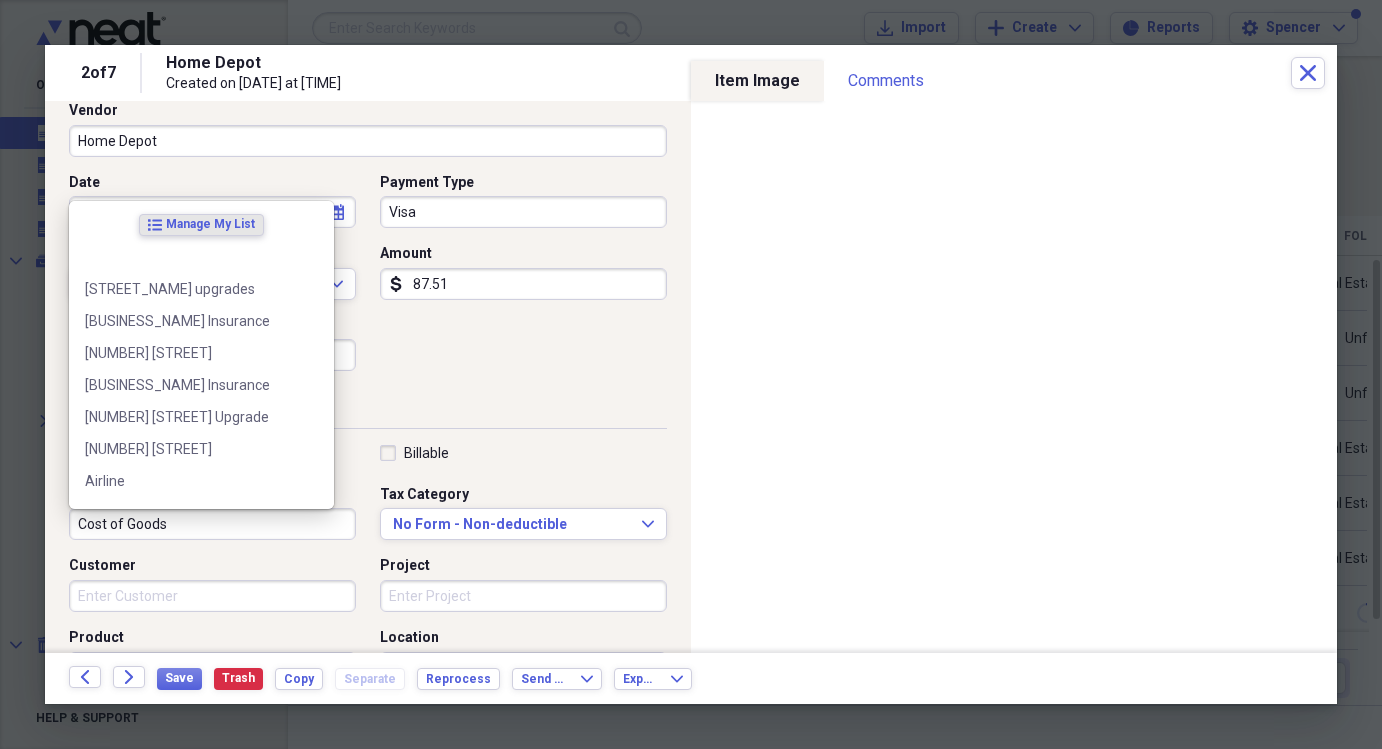 click on "Cost of Goods" at bounding box center (212, 524) 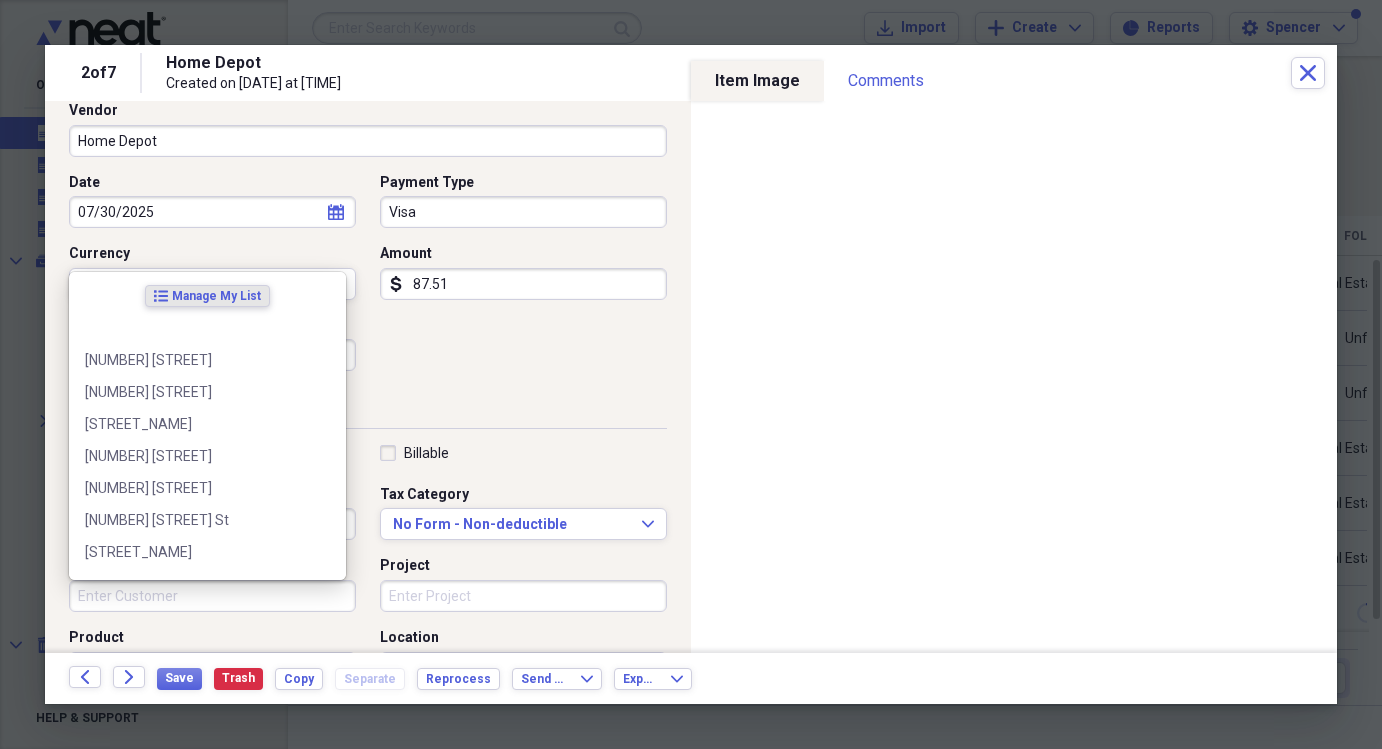 click on "Customer" at bounding box center [212, 596] 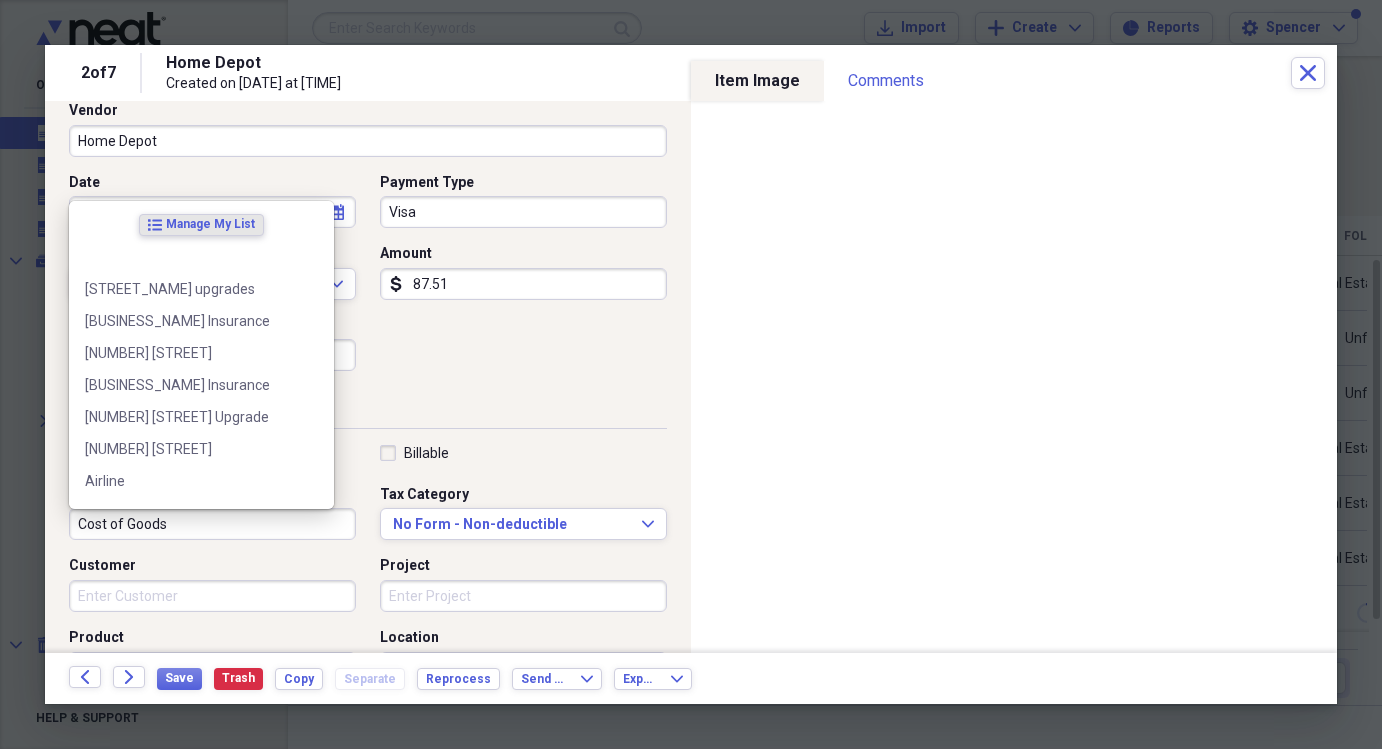 click on "Cost of Goods" at bounding box center (212, 524) 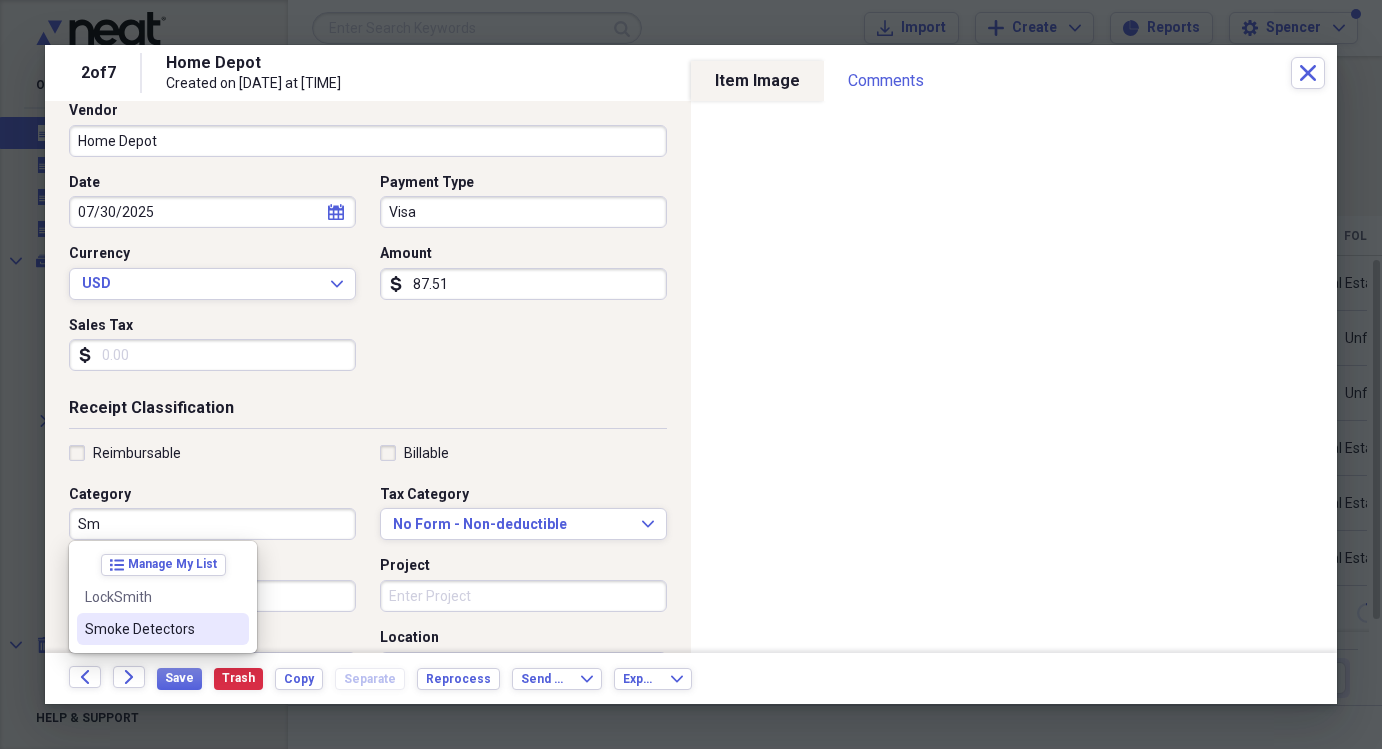 click on "Smoke Detectors" at bounding box center (151, 629) 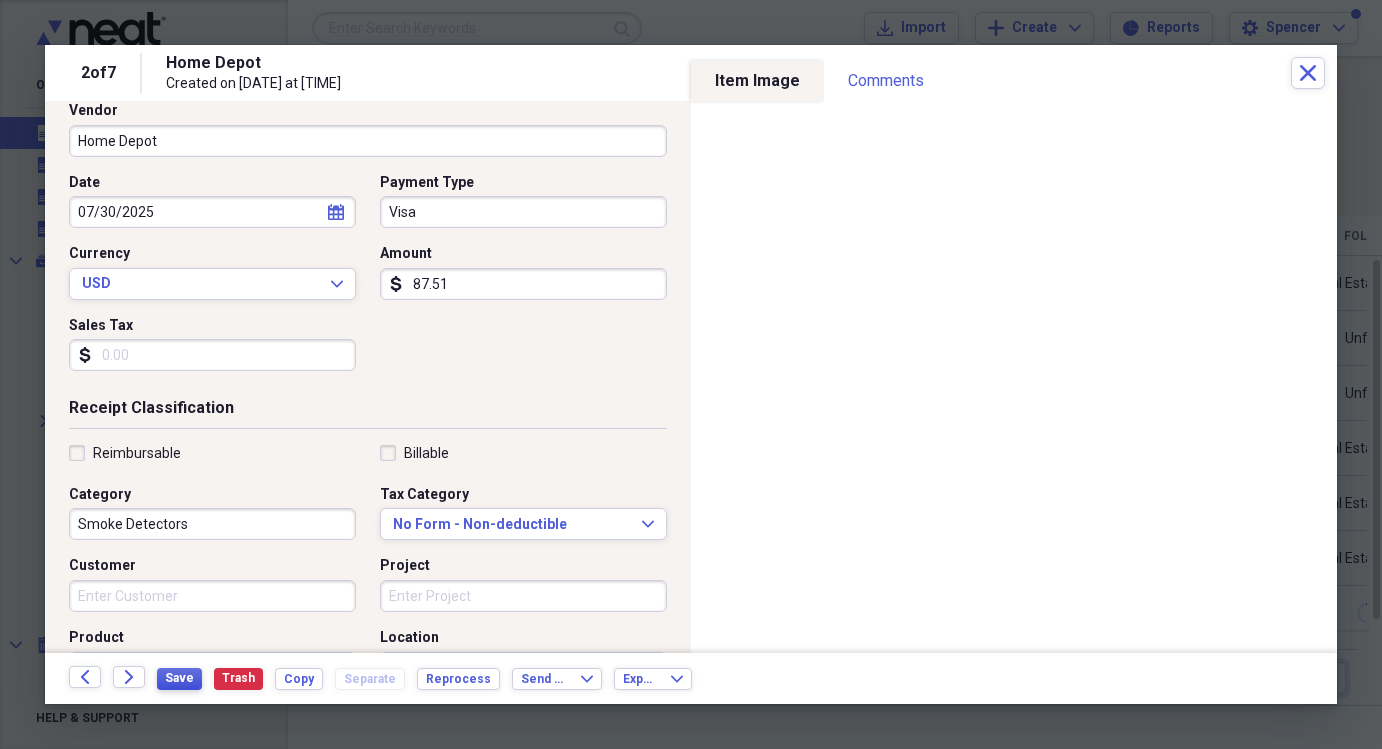 click on "Save" at bounding box center (179, 678) 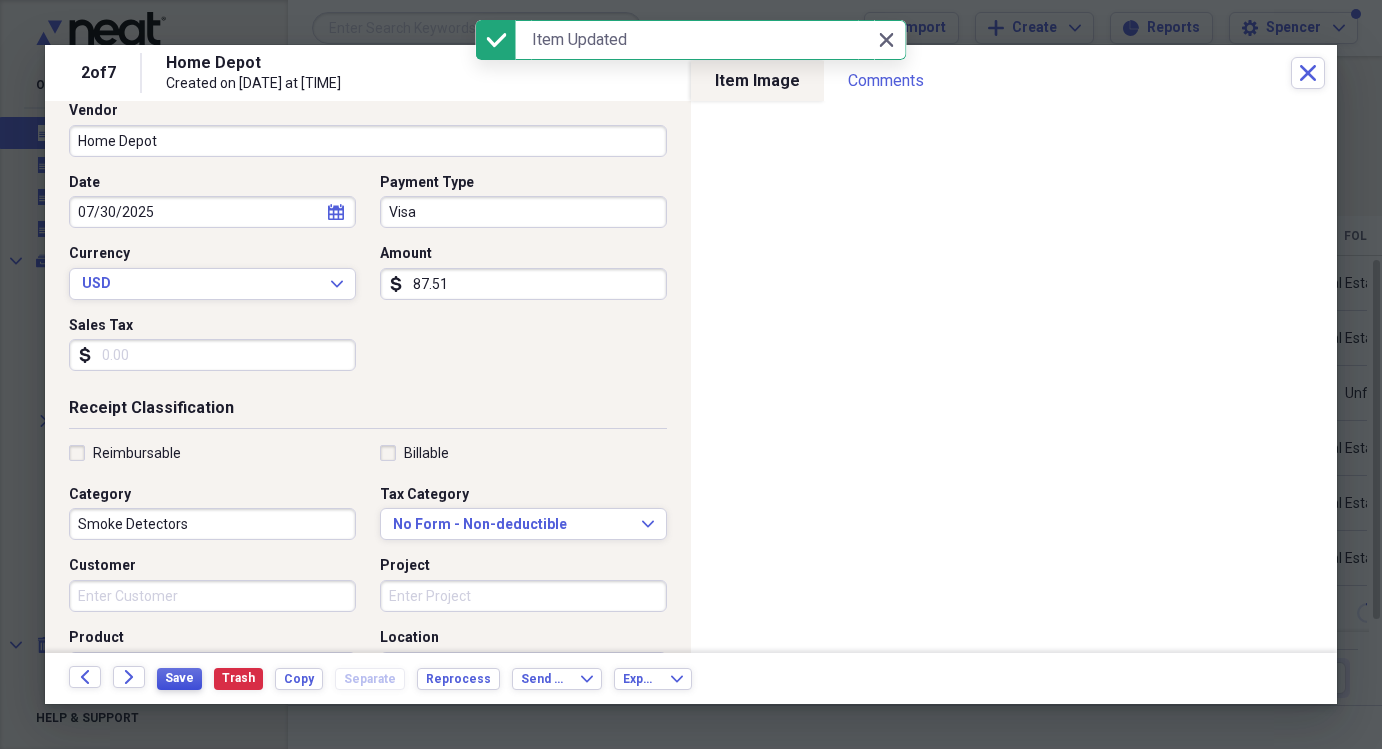 scroll, scrollTop: 0, scrollLeft: 0, axis: both 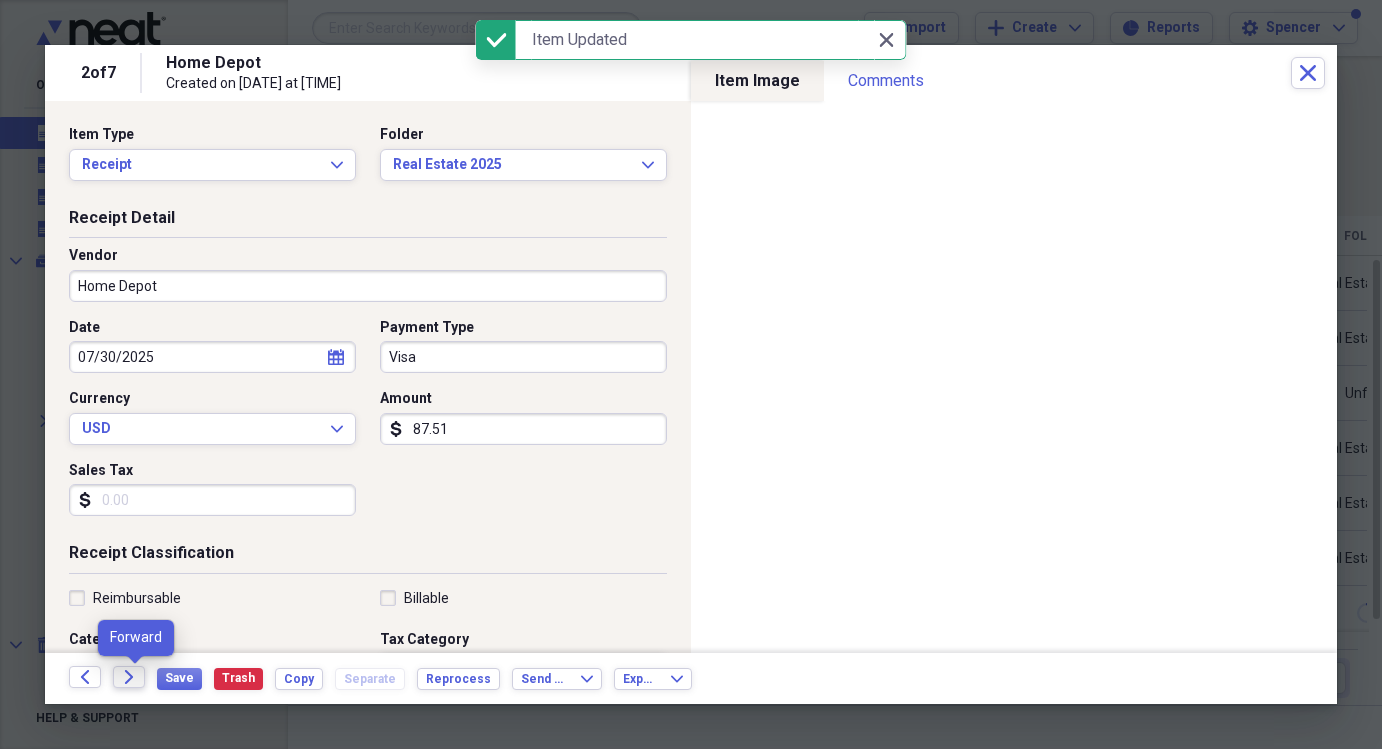 click on "Forward" 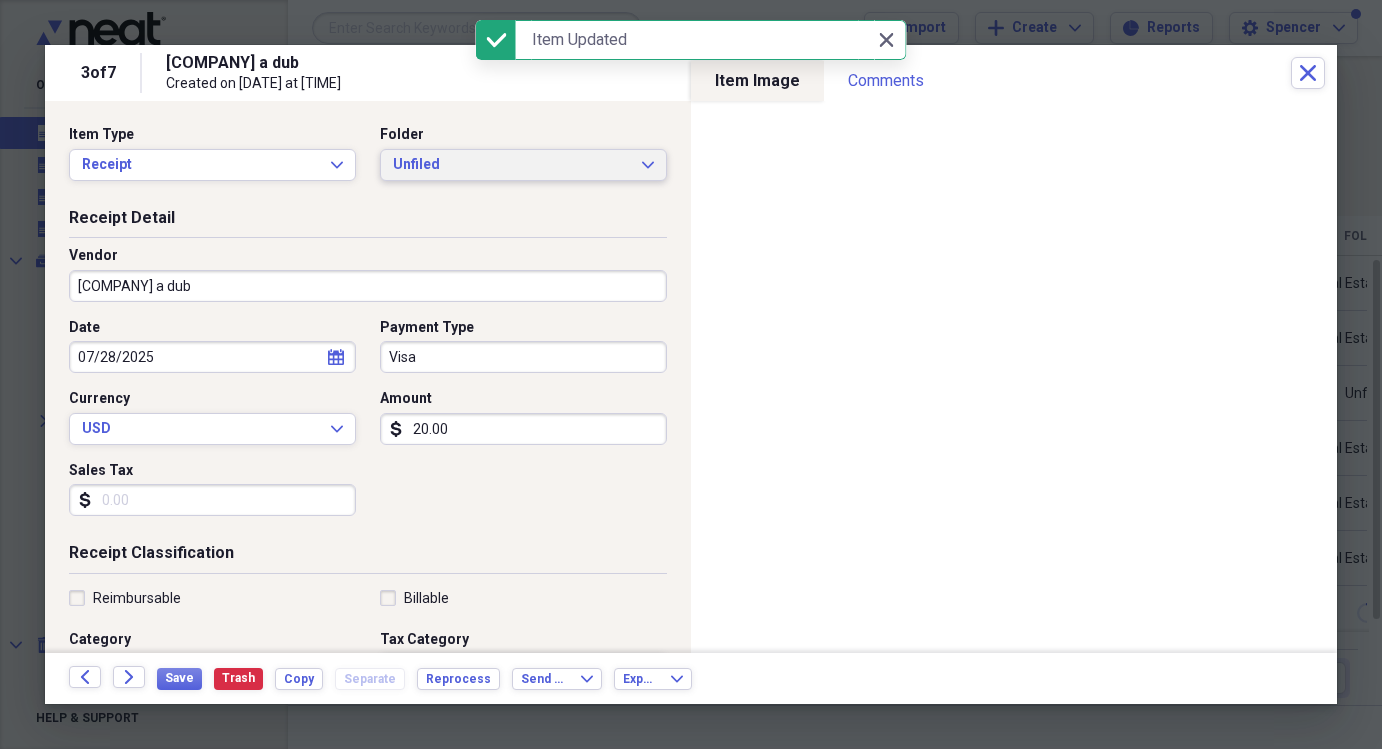 click on "Unfiled" at bounding box center [511, 165] 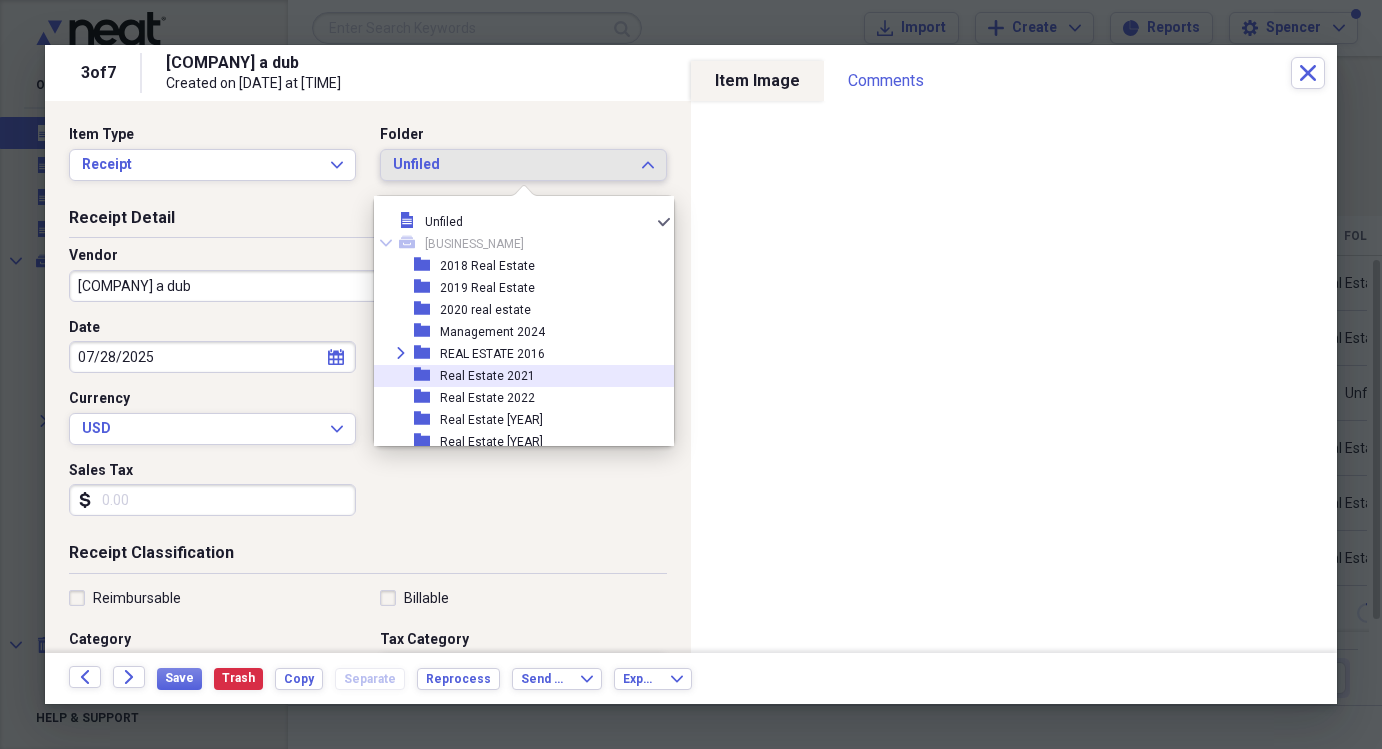 scroll, scrollTop: 117, scrollLeft: 0, axis: vertical 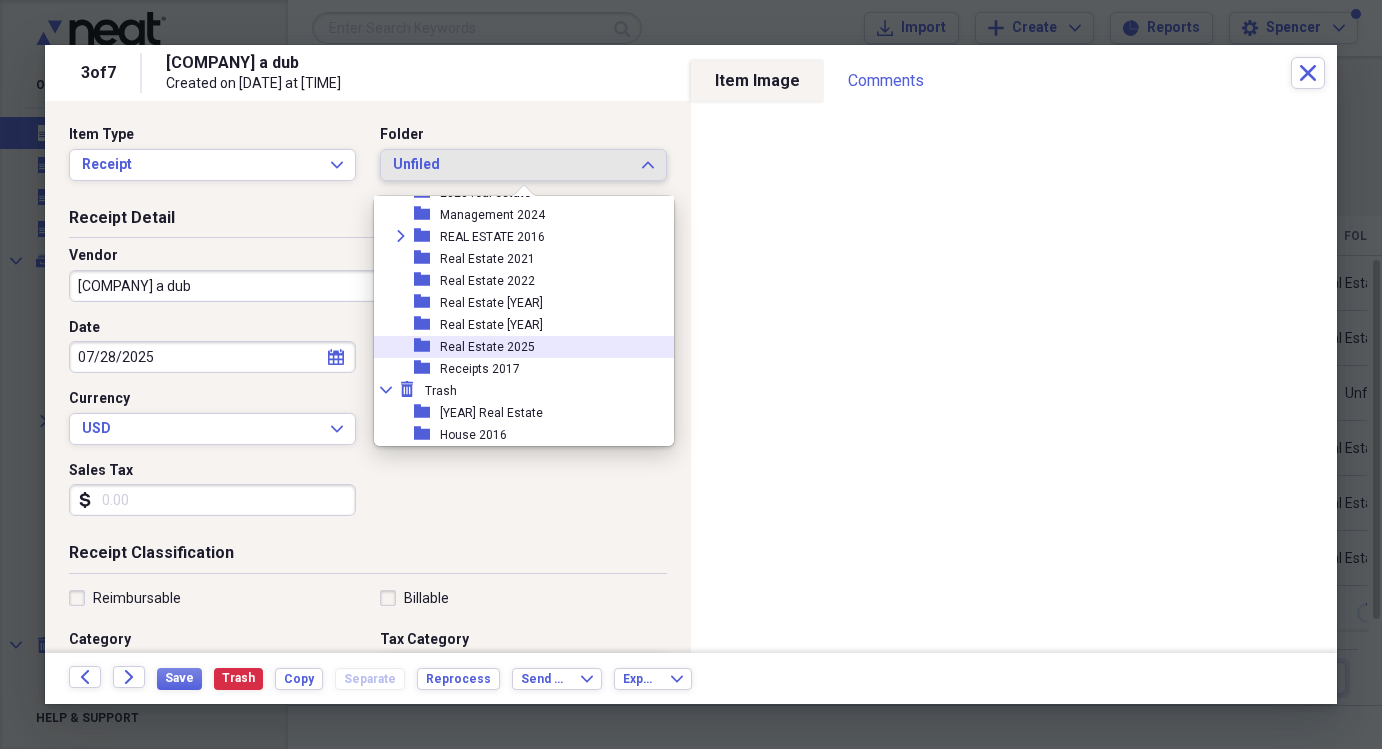 click on "Real Estate 2025" at bounding box center (487, 347) 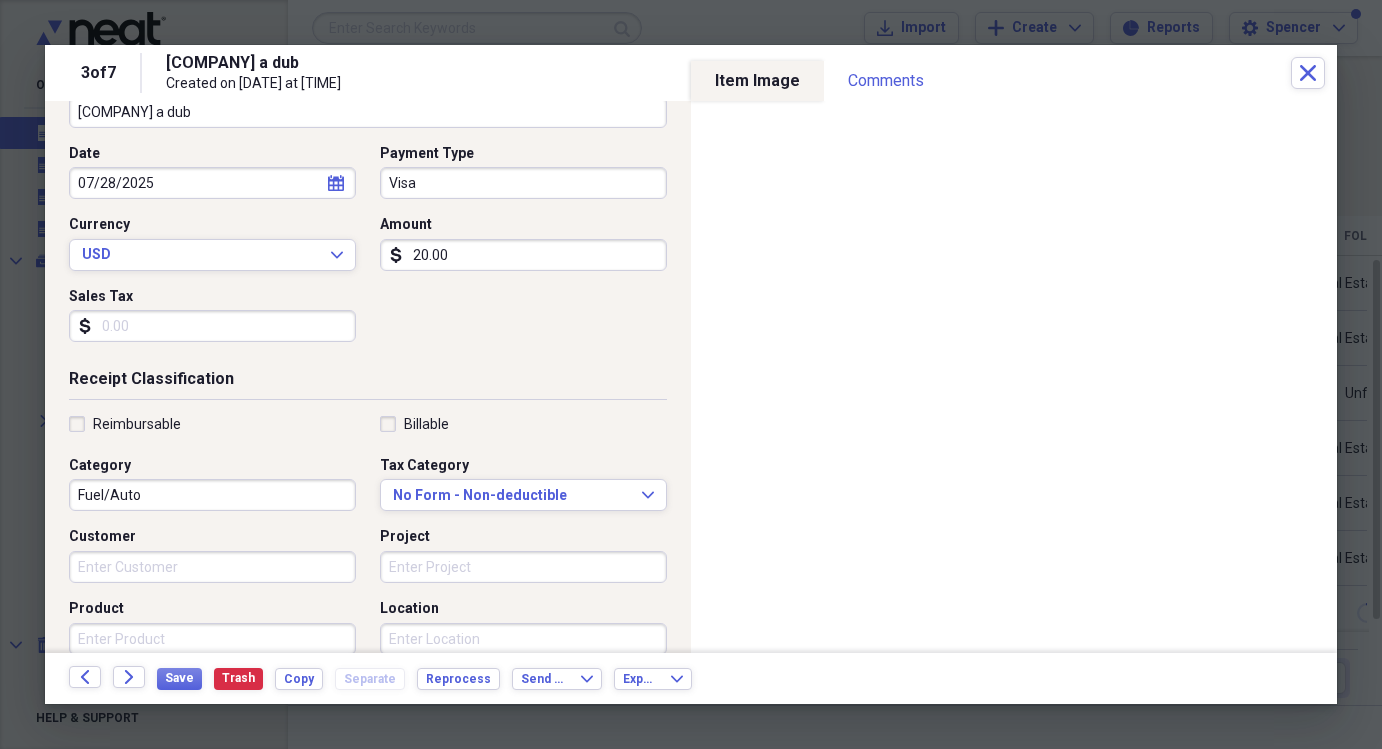 scroll, scrollTop: 191, scrollLeft: 0, axis: vertical 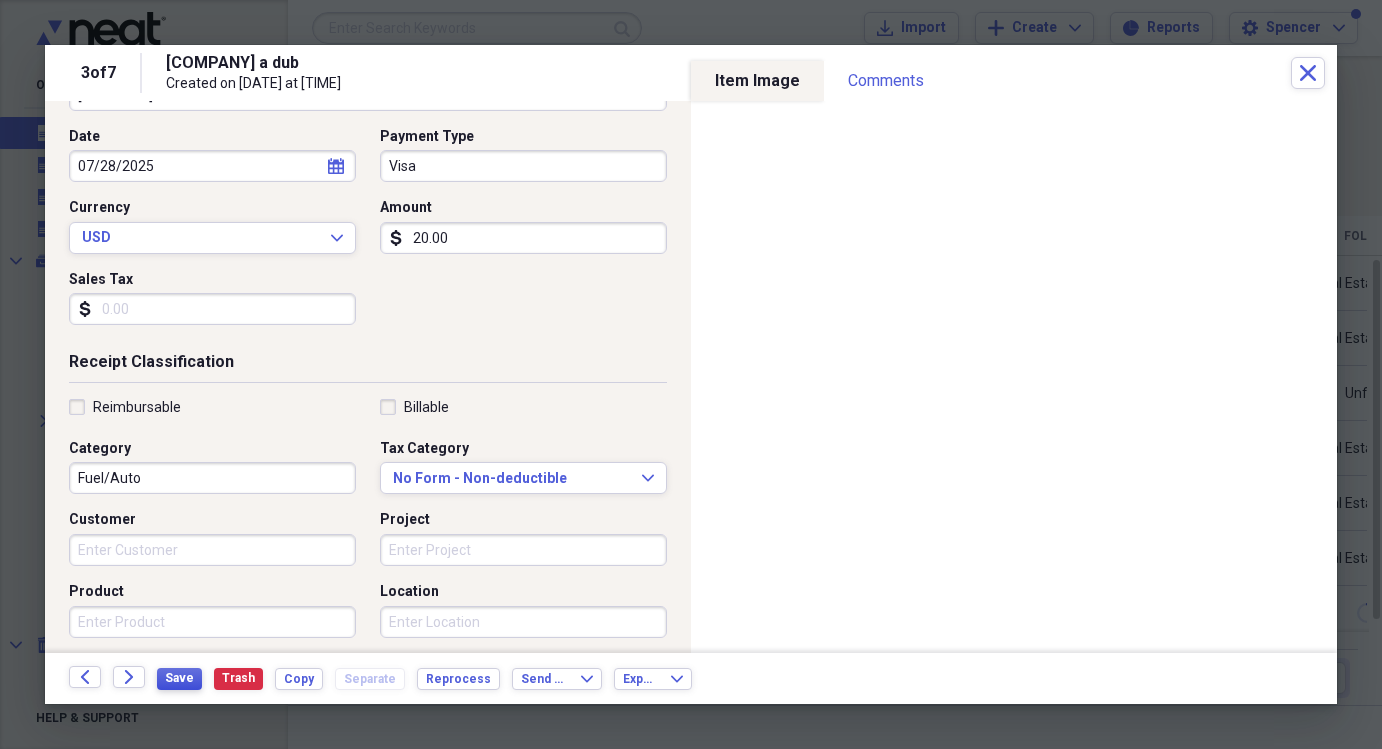 click on "Save" at bounding box center [179, 678] 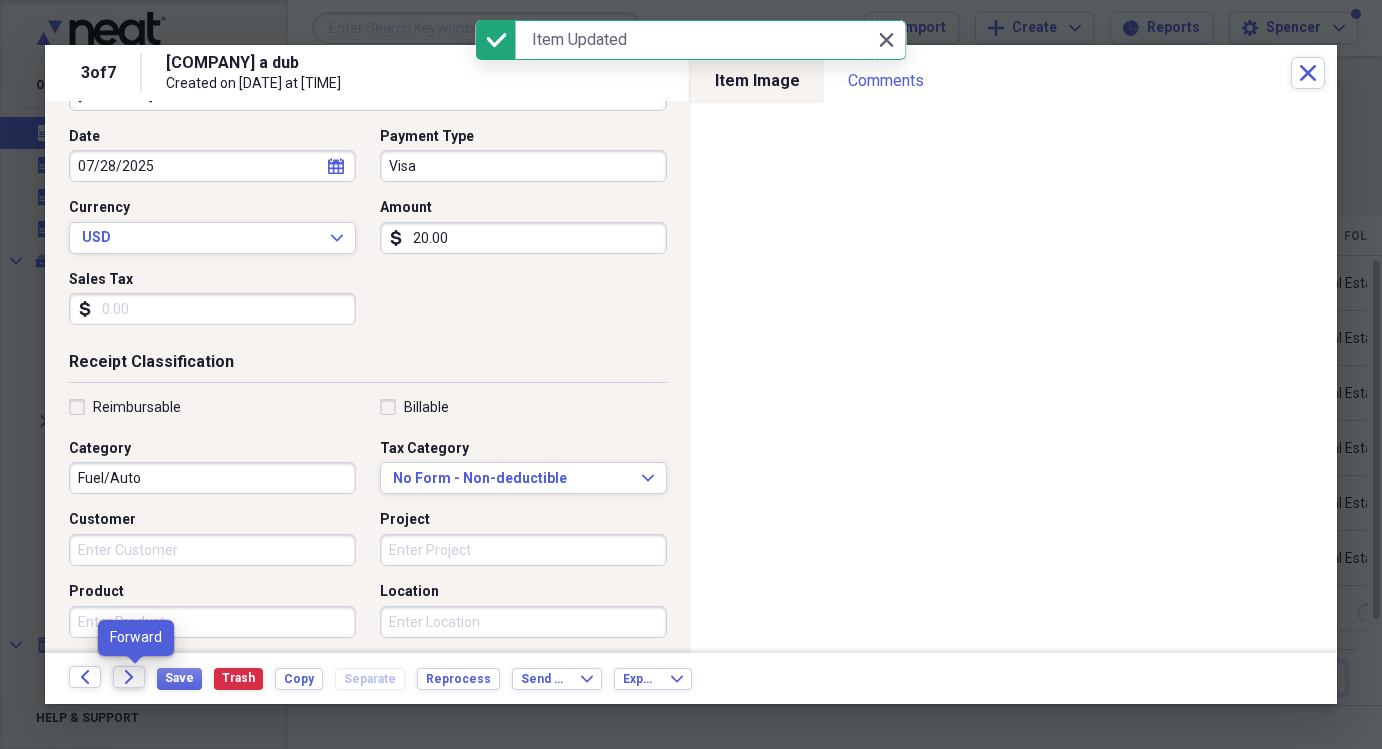 click 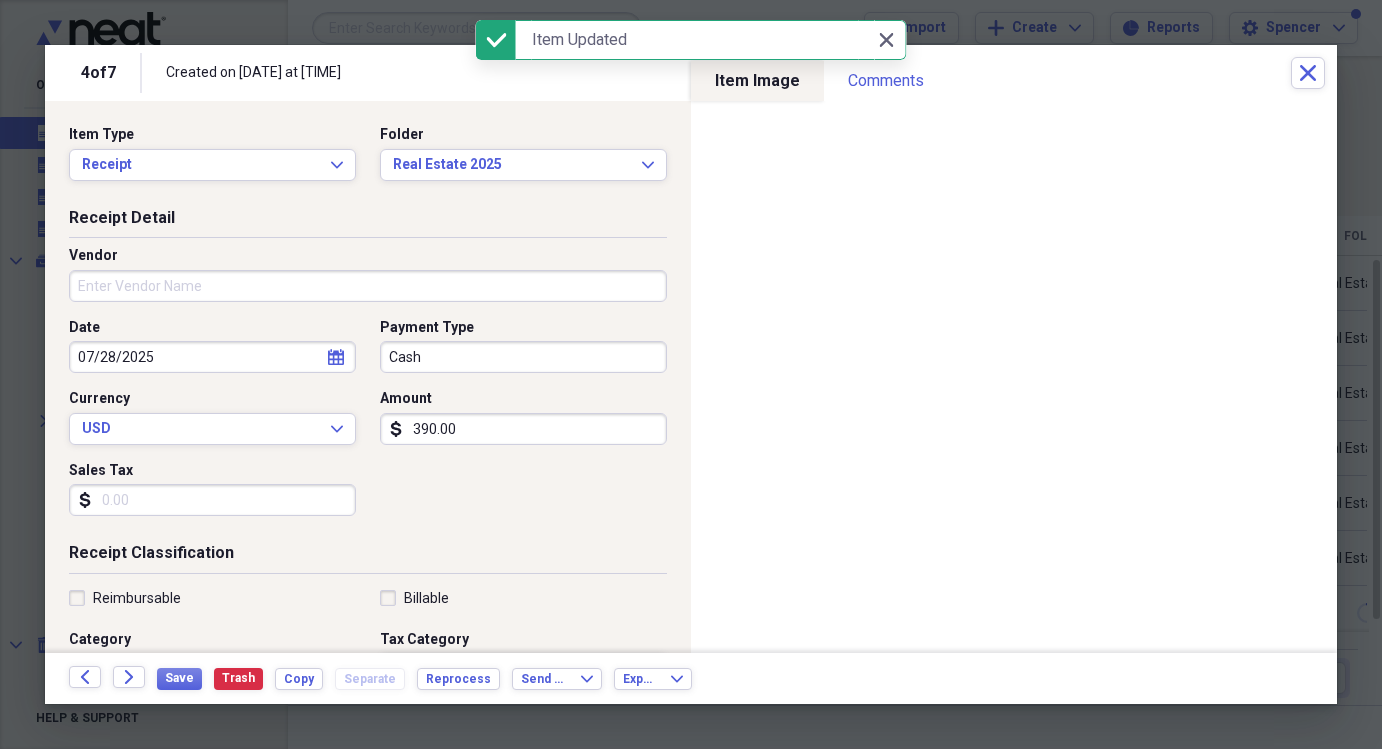 click on "Vendor" at bounding box center (368, 282) 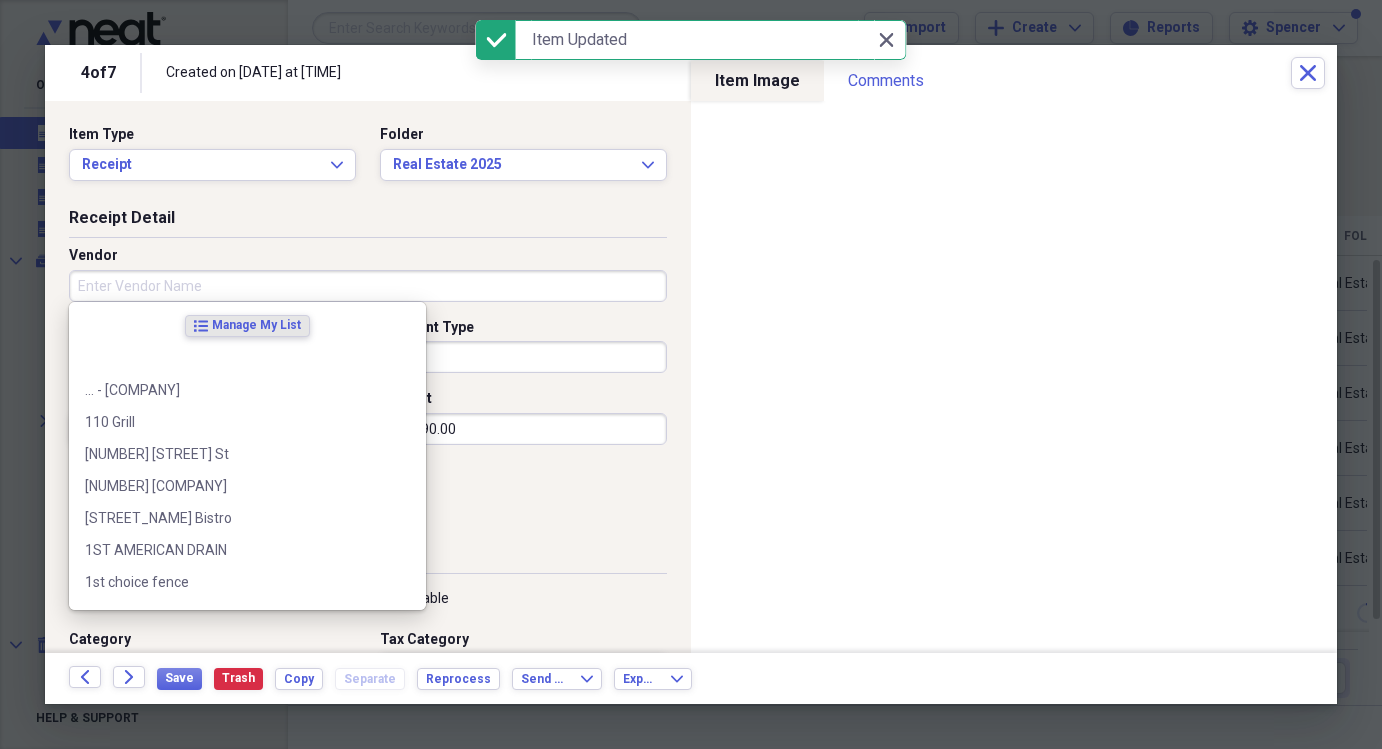 click on "Vendor" at bounding box center [368, 286] 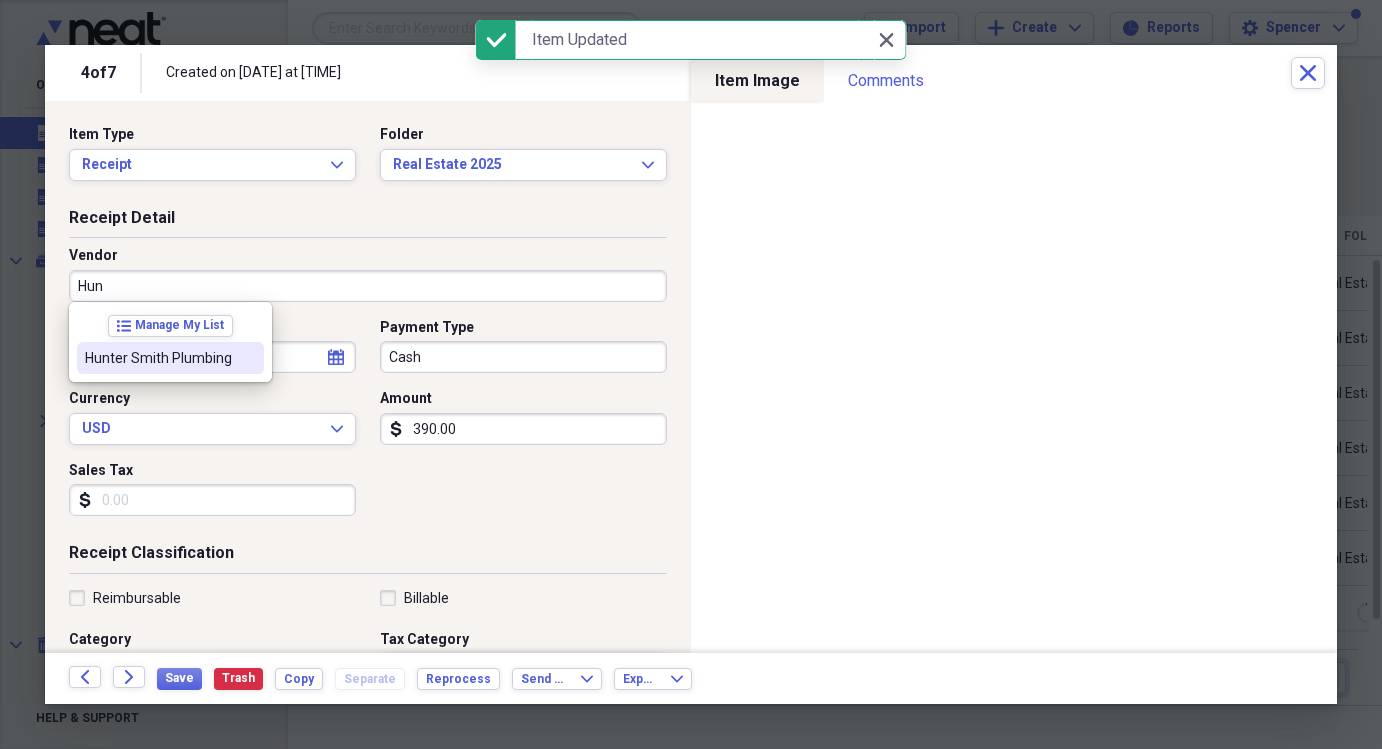 click on "Hunter Smith Plumbing" at bounding box center [158, 358] 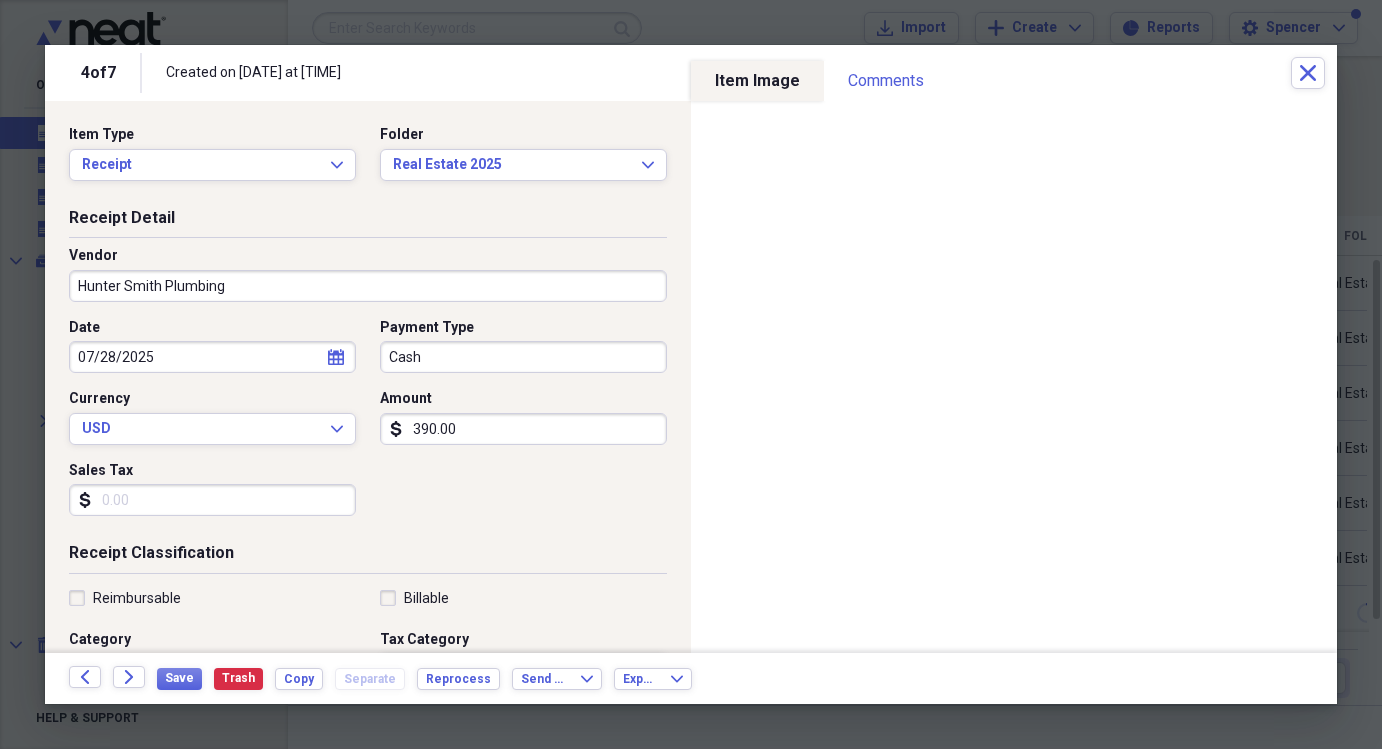 type on "Plumbing" 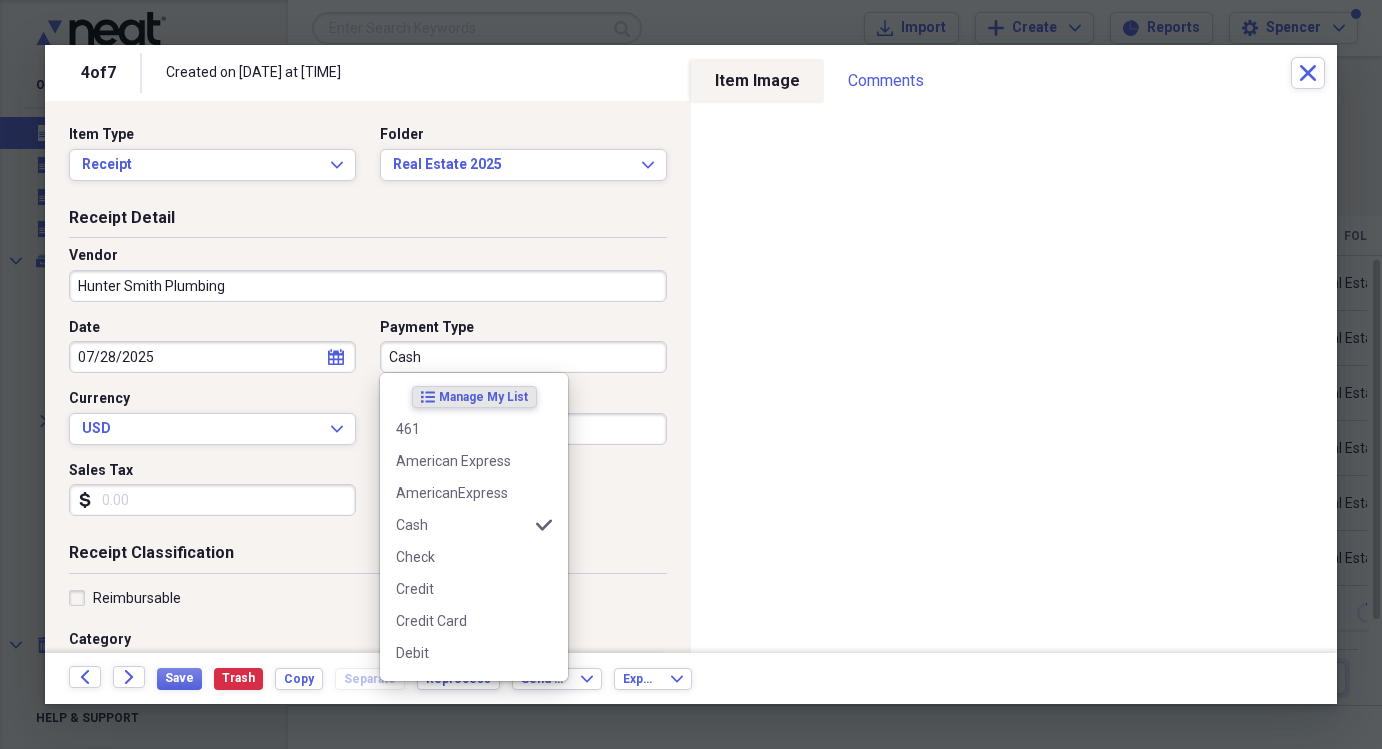 click on "Cash" at bounding box center [523, 357] 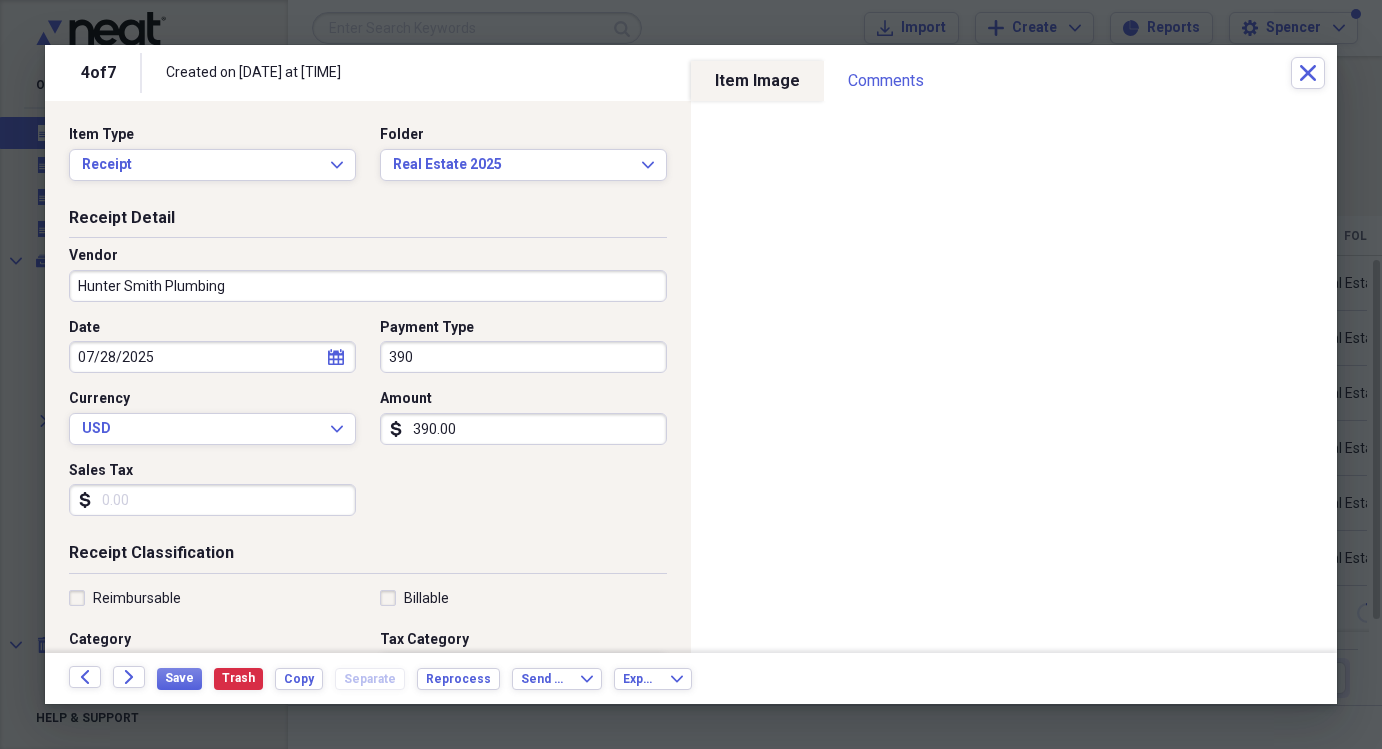 click on "390" at bounding box center [523, 357] 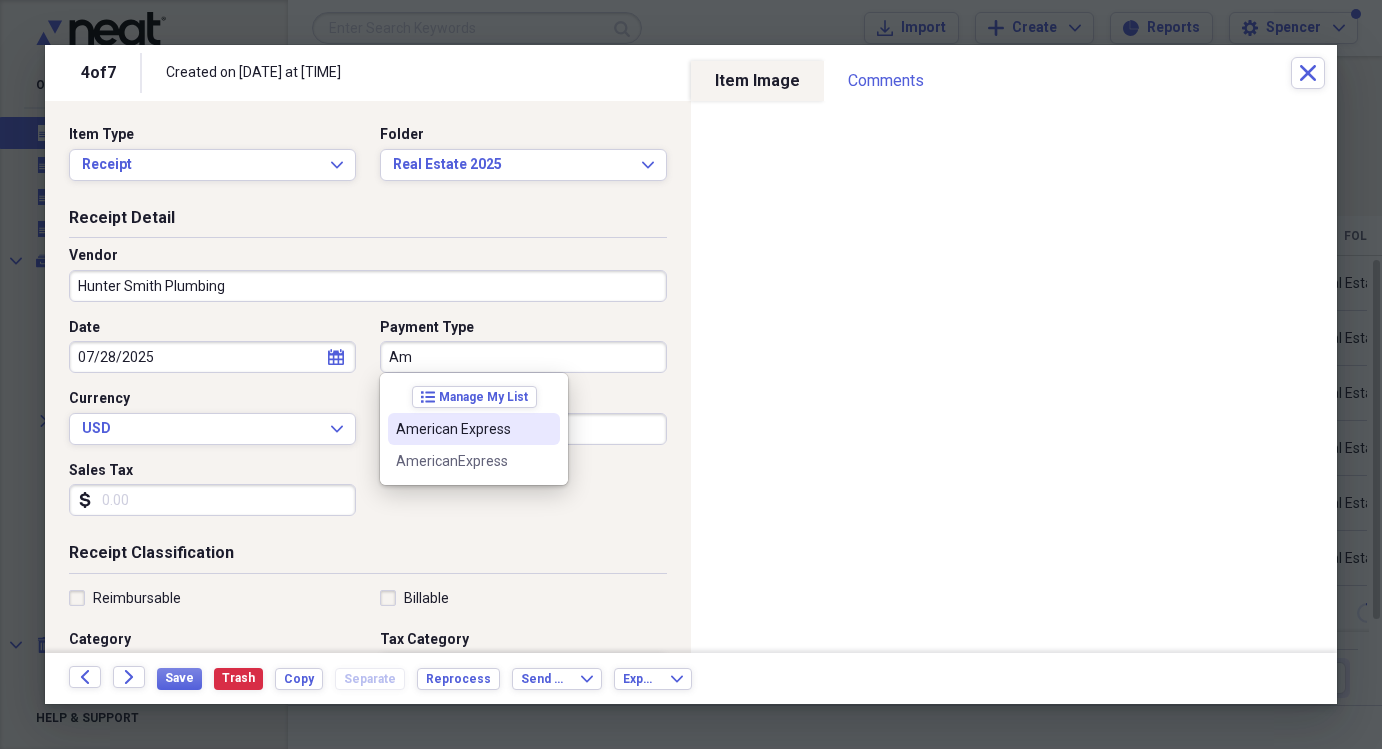click on "American Express" at bounding box center [462, 429] 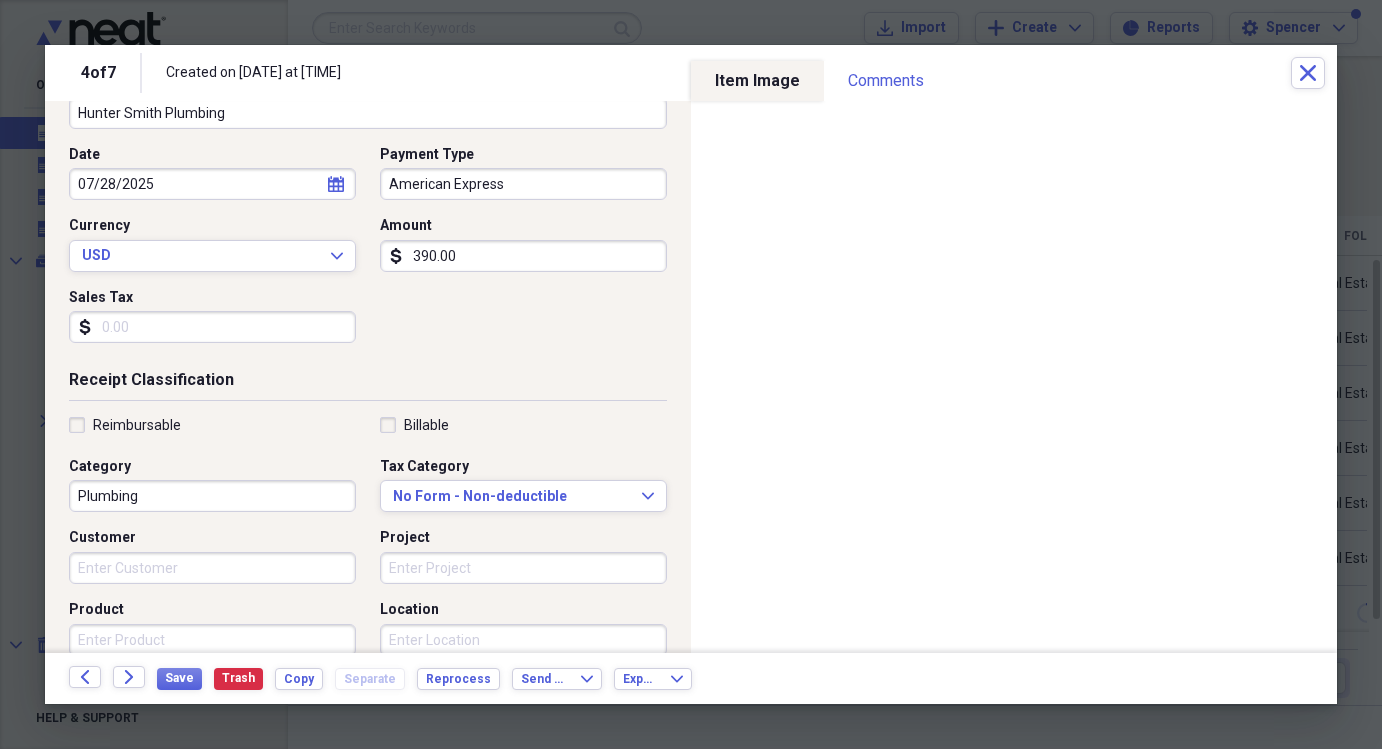 scroll, scrollTop: 174, scrollLeft: 0, axis: vertical 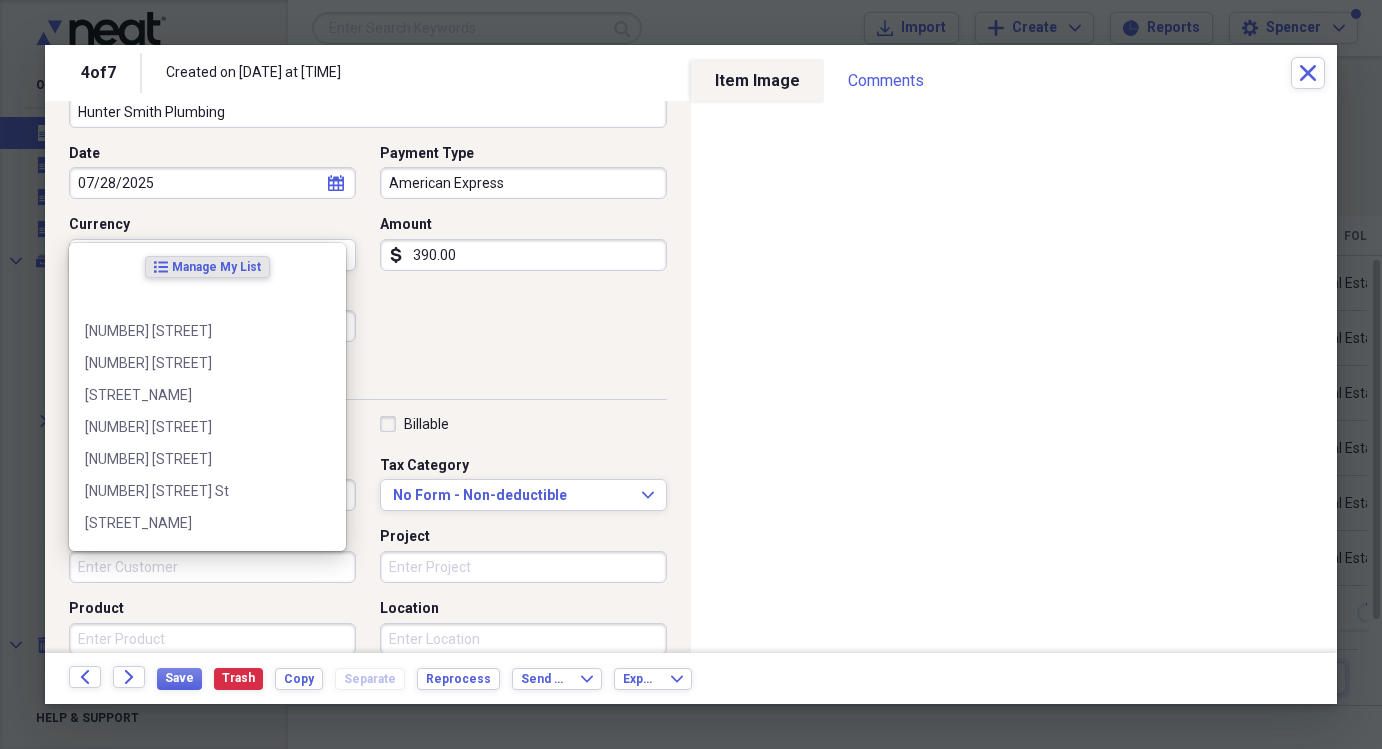 click on "Customer" at bounding box center (212, 567) 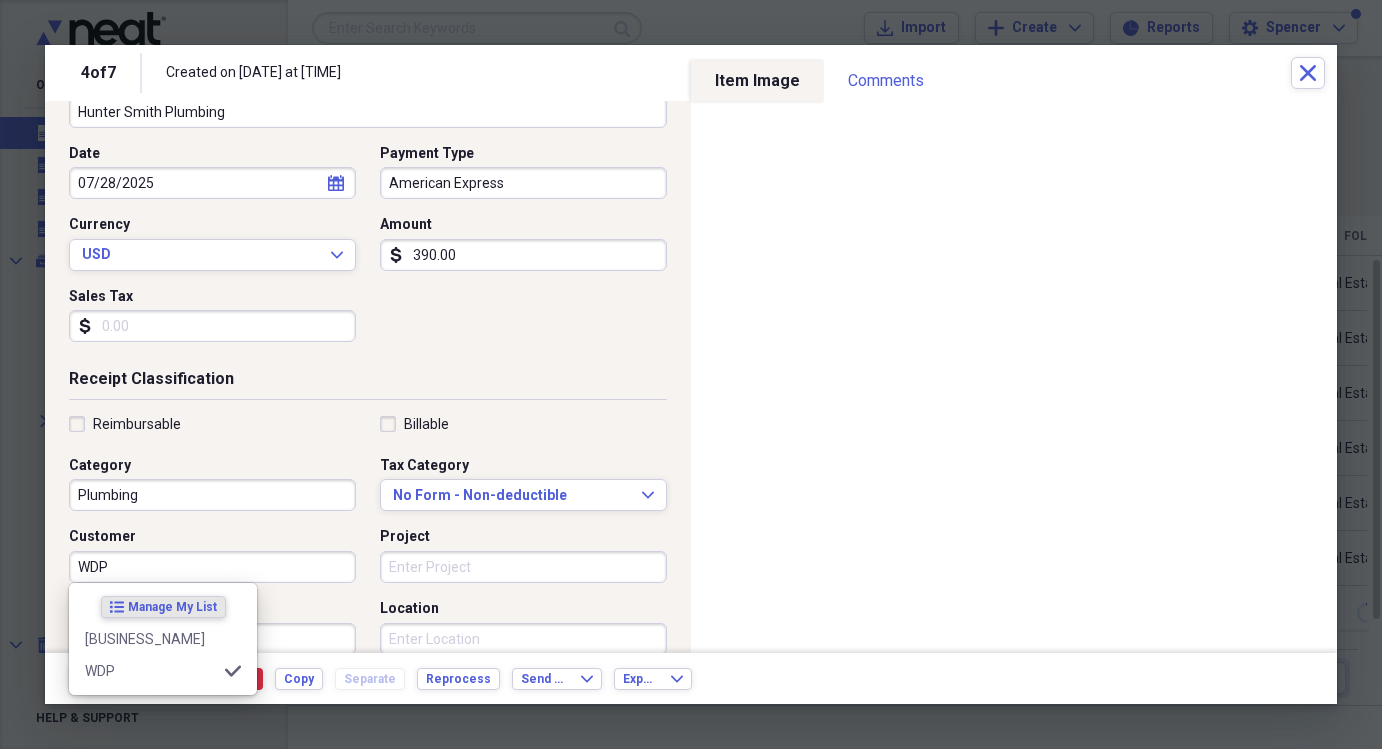type on "WDP" 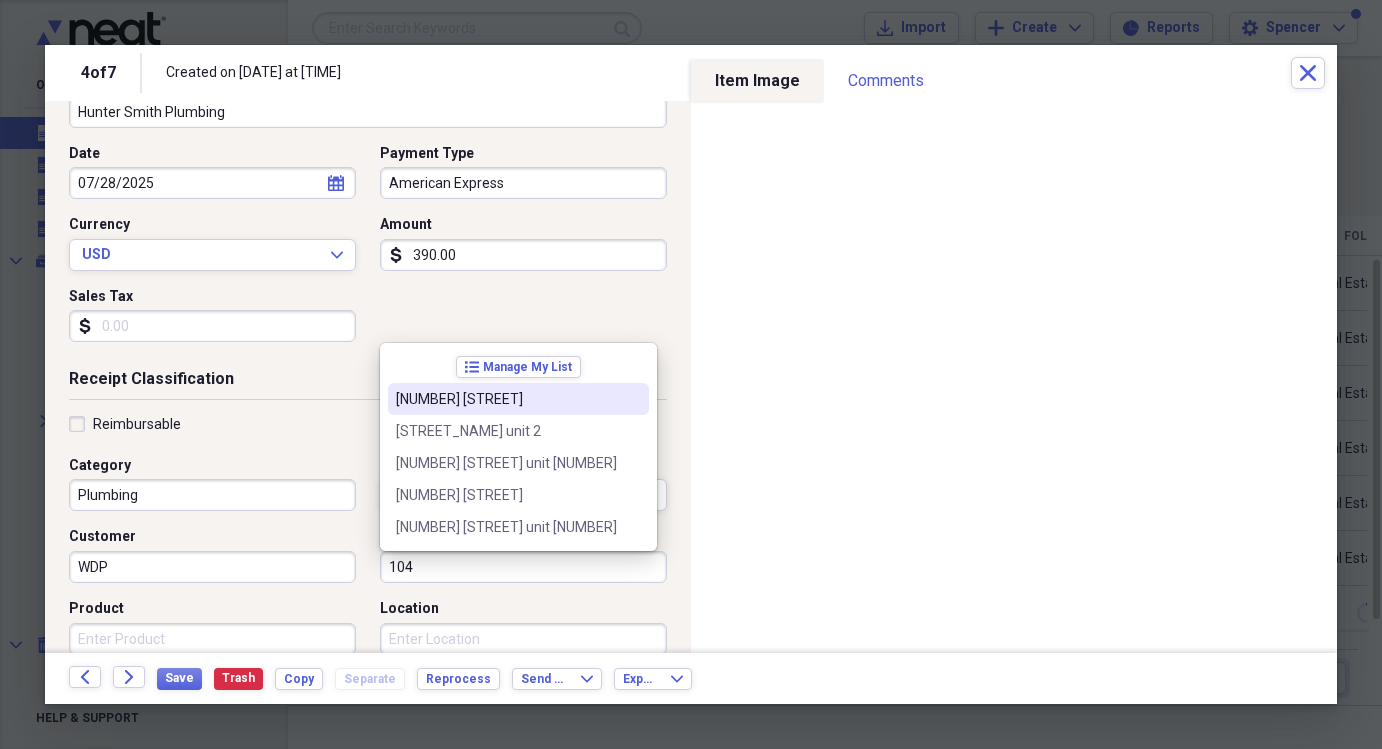 click on "[NUMBER] [STREET]" at bounding box center [506, 399] 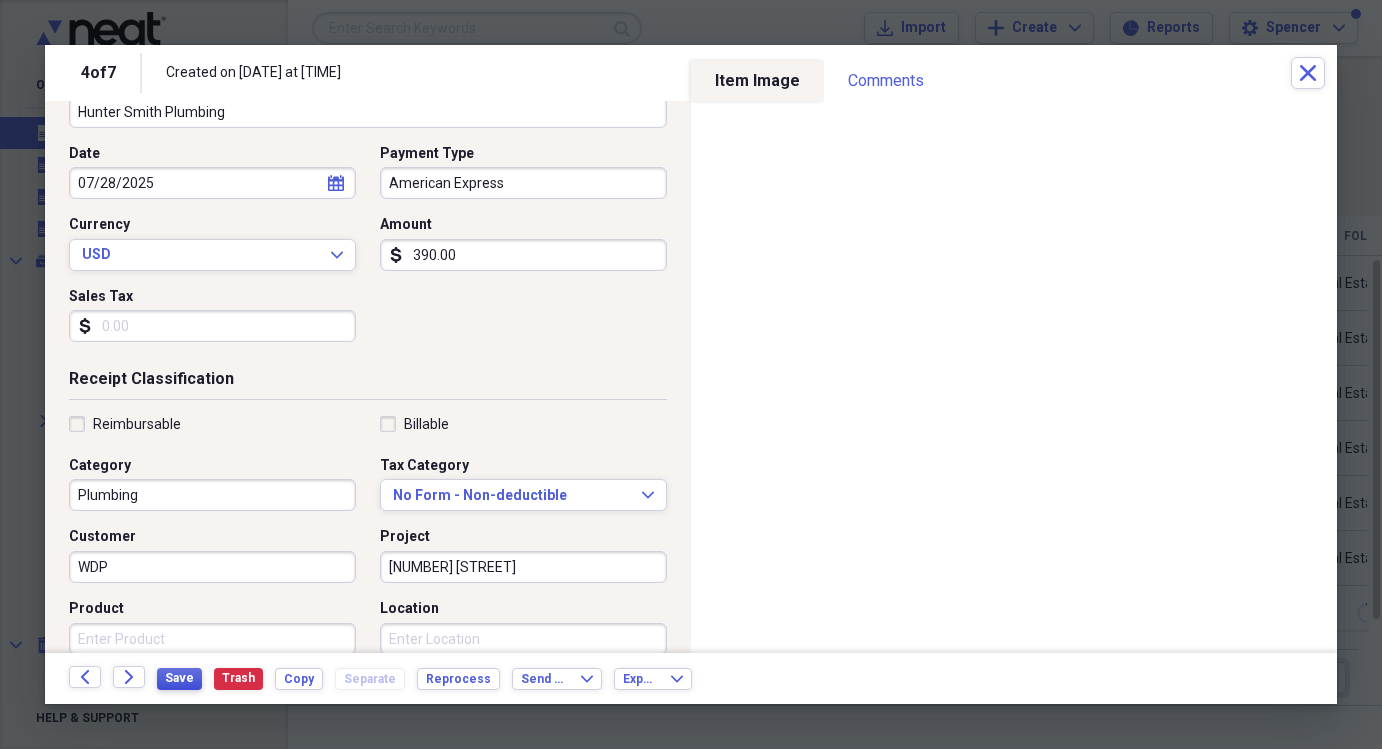 click on "Save" at bounding box center (179, 679) 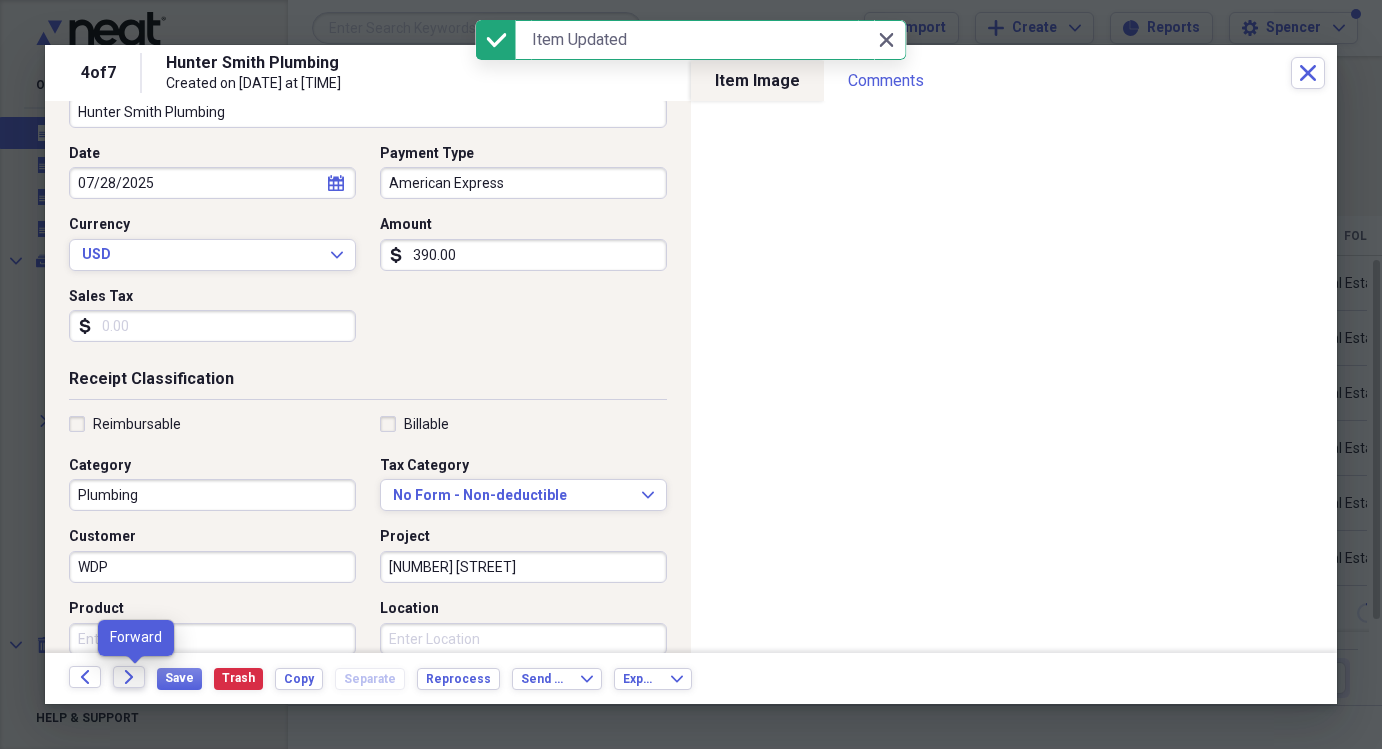 click on "Forward" 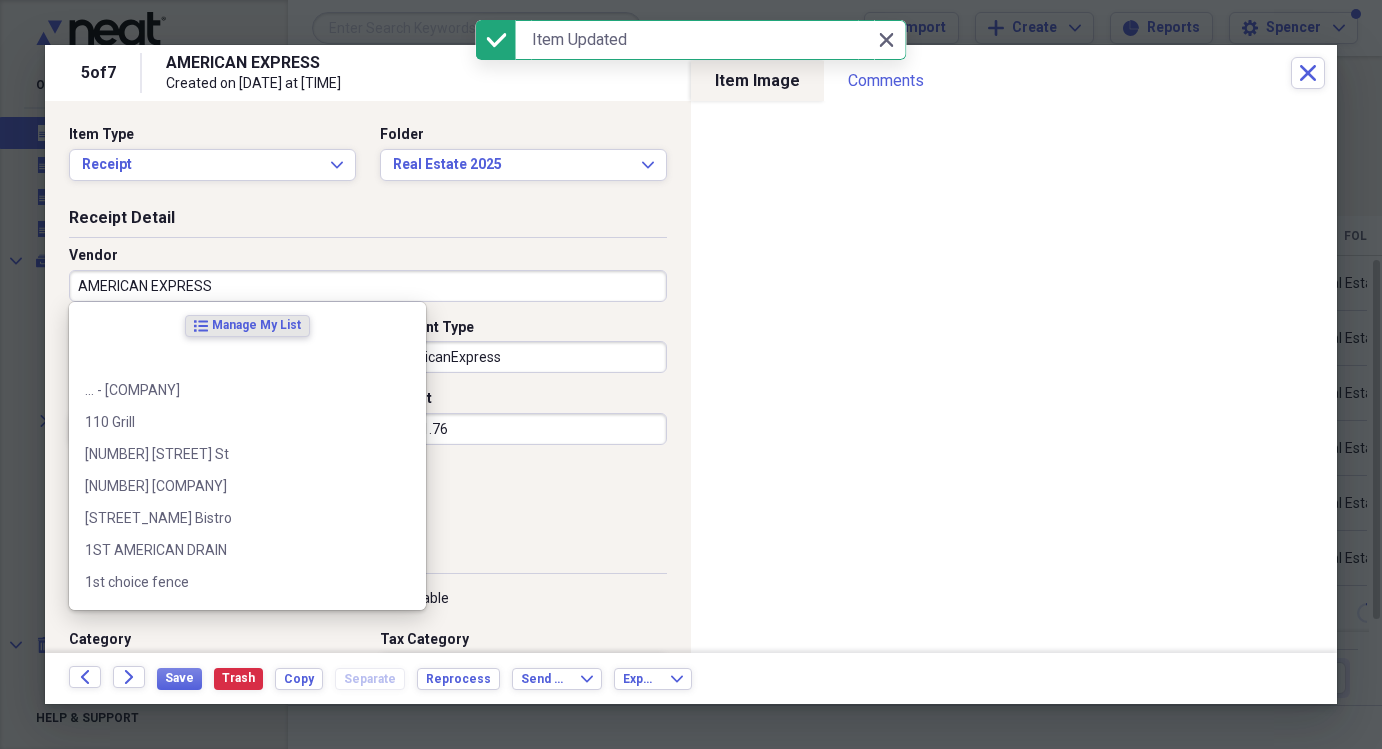 click on "AMERICAN EXPRESS" at bounding box center (368, 286) 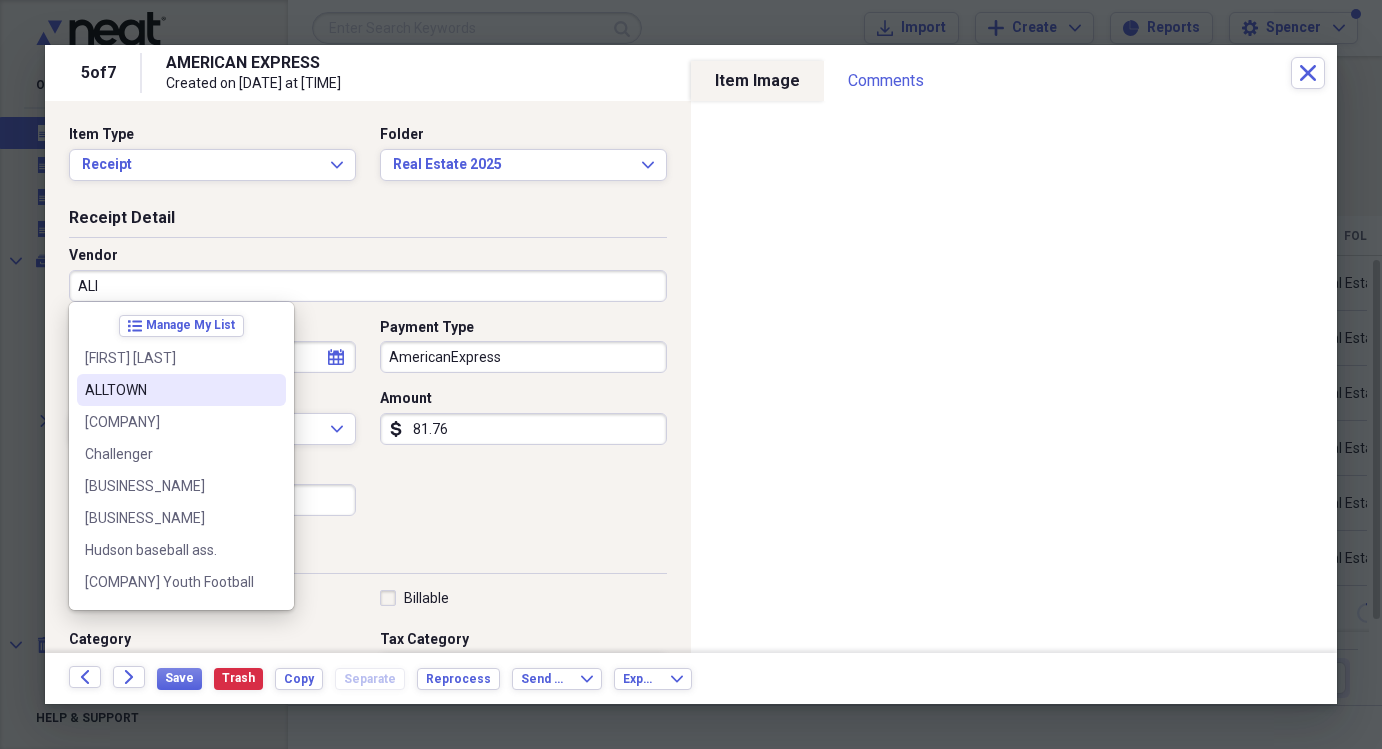 click on "ALLTOWN" at bounding box center [169, 390] 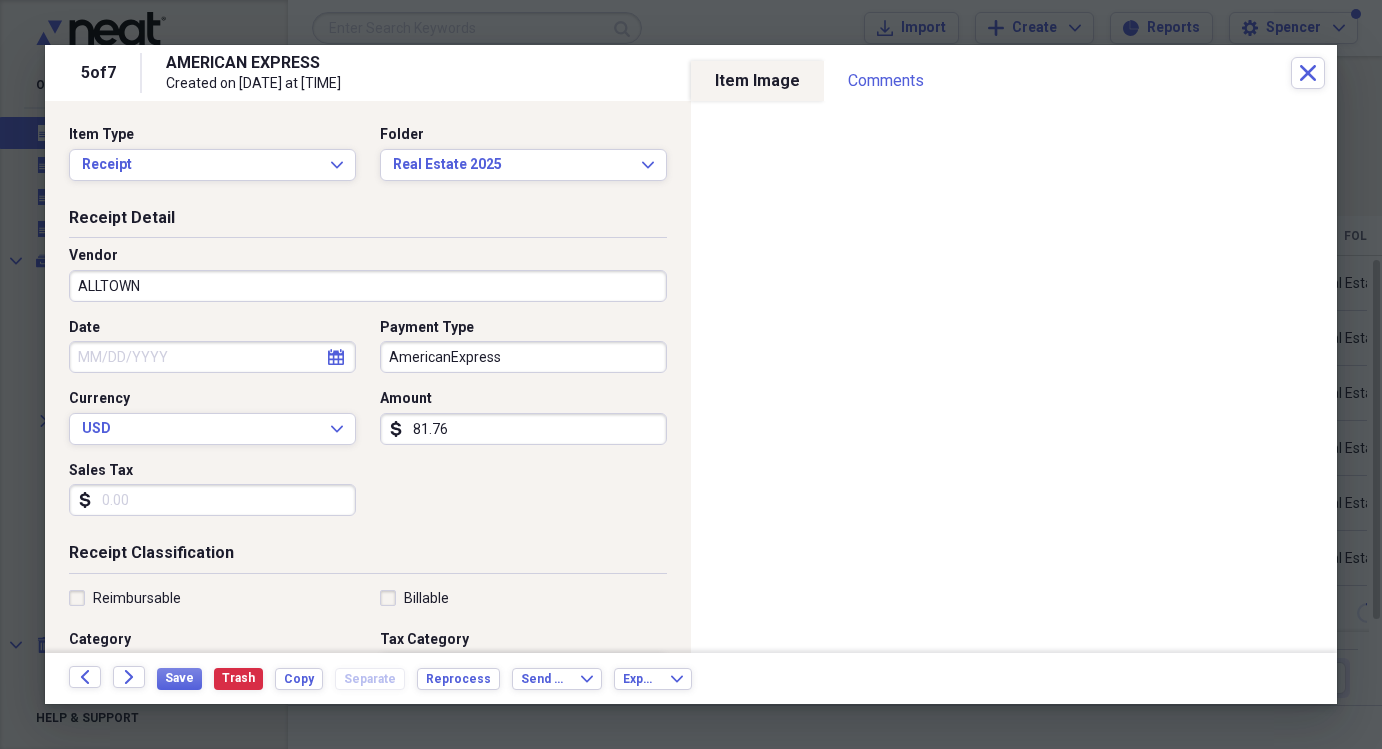 type on "Fuel/Auto" 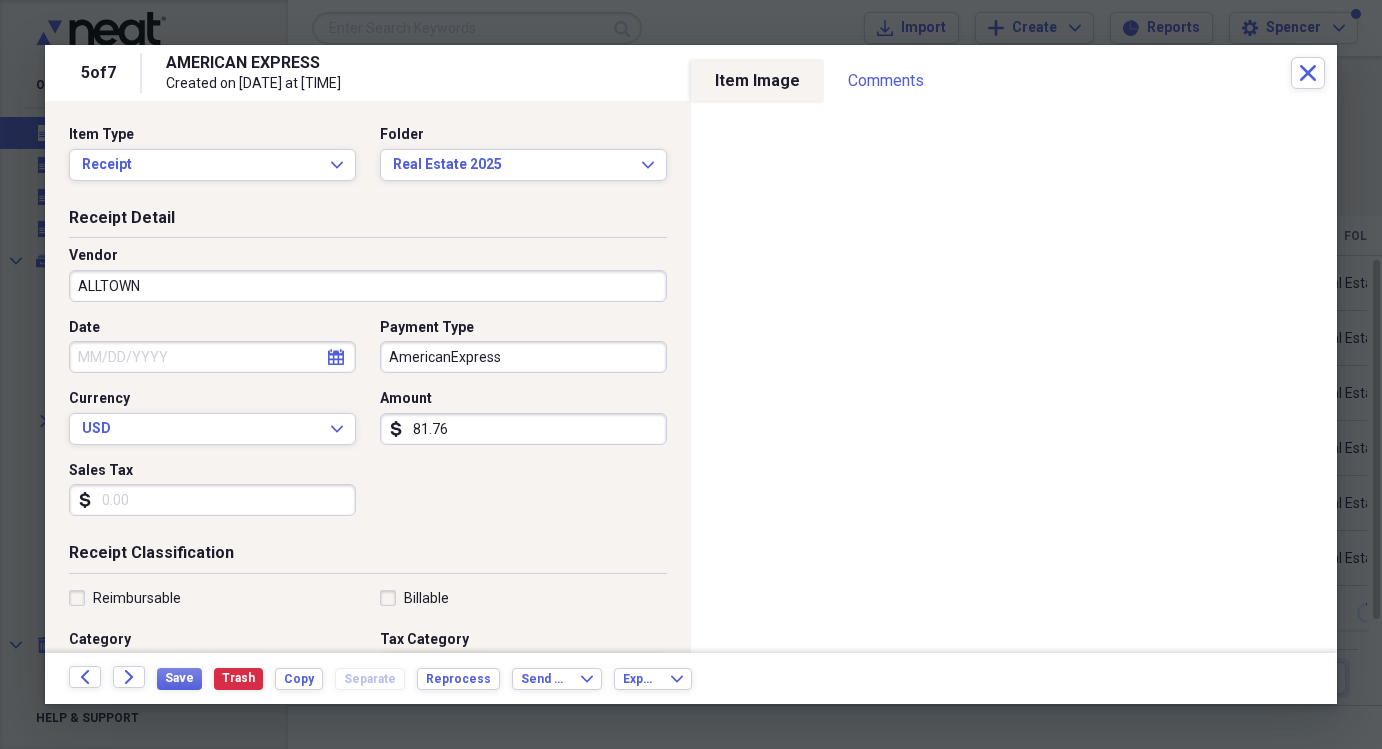 select on "7" 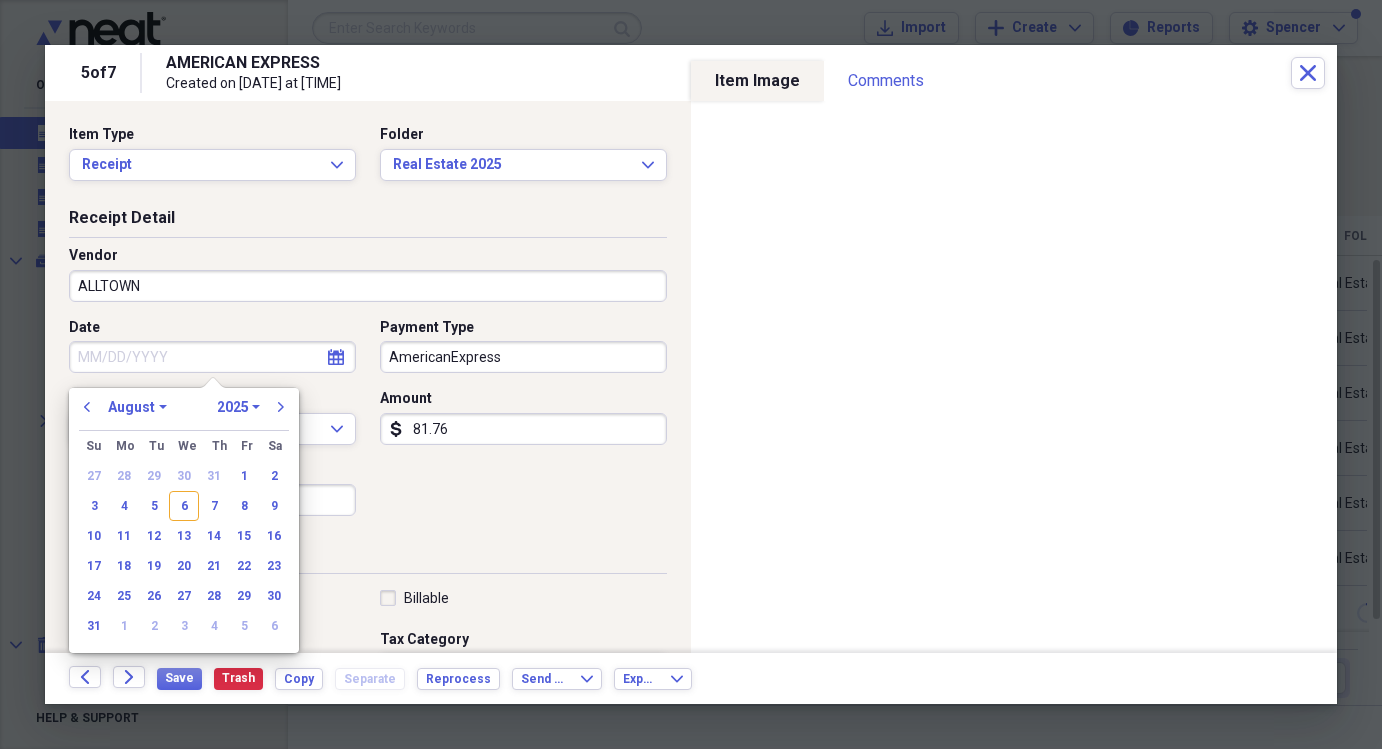 click on "Date" at bounding box center (212, 357) 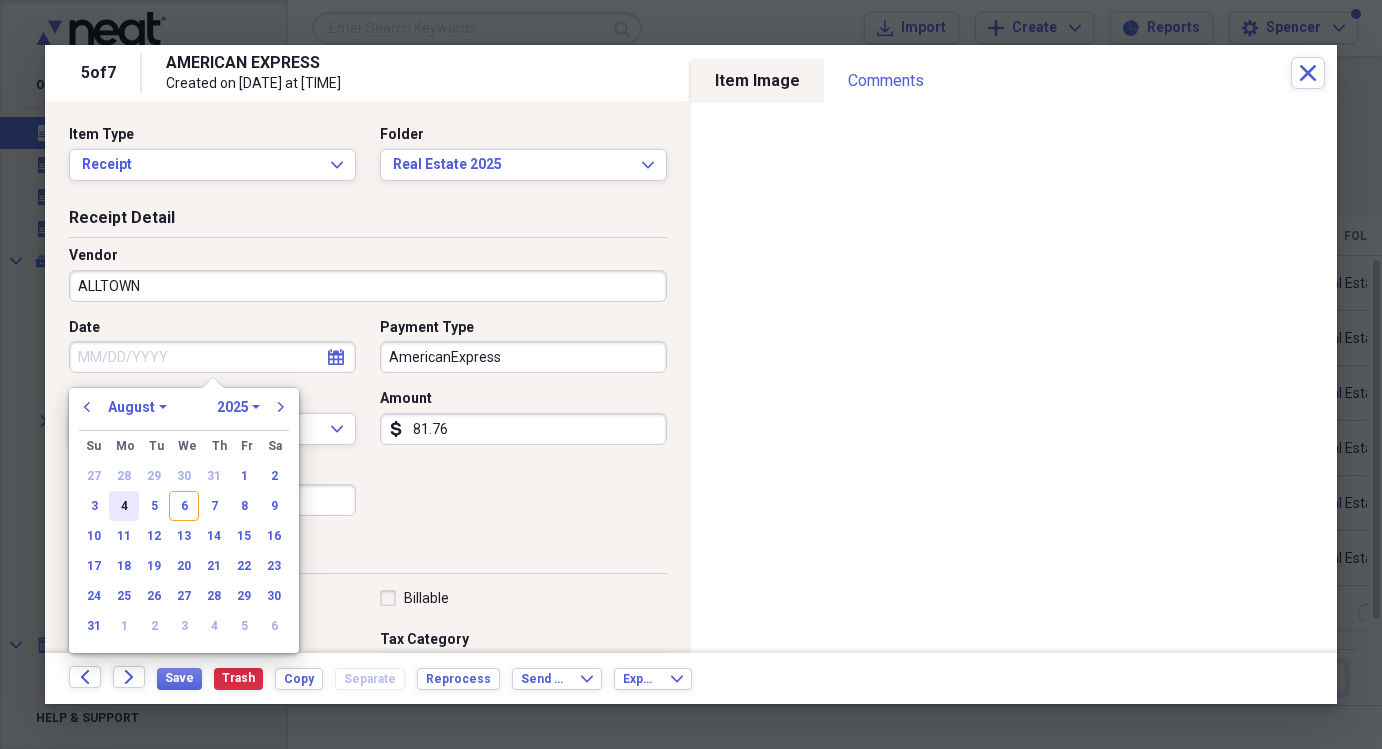 click on "4" at bounding box center (124, 506) 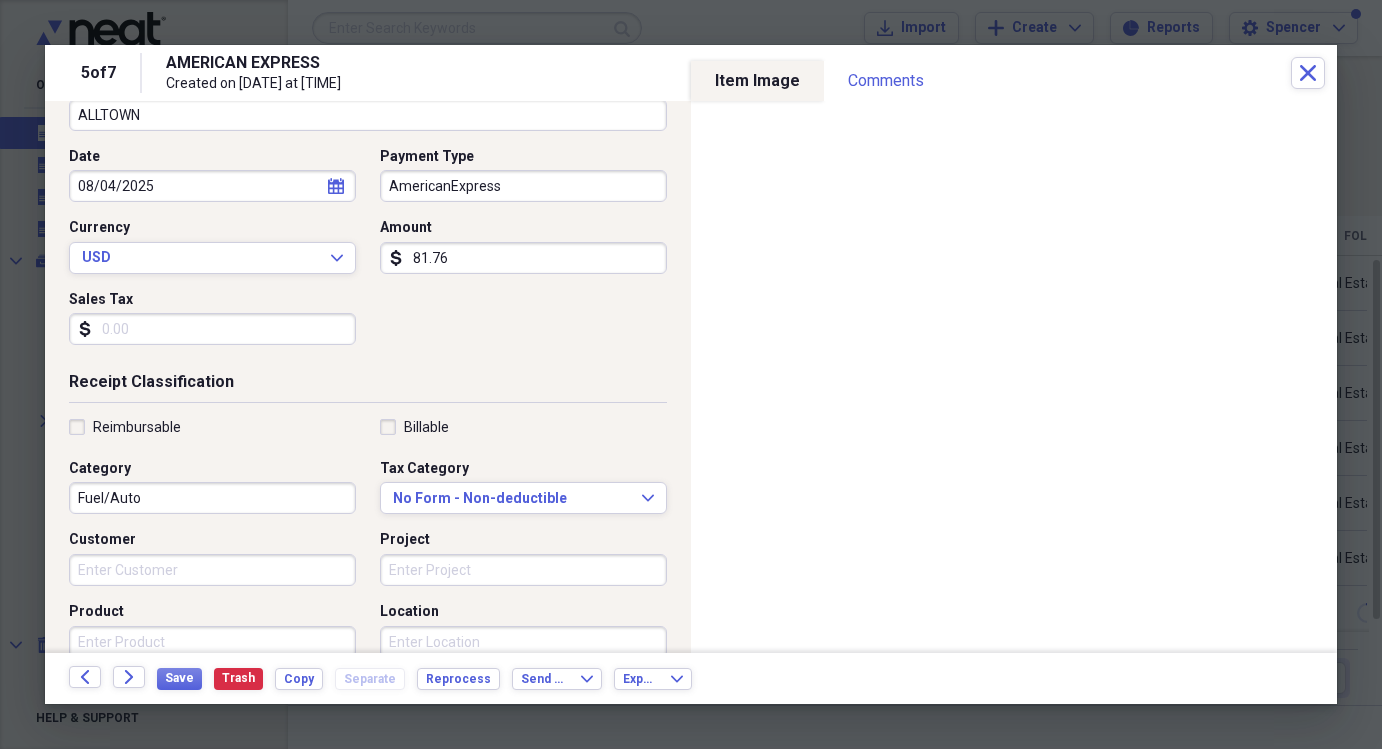 scroll, scrollTop: 0, scrollLeft: 0, axis: both 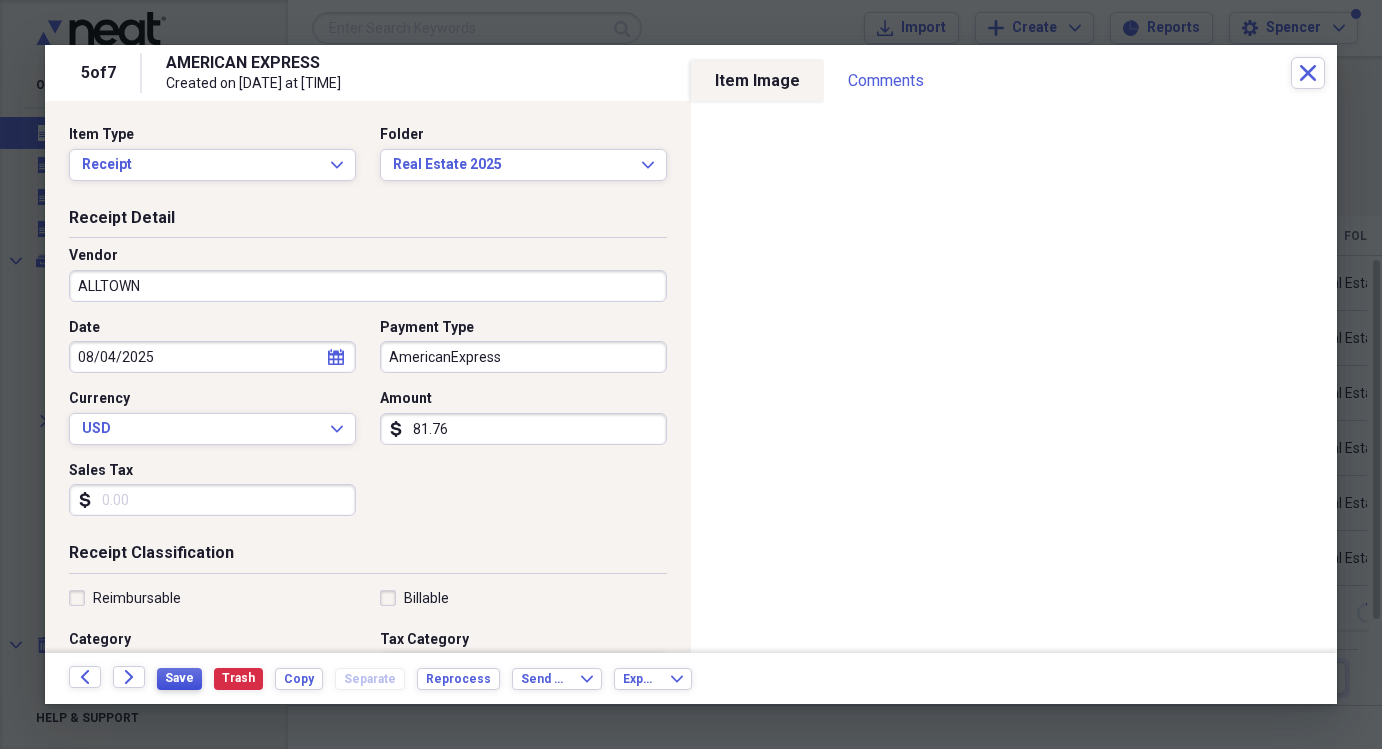 click on "Save" at bounding box center [179, 679] 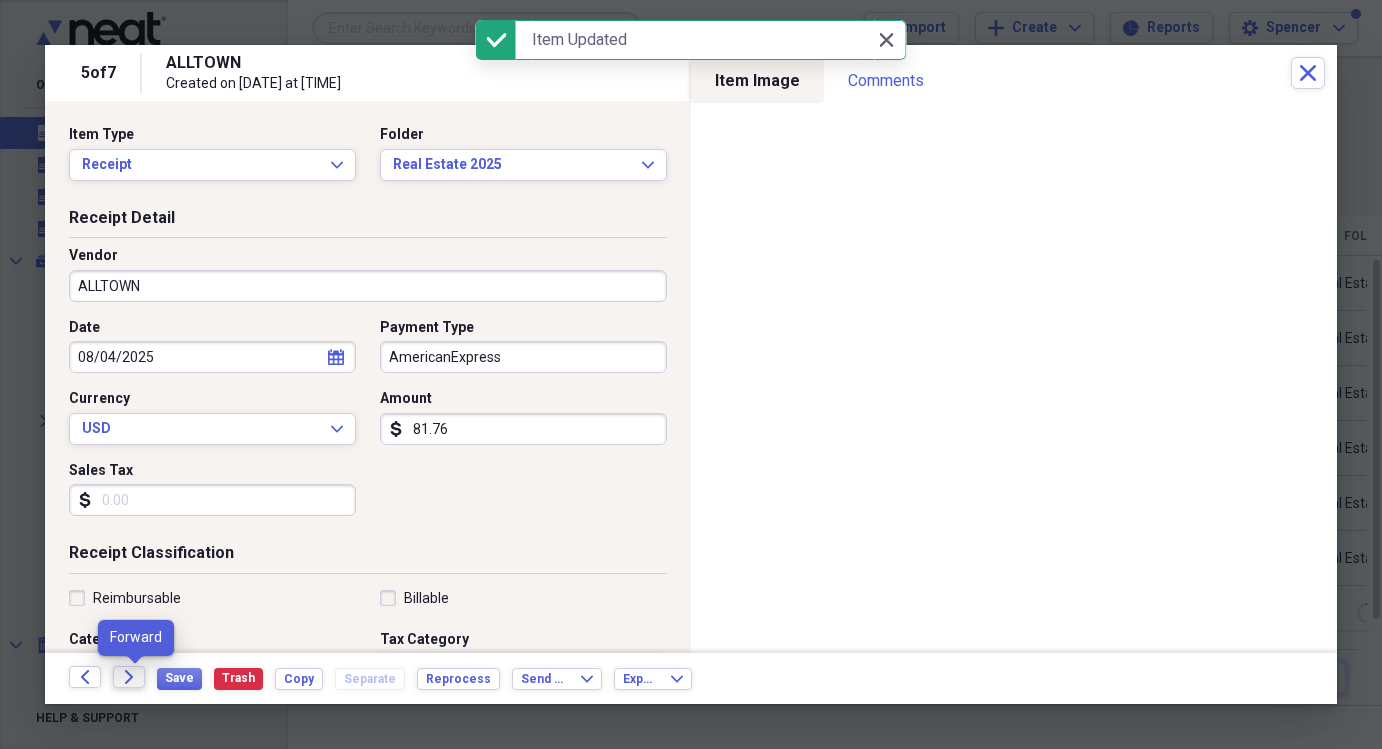 click 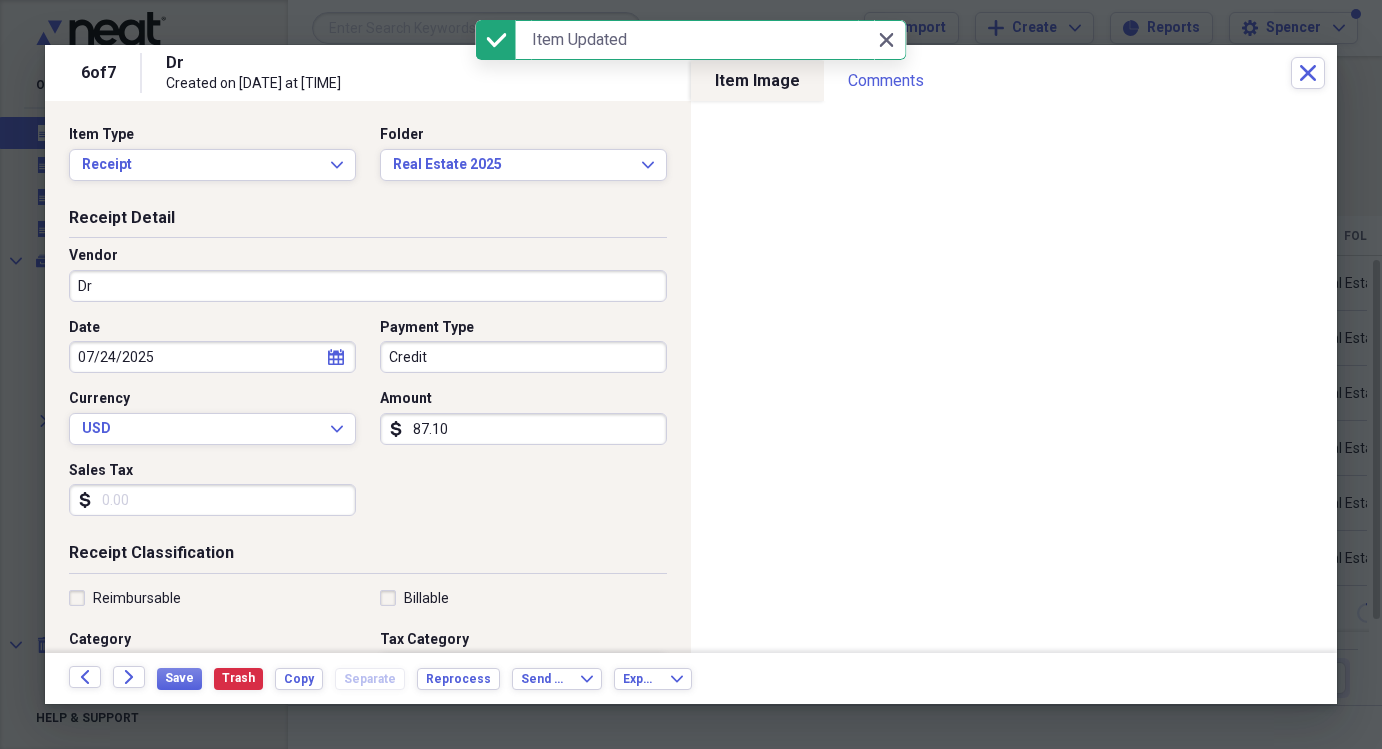 click on "Dr" at bounding box center [368, 286] 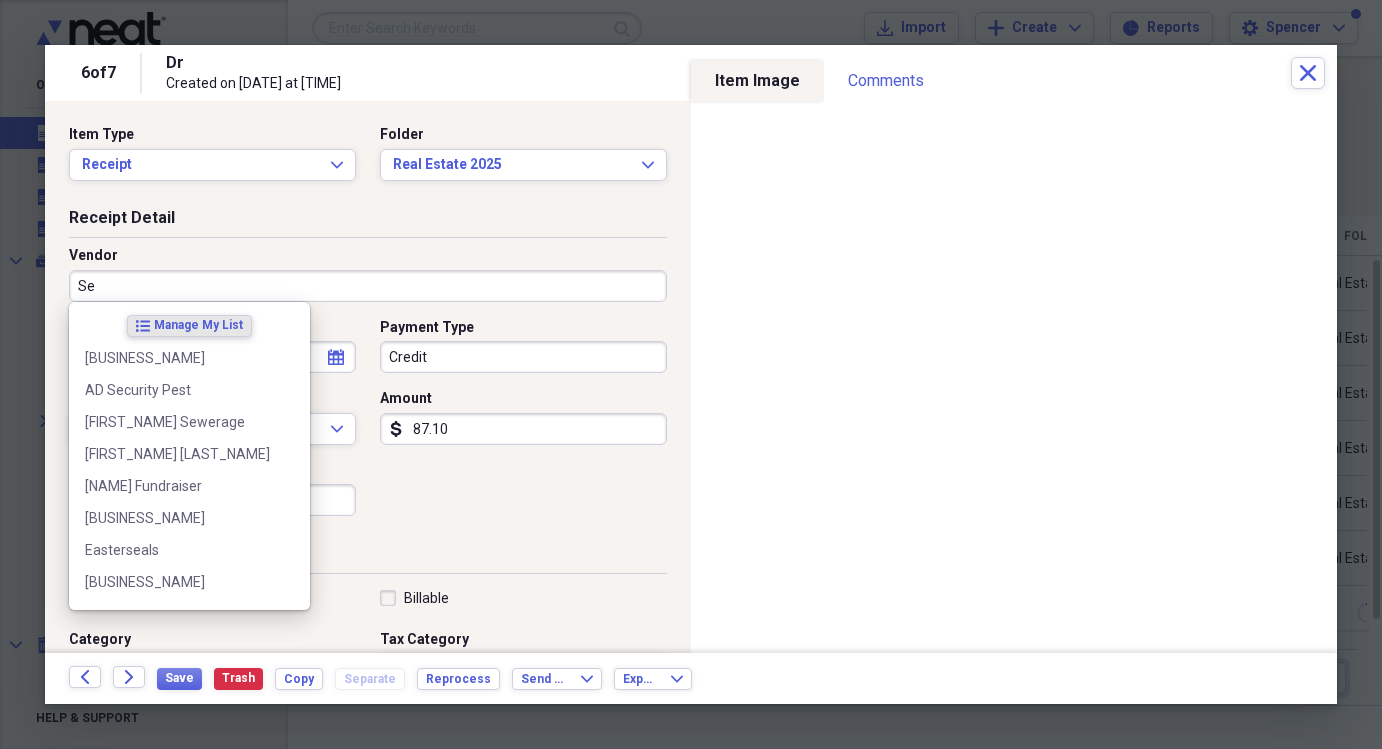 type on "S" 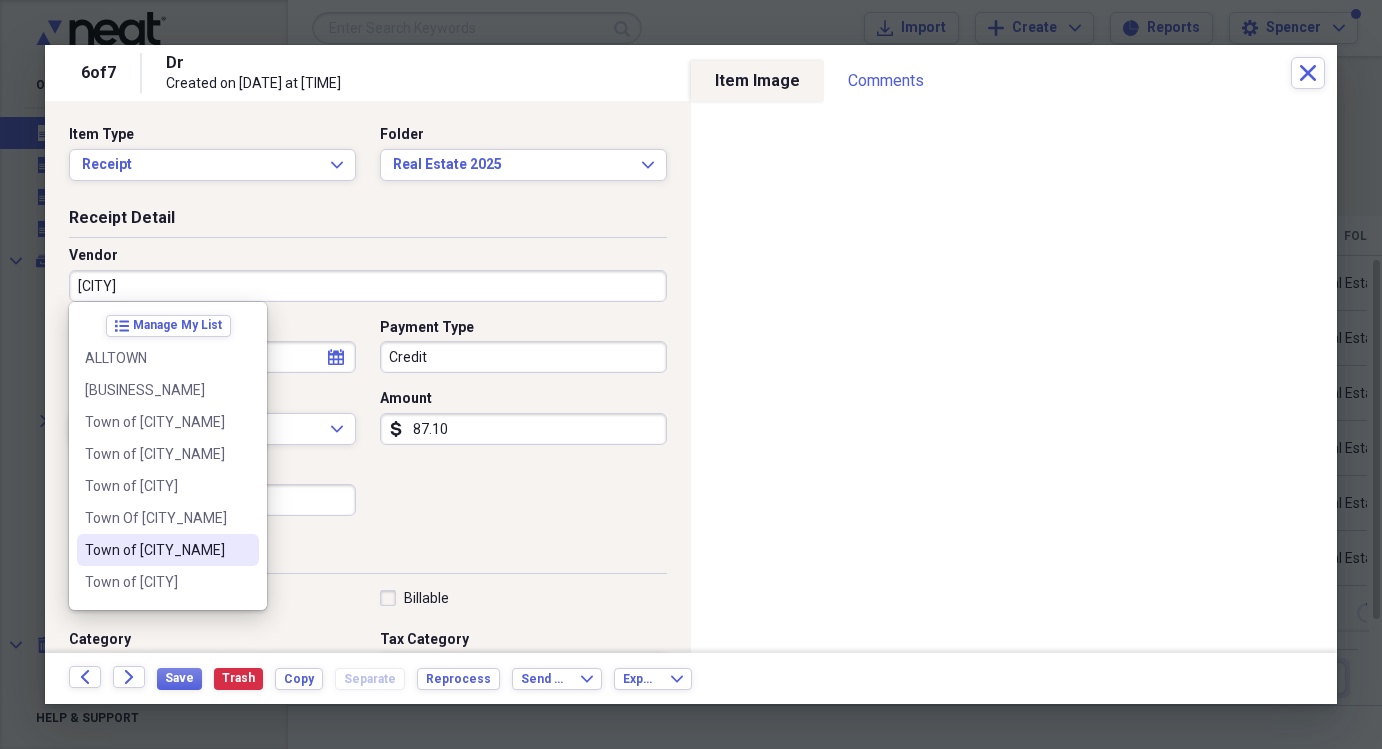 click on "Town of [CITY_NAME]" at bounding box center [156, 550] 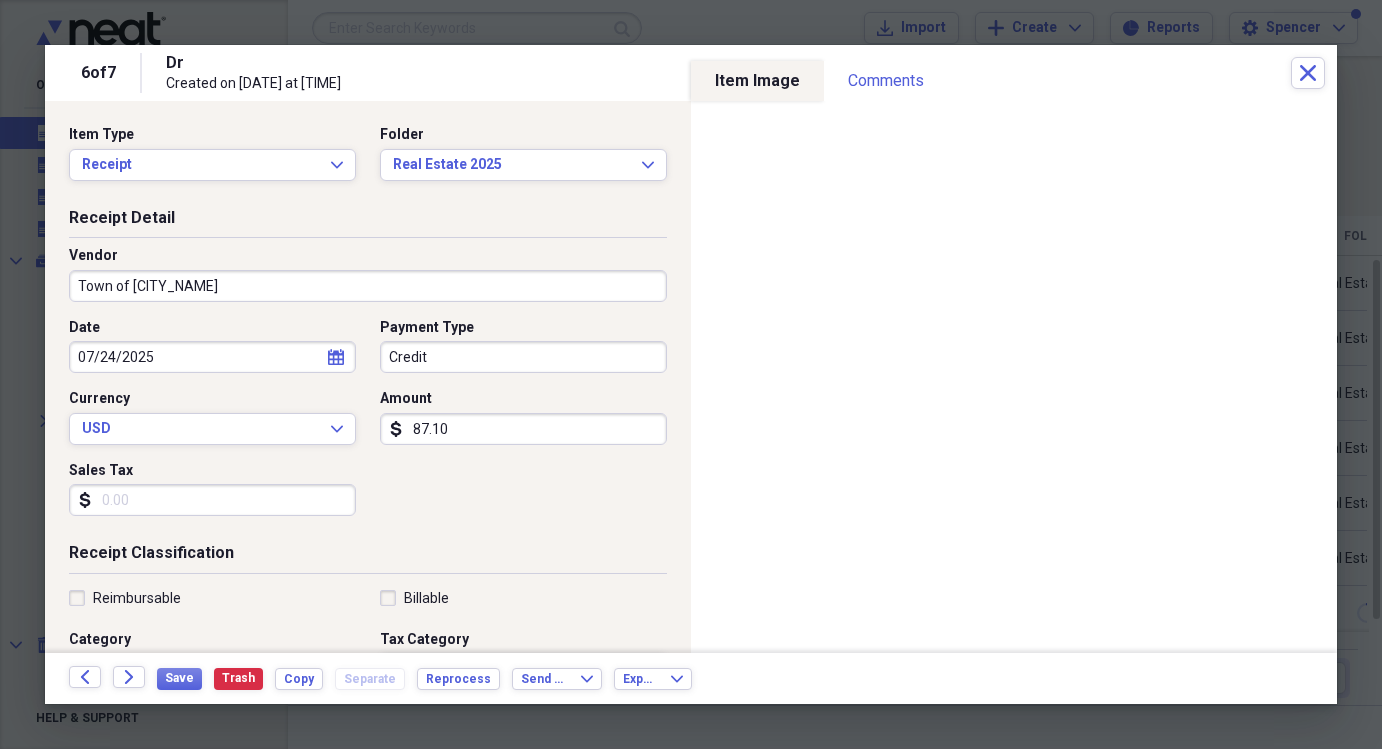type on "Sewer Bill Millbury" 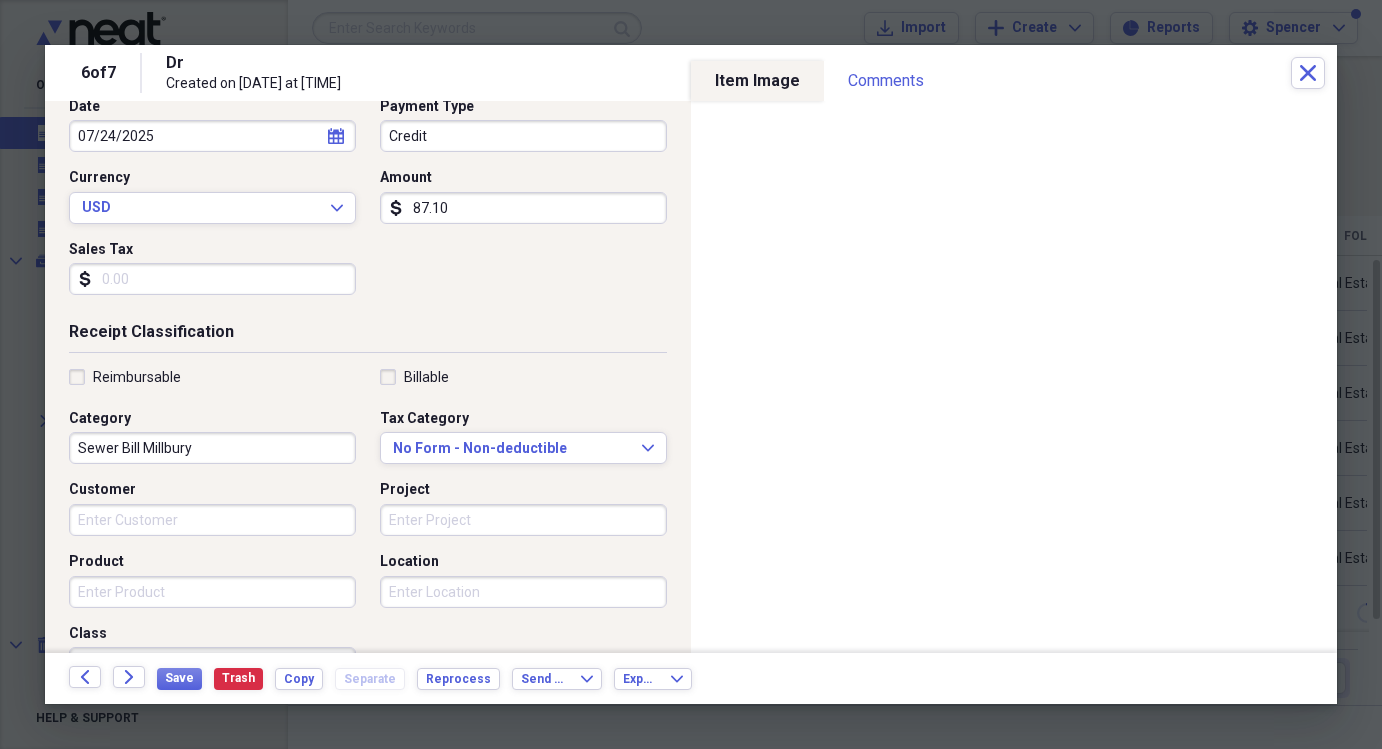 scroll, scrollTop: 0, scrollLeft: 0, axis: both 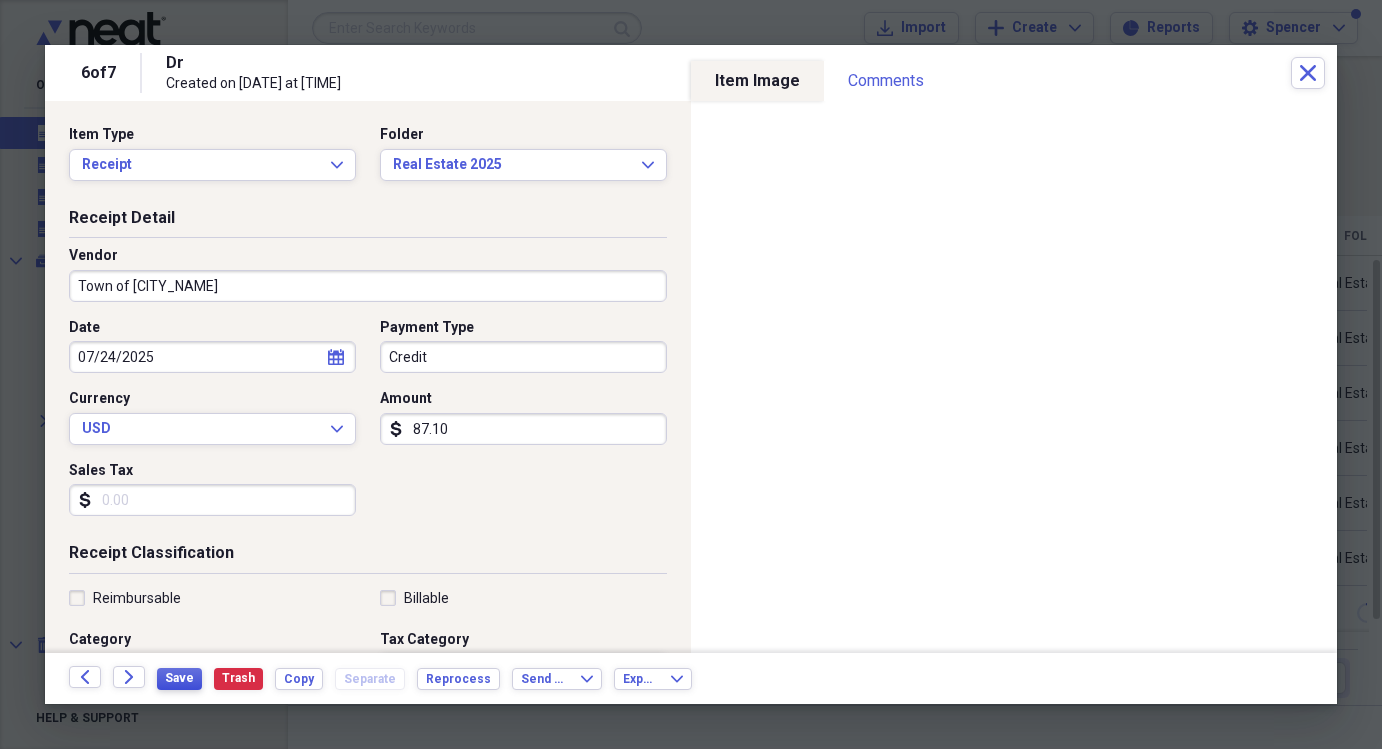 click on "Save" at bounding box center (179, 679) 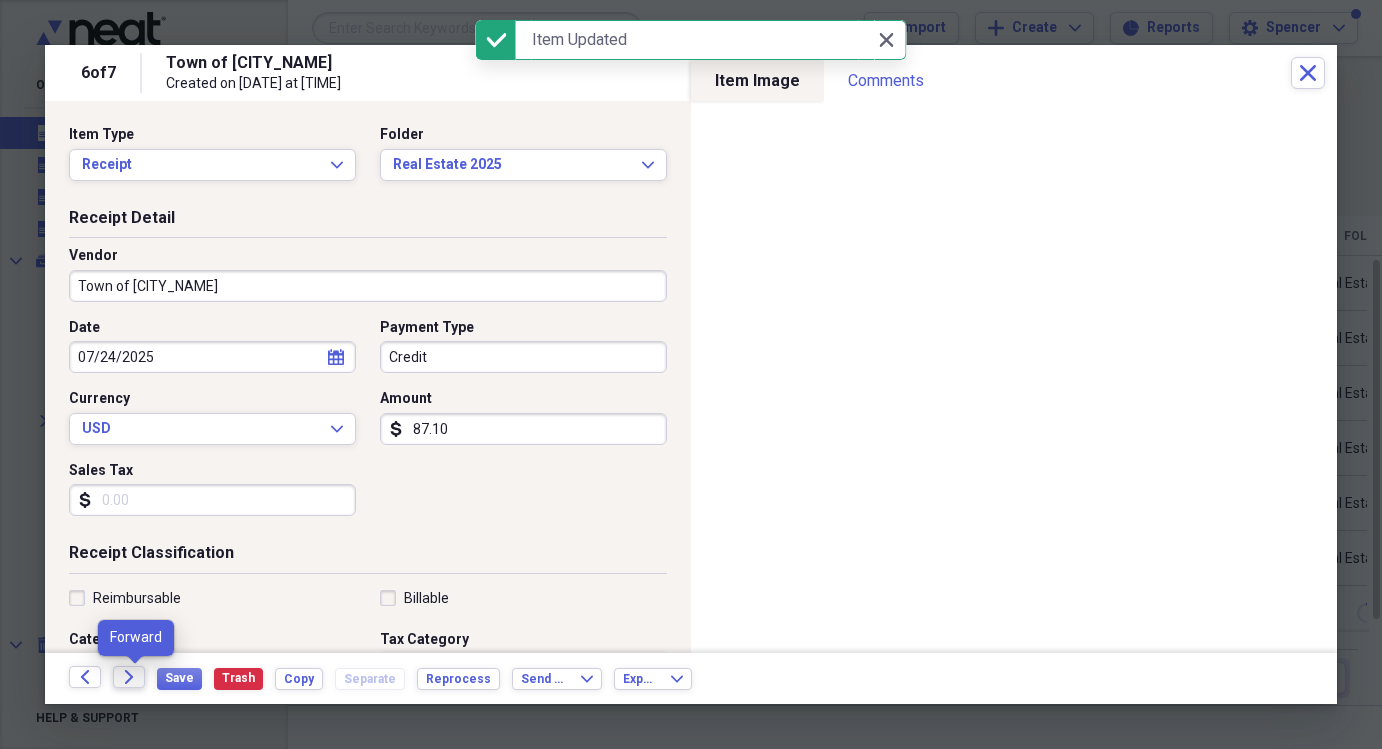 click on "Forward" 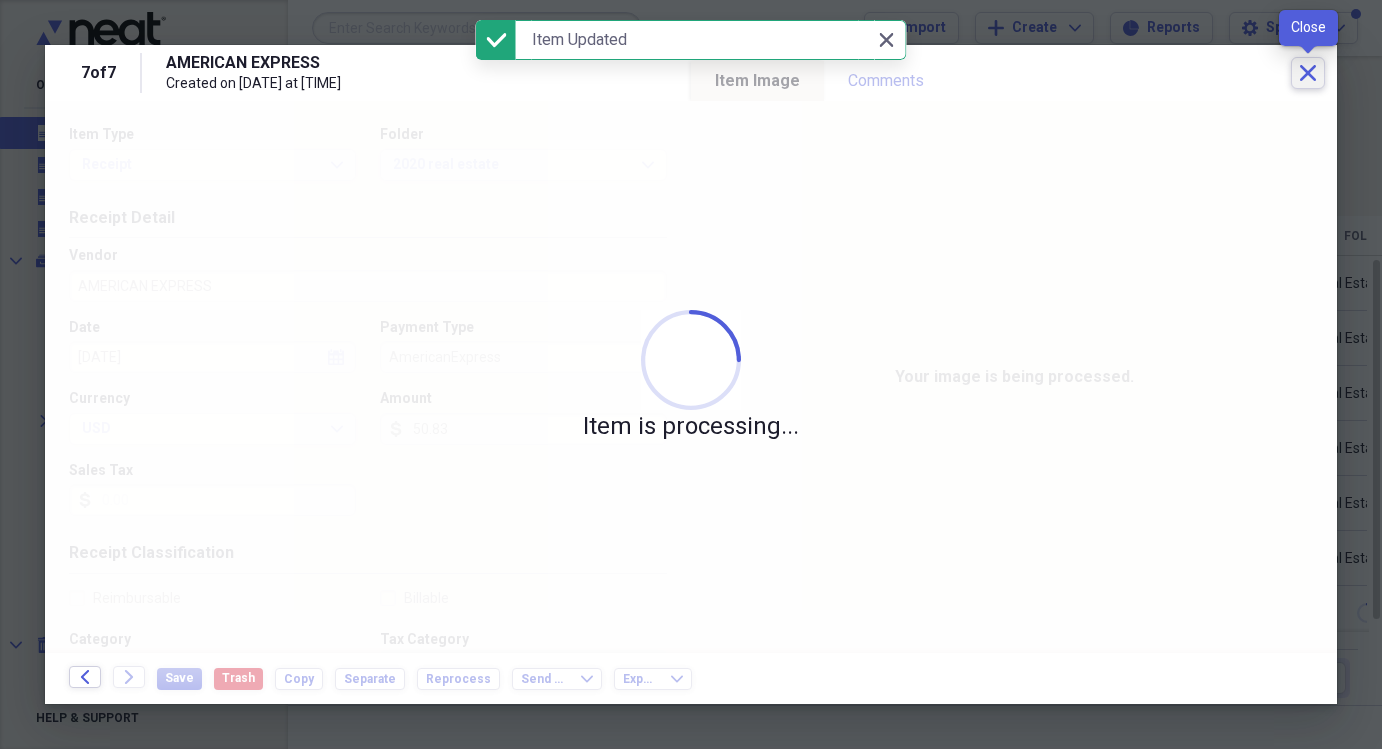 click 